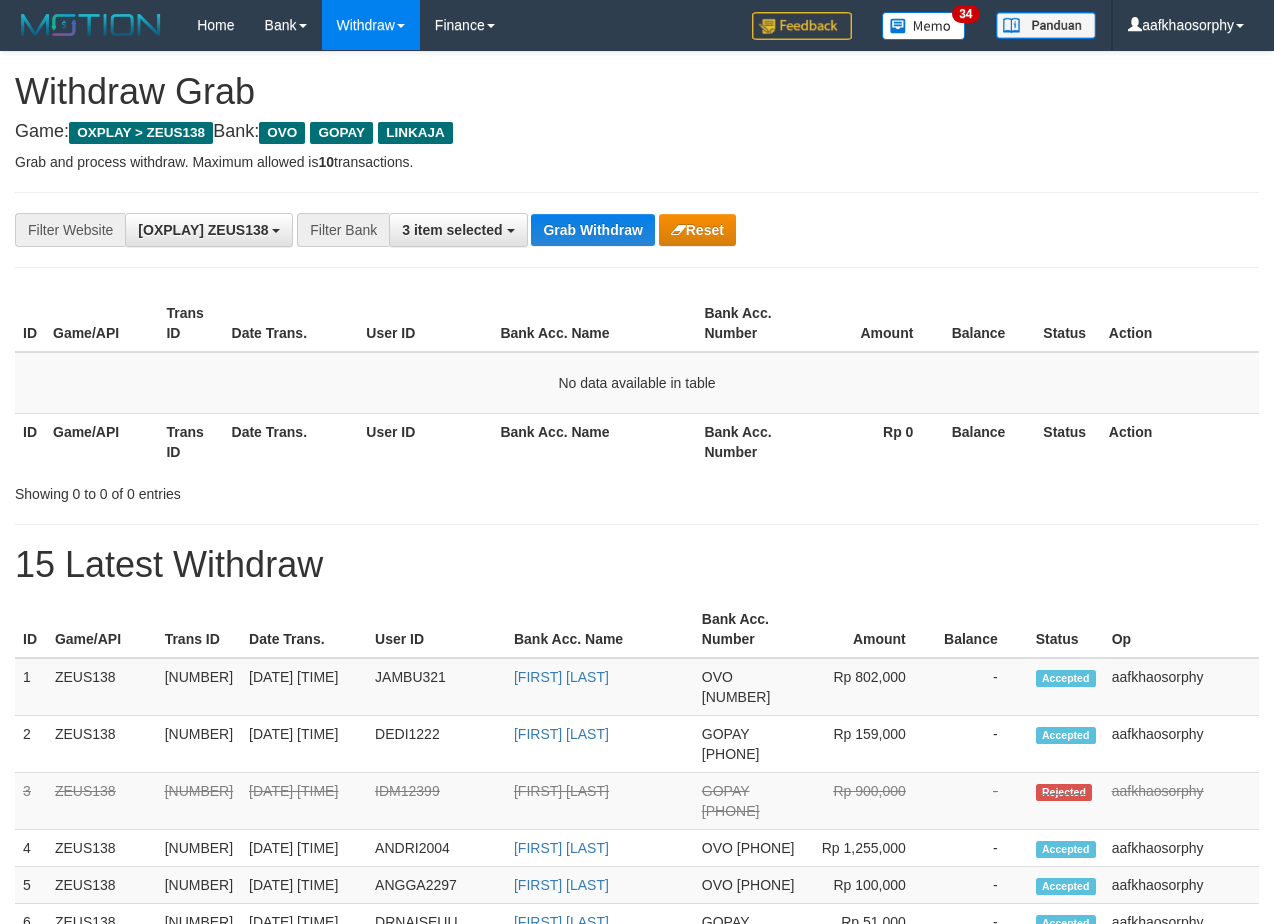 scroll, scrollTop: 0, scrollLeft: 0, axis: both 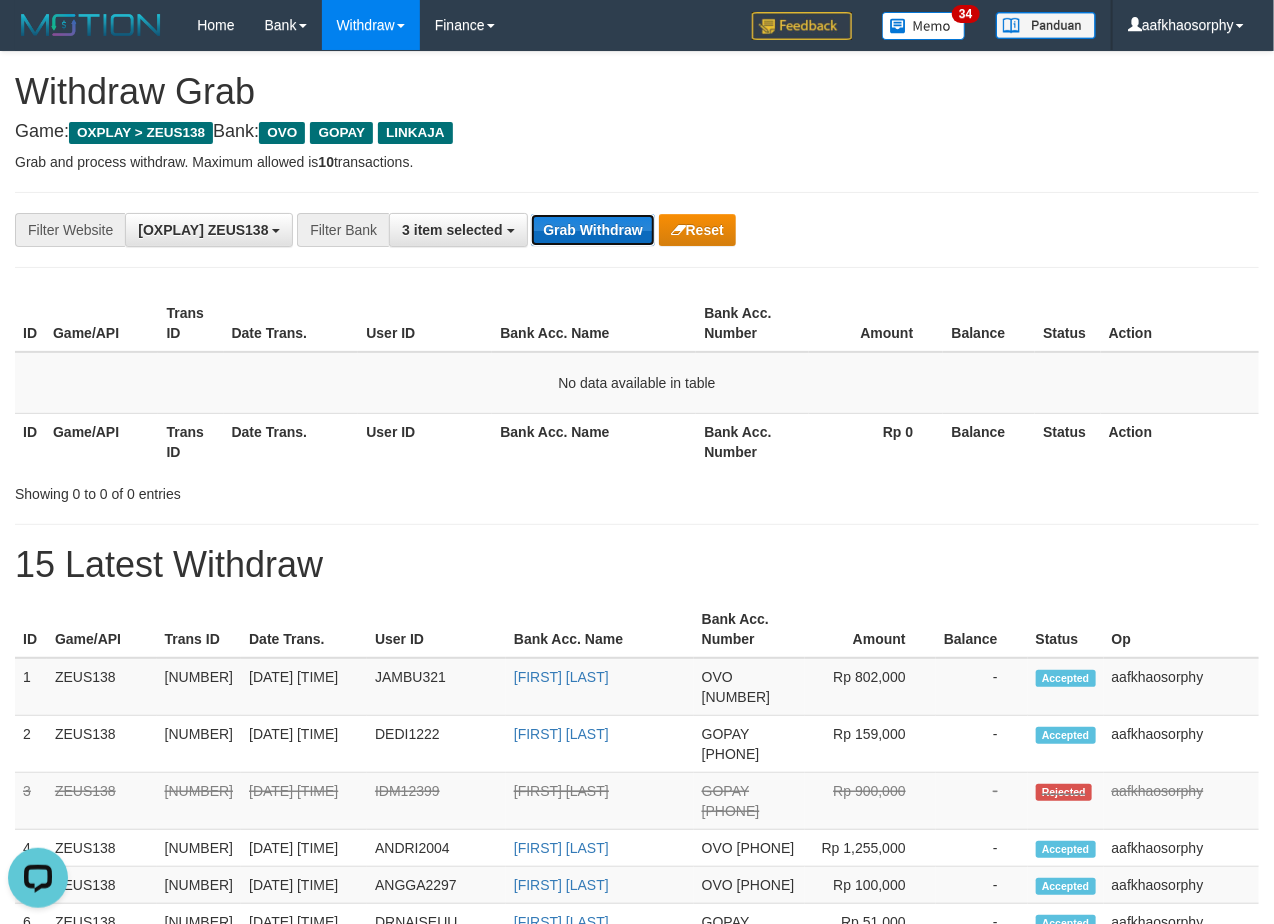 click on "Grab Withdraw" at bounding box center [592, 230] 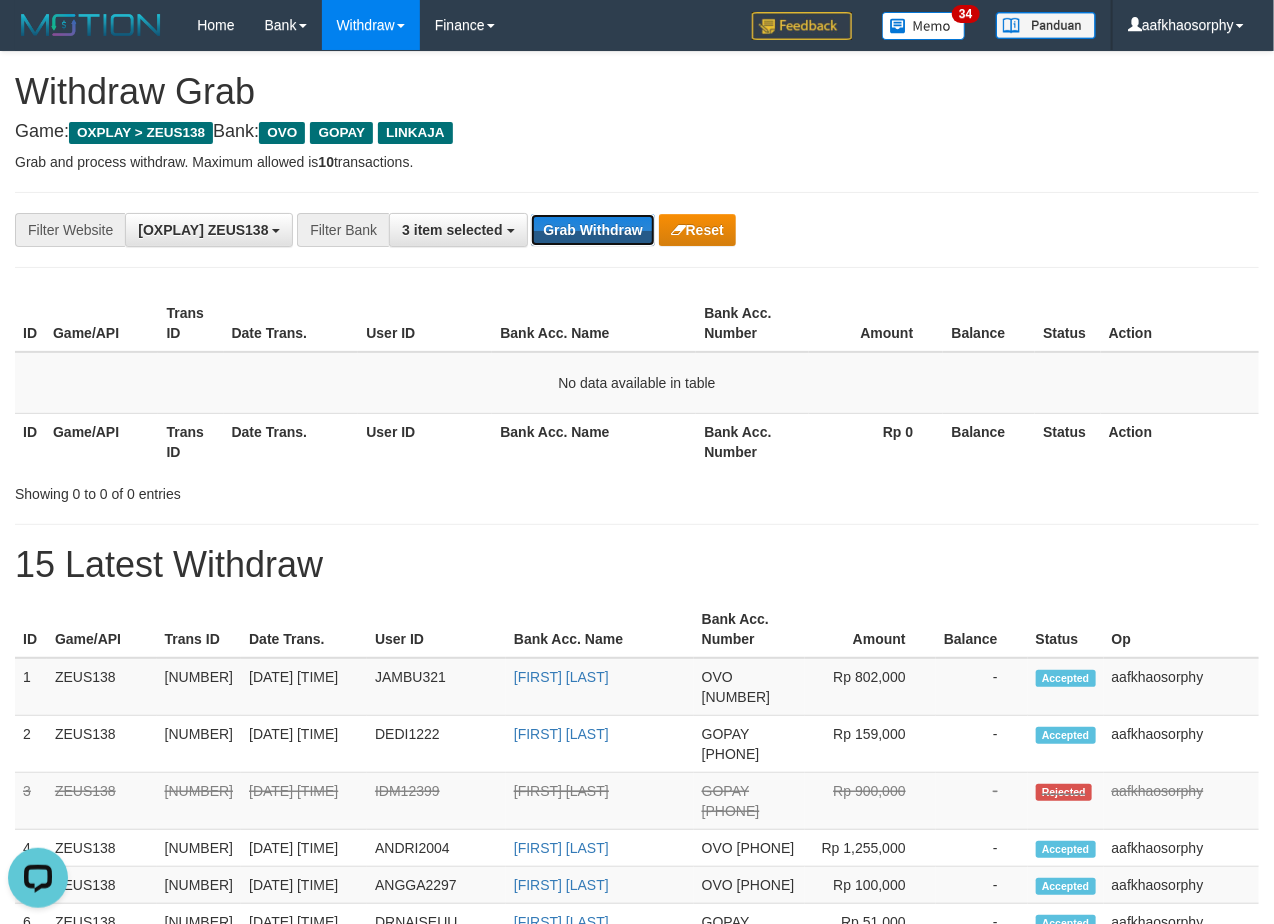 click on "Grab Withdraw" at bounding box center [592, 230] 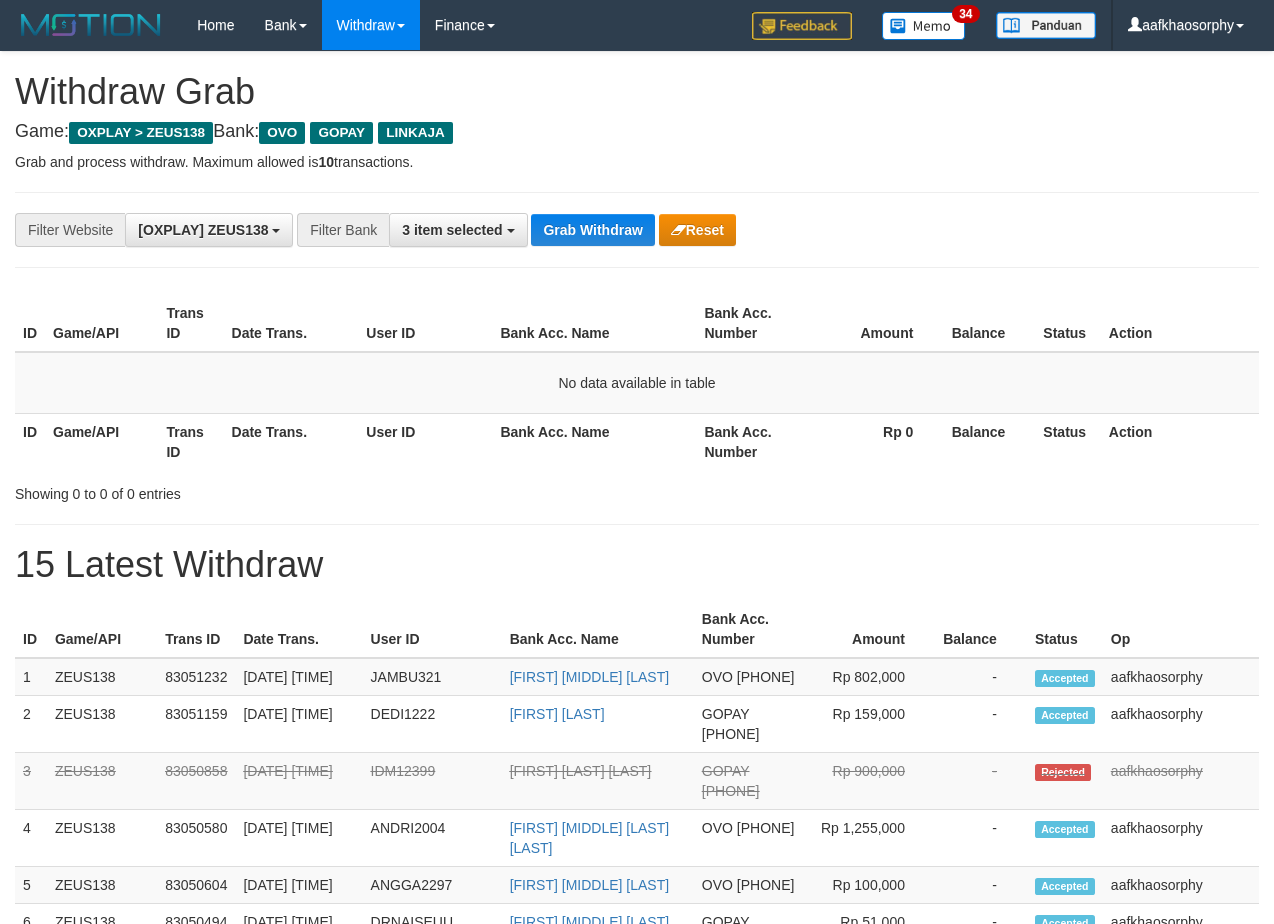 scroll, scrollTop: 0, scrollLeft: 0, axis: both 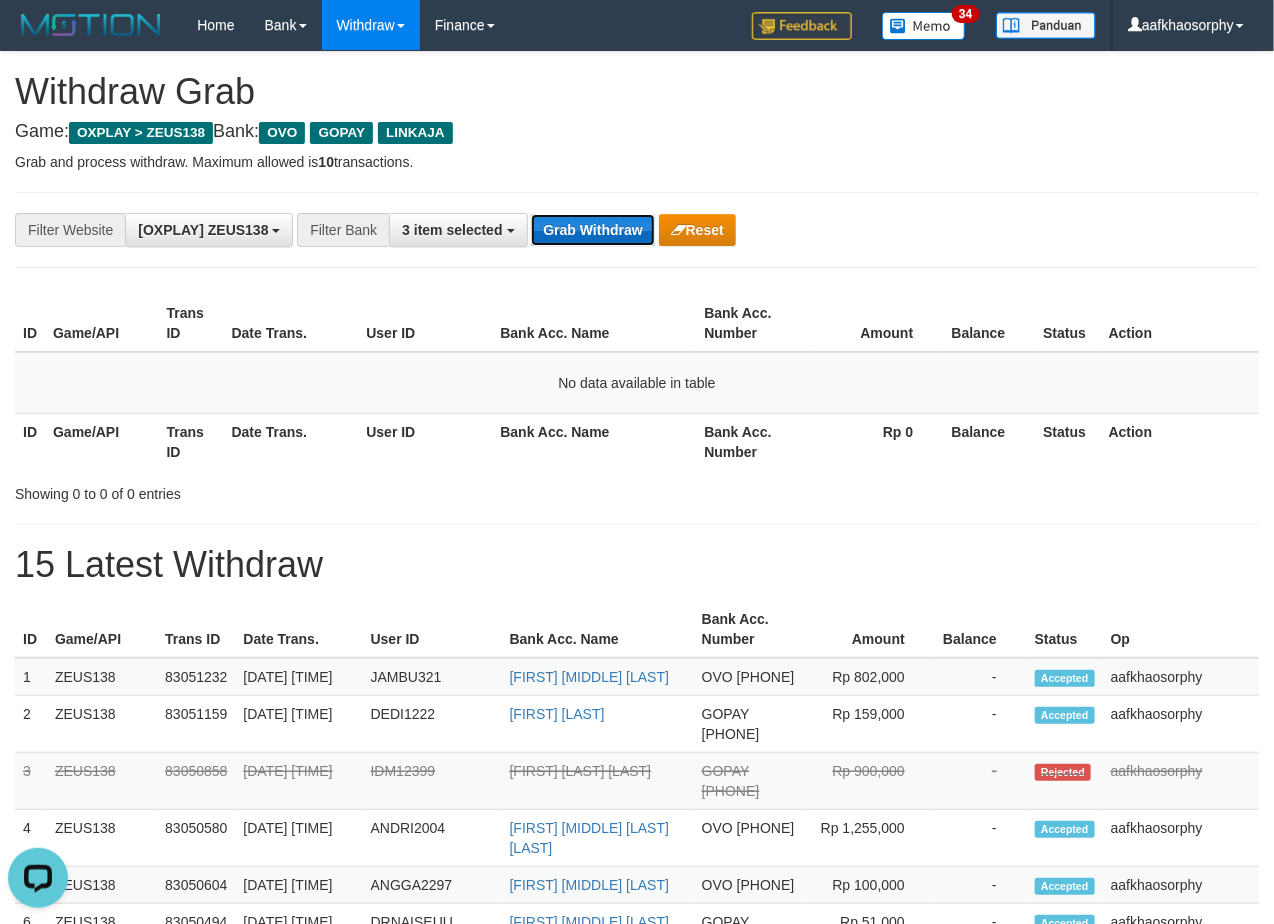 click on "Grab Withdraw" at bounding box center [592, 230] 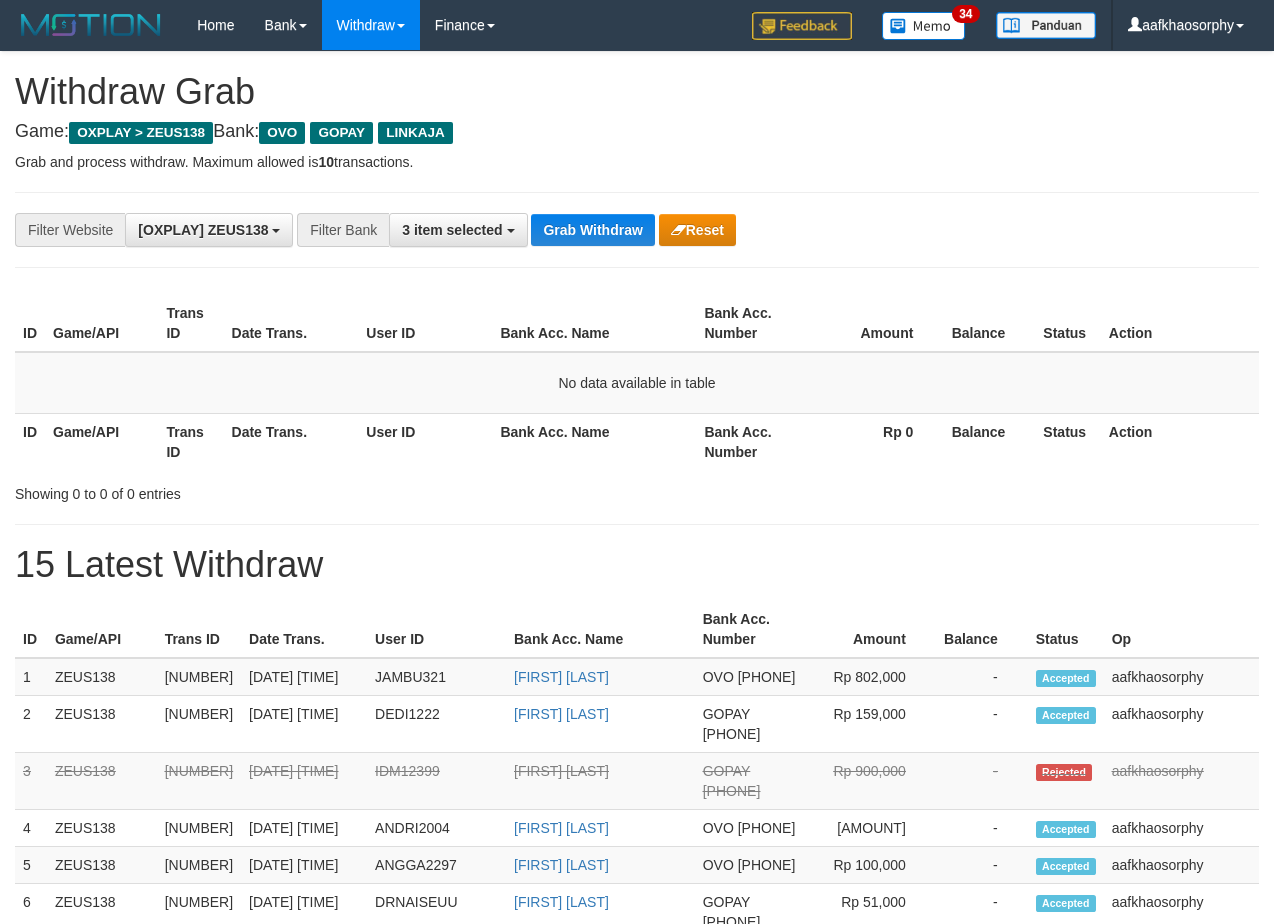 scroll, scrollTop: 0, scrollLeft: 0, axis: both 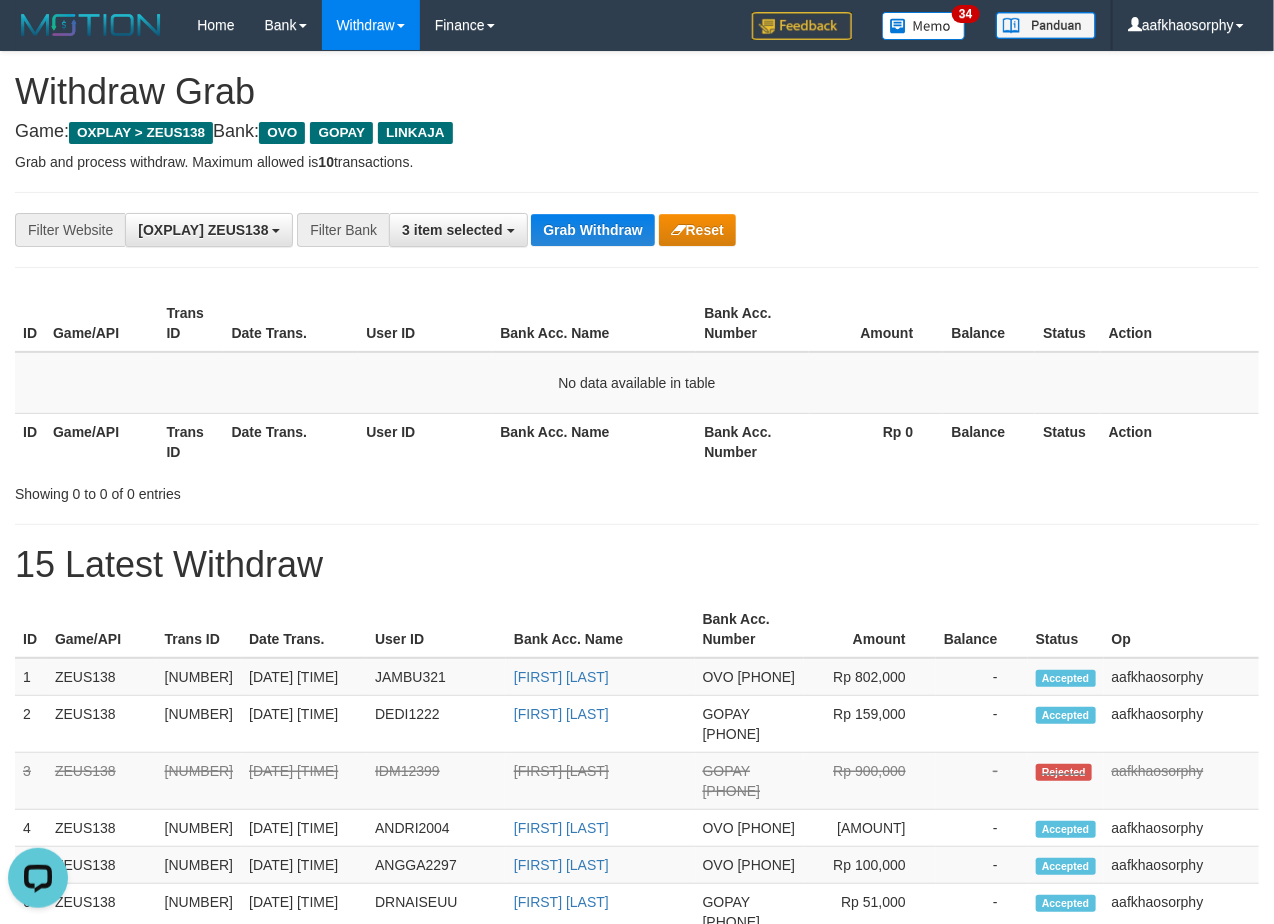drag, startPoint x: 474, startPoint y: 437, endPoint x: 976, endPoint y: 445, distance: 502.06375 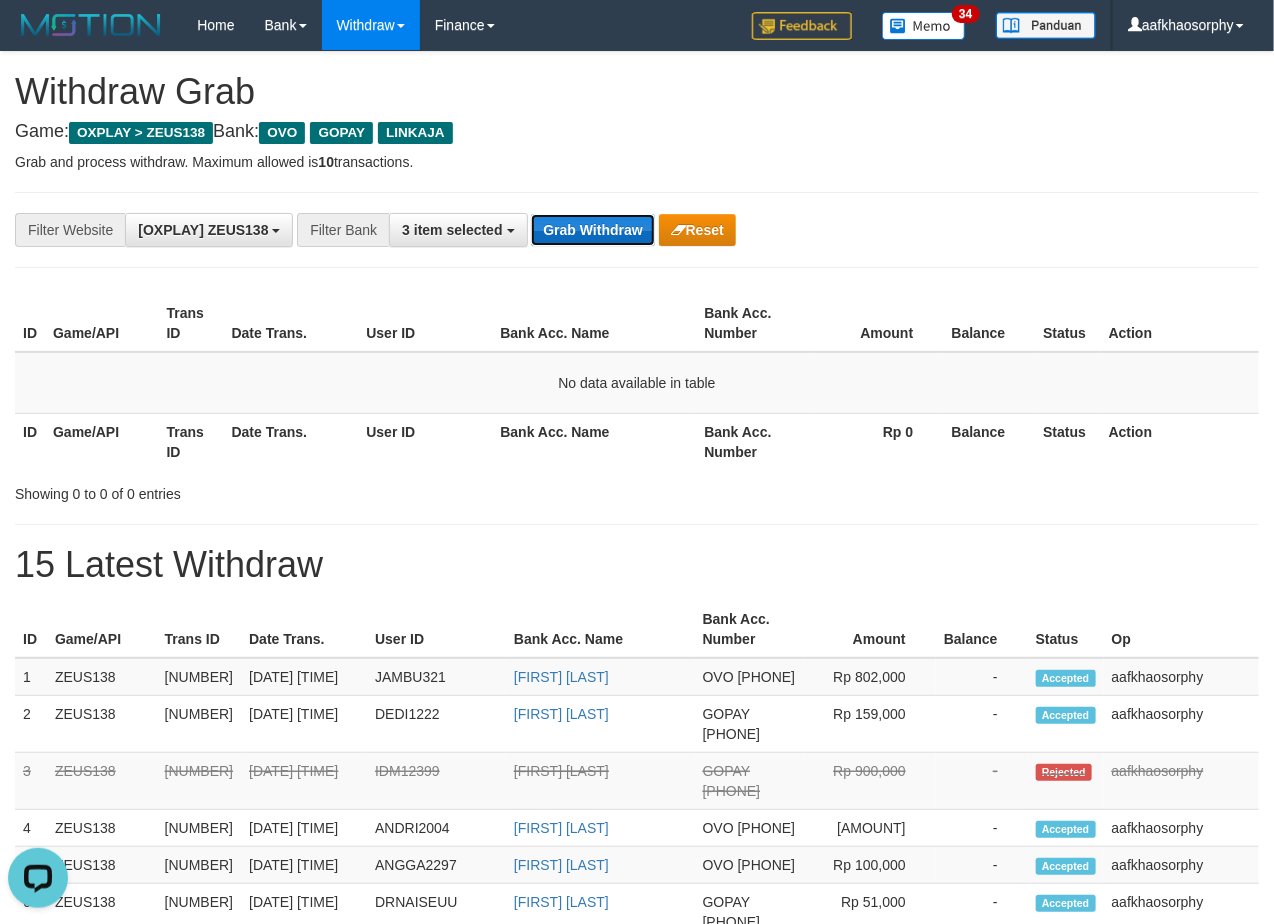drag, startPoint x: 612, startPoint y: 155, endPoint x: 568, endPoint y: 225, distance: 82.68011 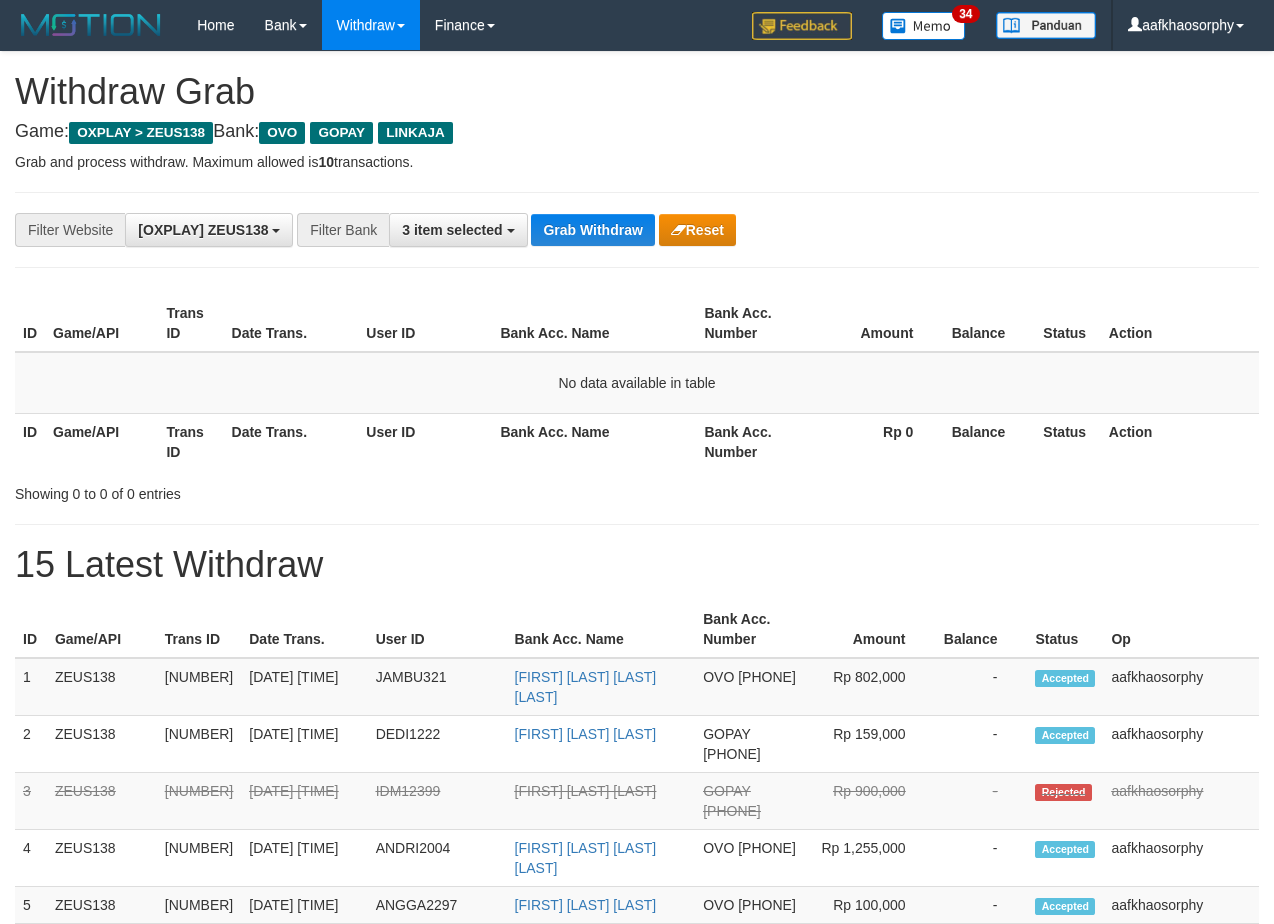 click on "Grab Withdraw" at bounding box center (592, 230) 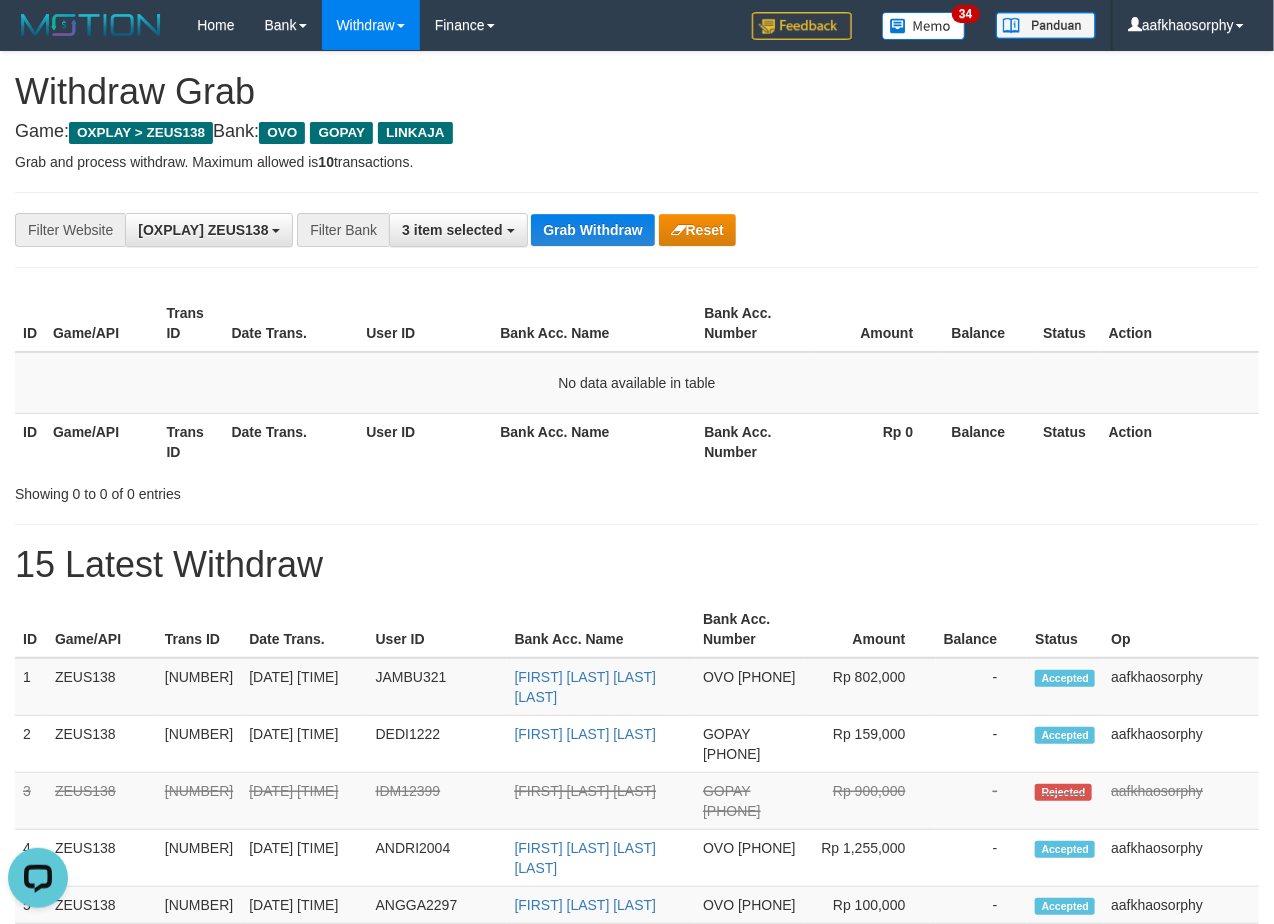 scroll, scrollTop: 0, scrollLeft: 0, axis: both 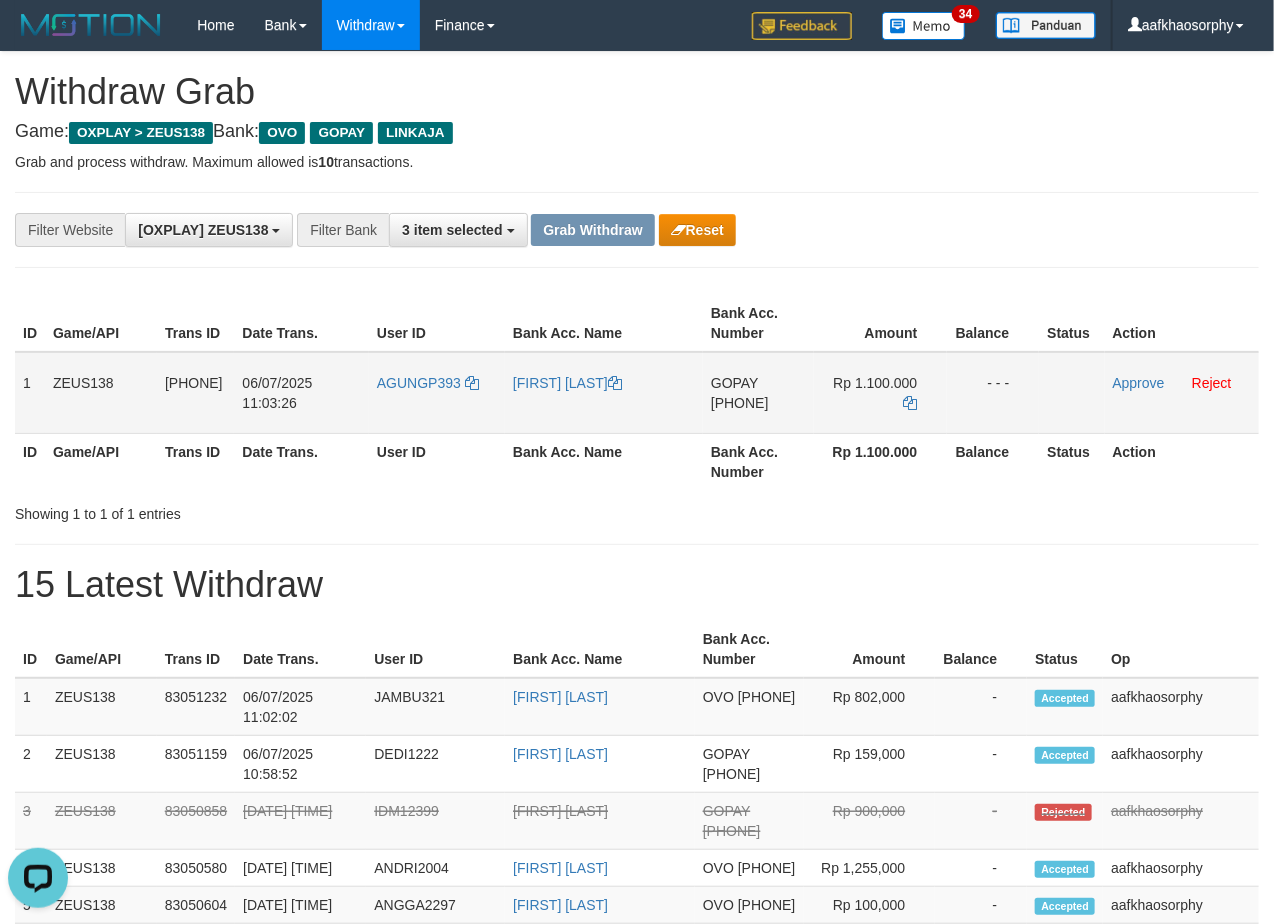 click on "GOPAY
[PHONE]" at bounding box center (758, 393) 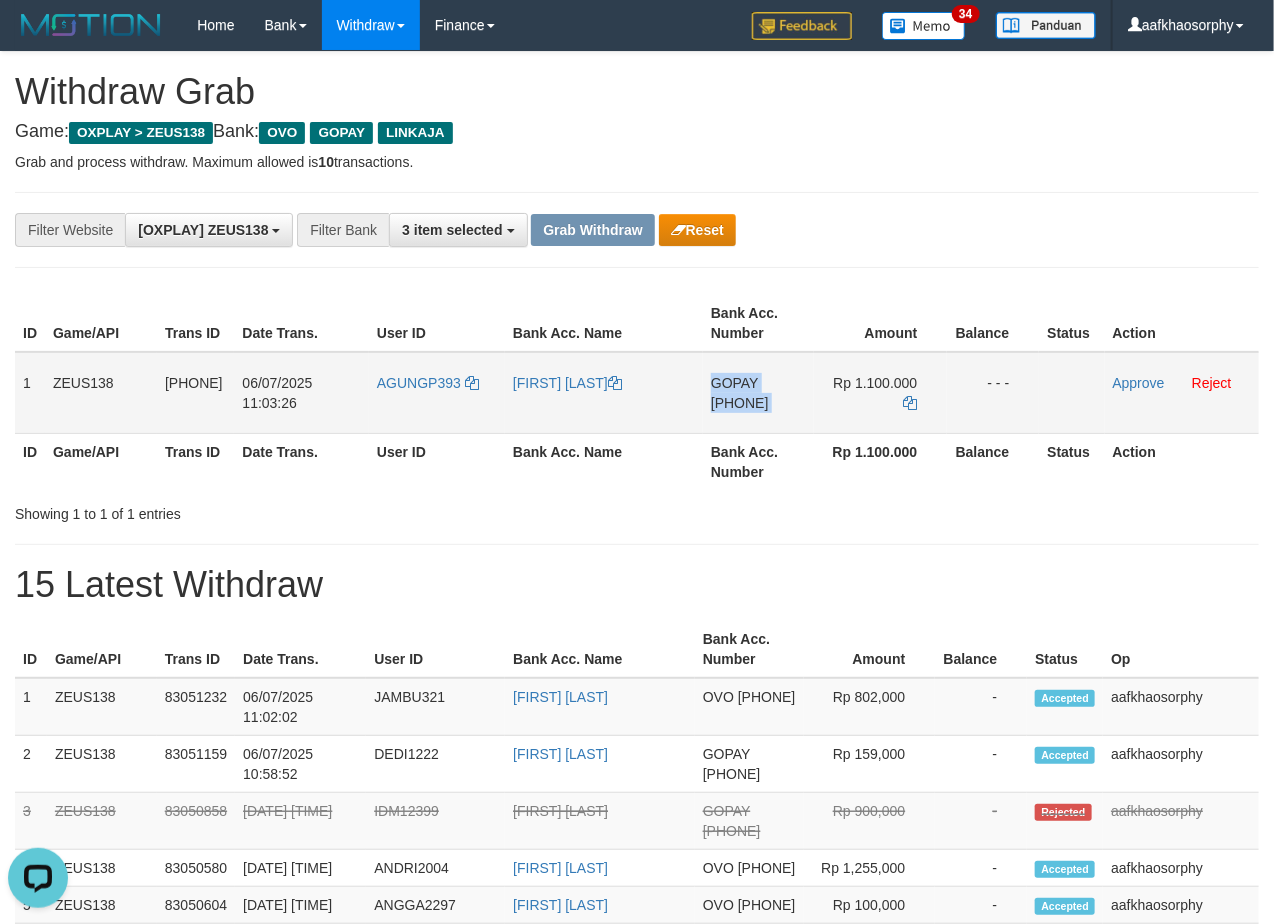 click on "GOPAY
082317453237" at bounding box center (758, 393) 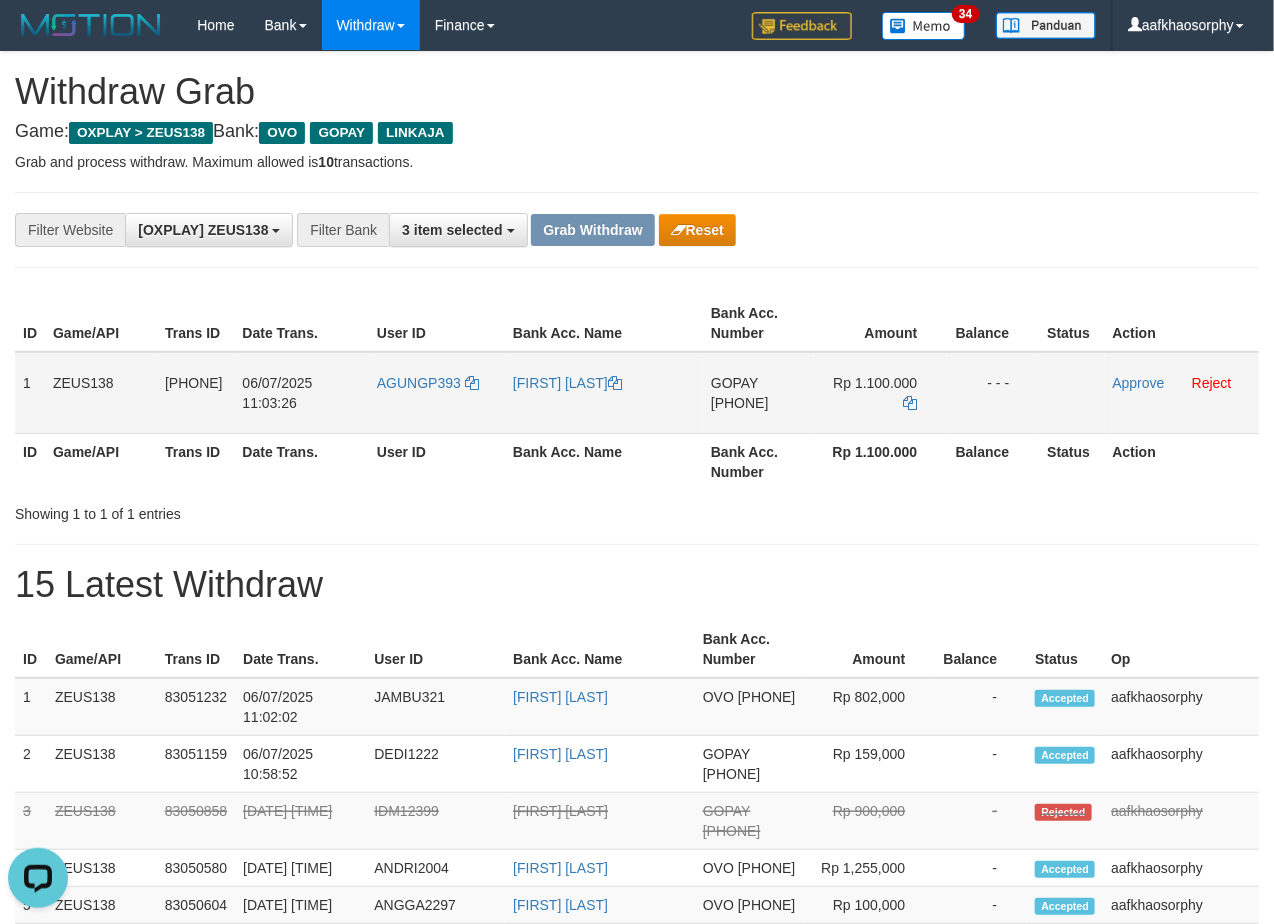 click on "[PHONE]" at bounding box center [740, 403] 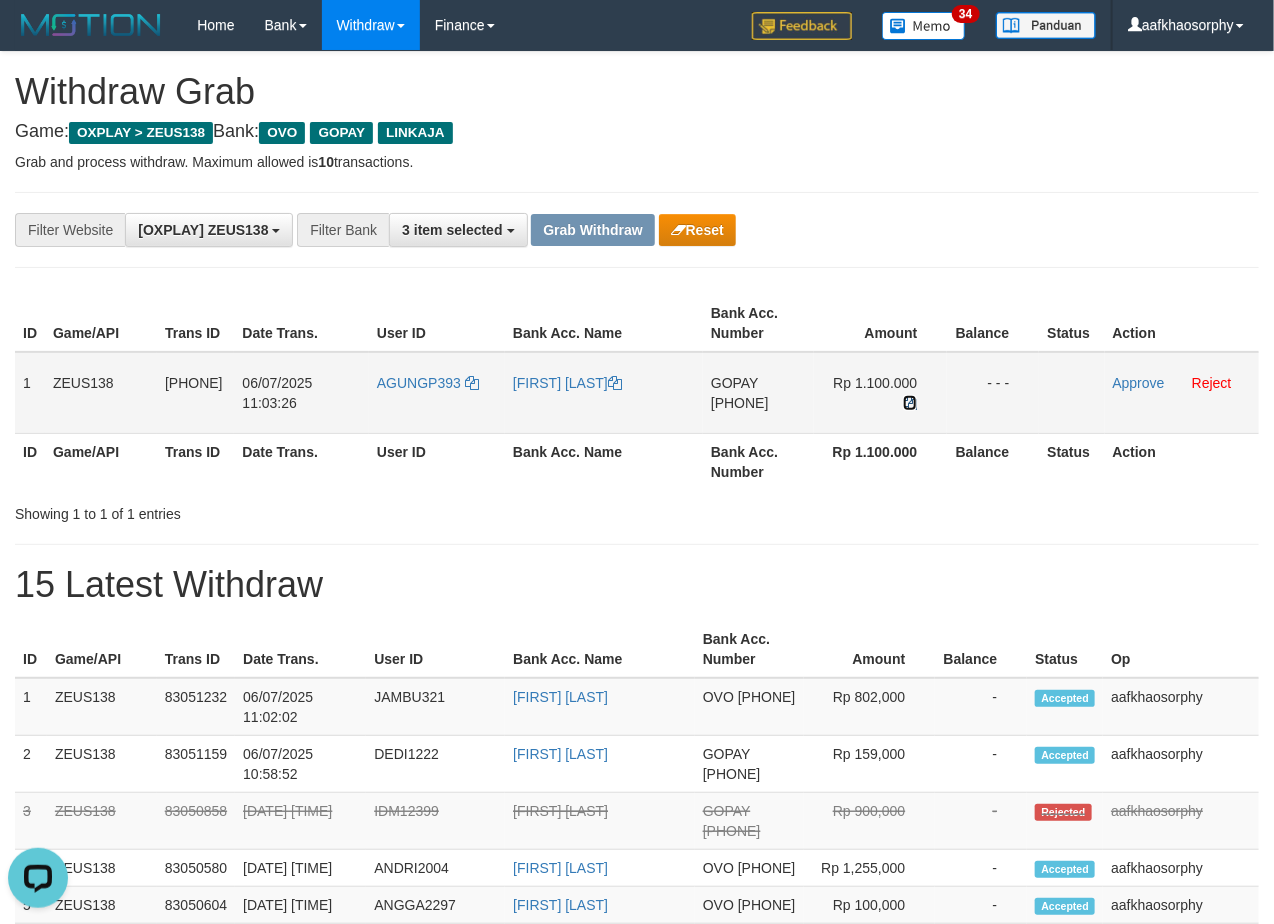 click at bounding box center [615, 383] 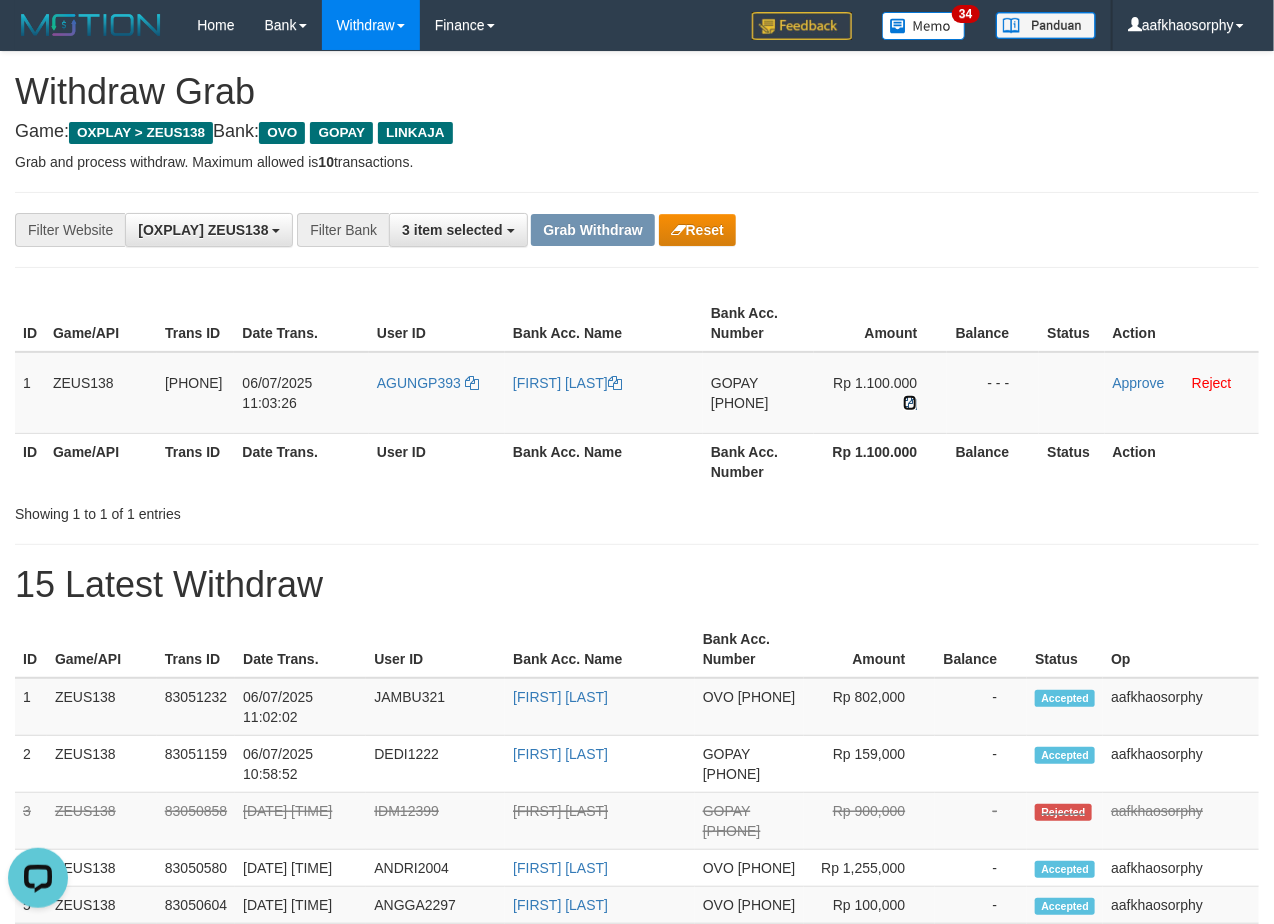 drag, startPoint x: 907, startPoint y: 396, endPoint x: 1276, endPoint y: 406, distance: 369.13547 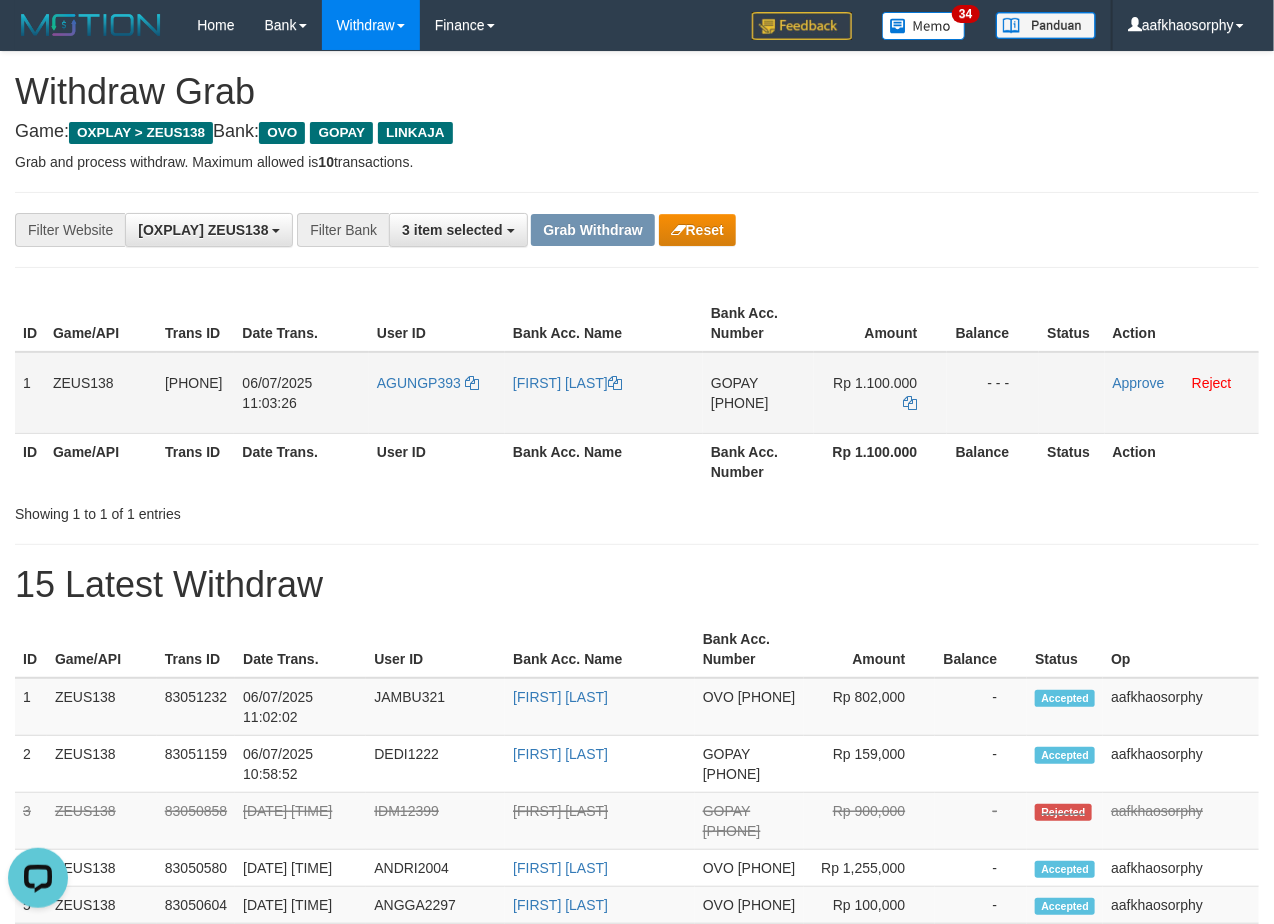 click on "AGUNGP393" at bounding box center [437, 393] 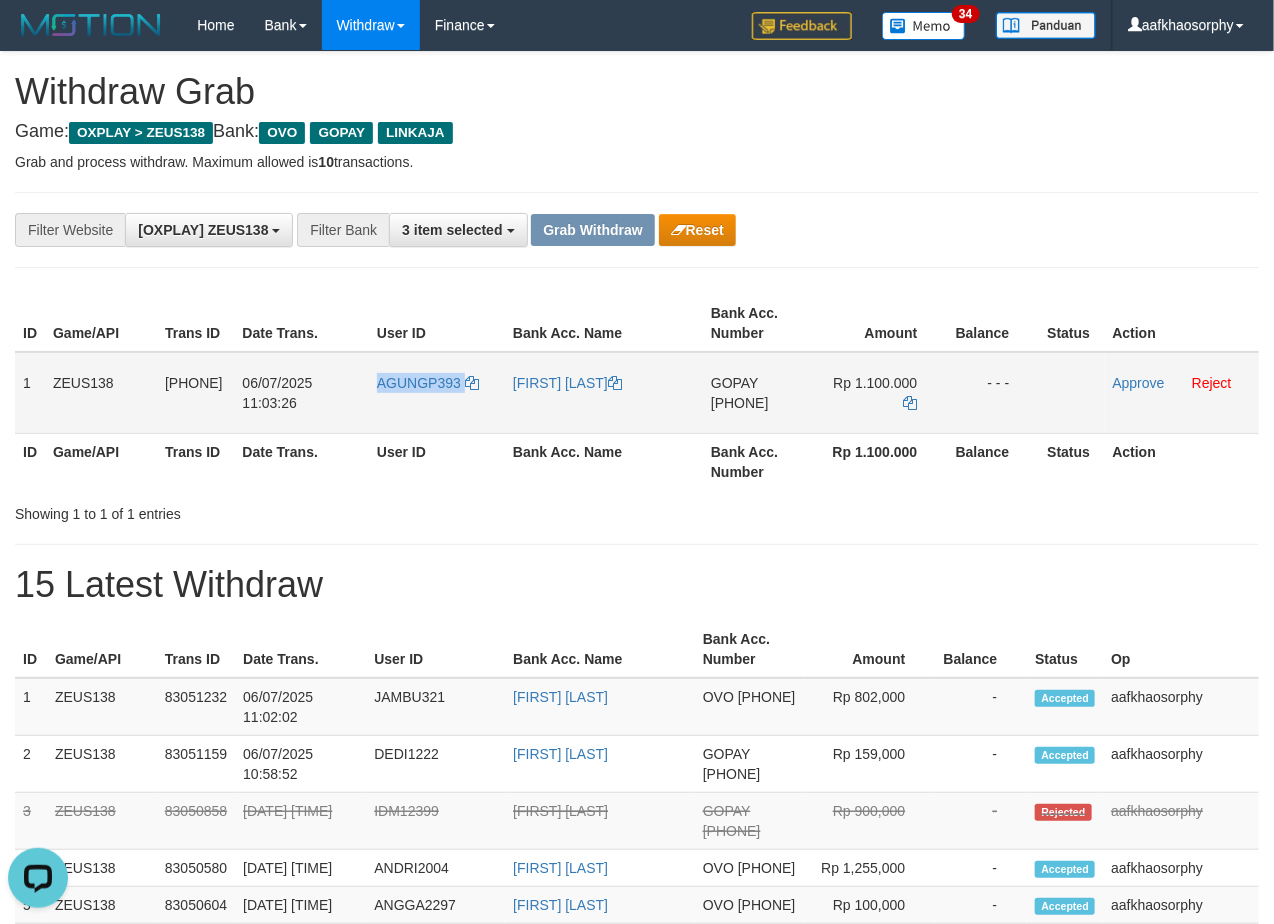 click on "AGUNGP393" at bounding box center (437, 393) 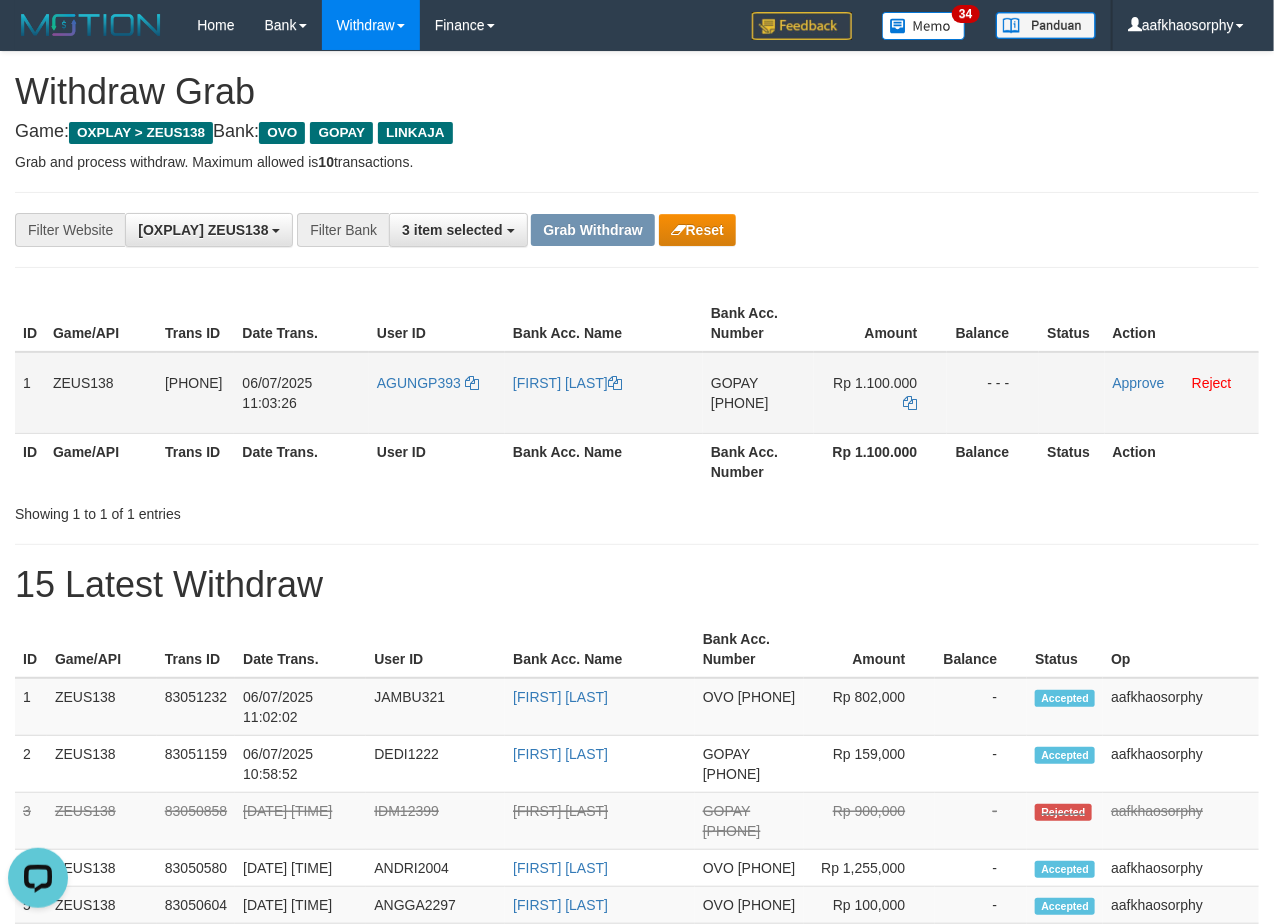 click on "AGUNGP393" at bounding box center (437, 393) 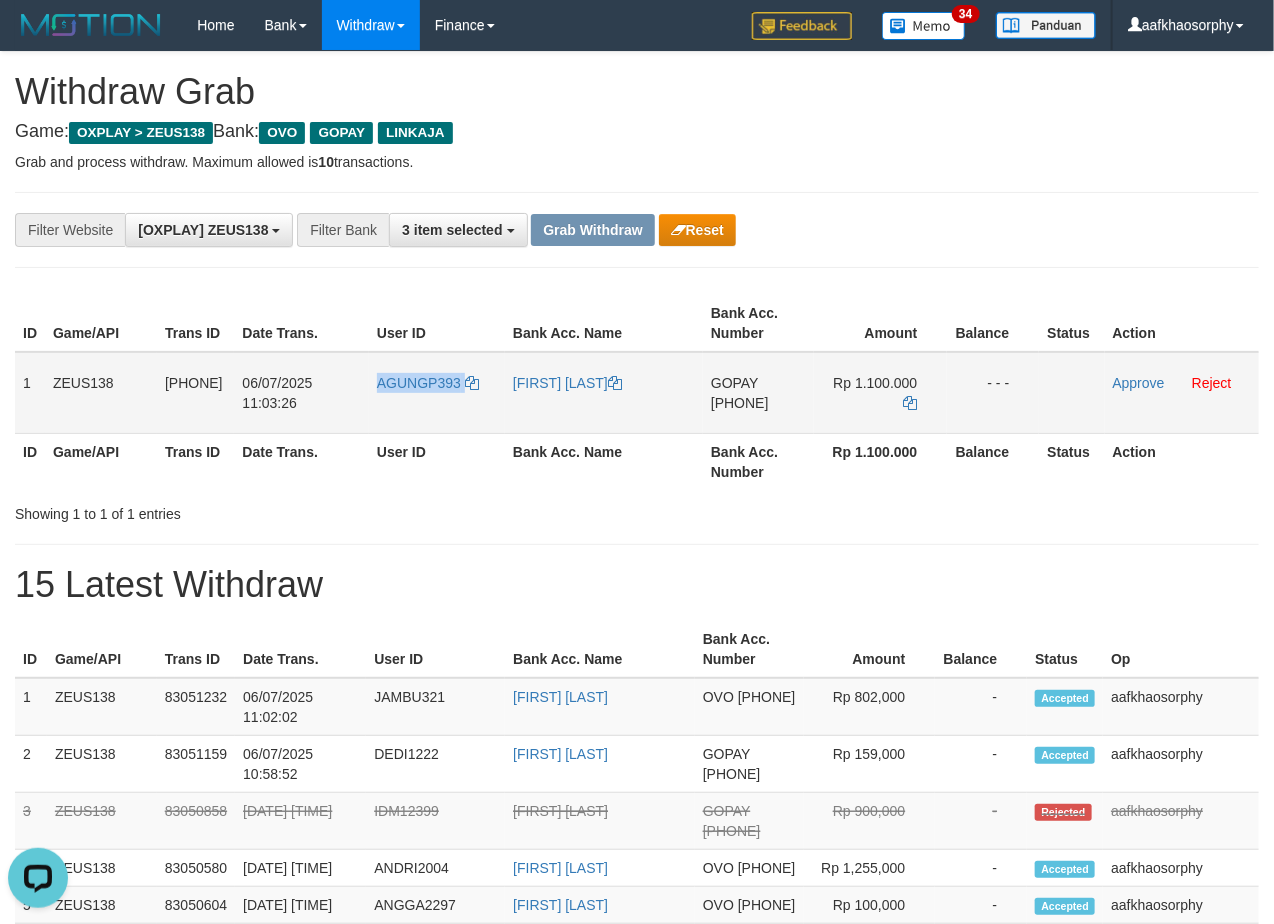 click on "AGUNGP393" at bounding box center [437, 393] 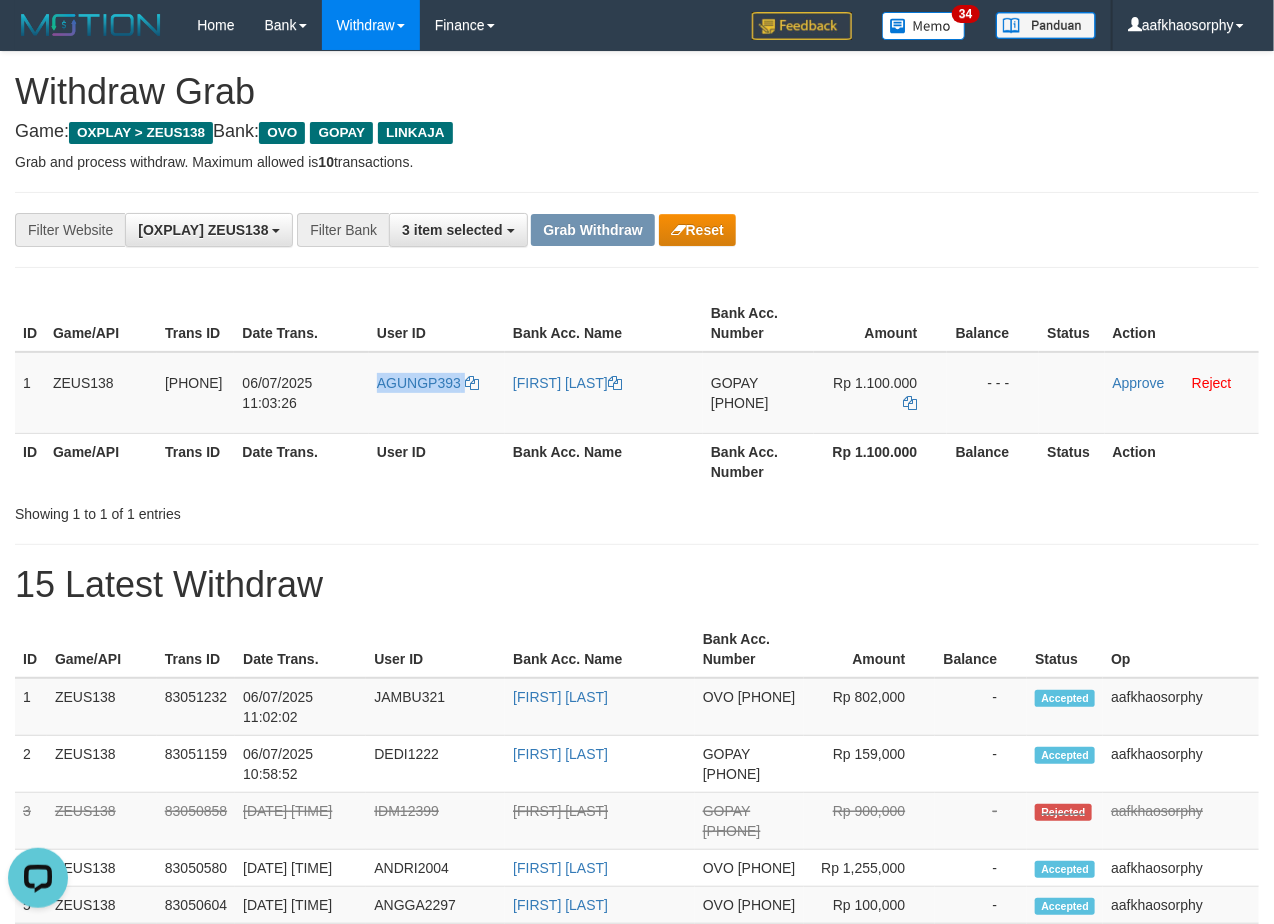 copy on "AGUNGP393" 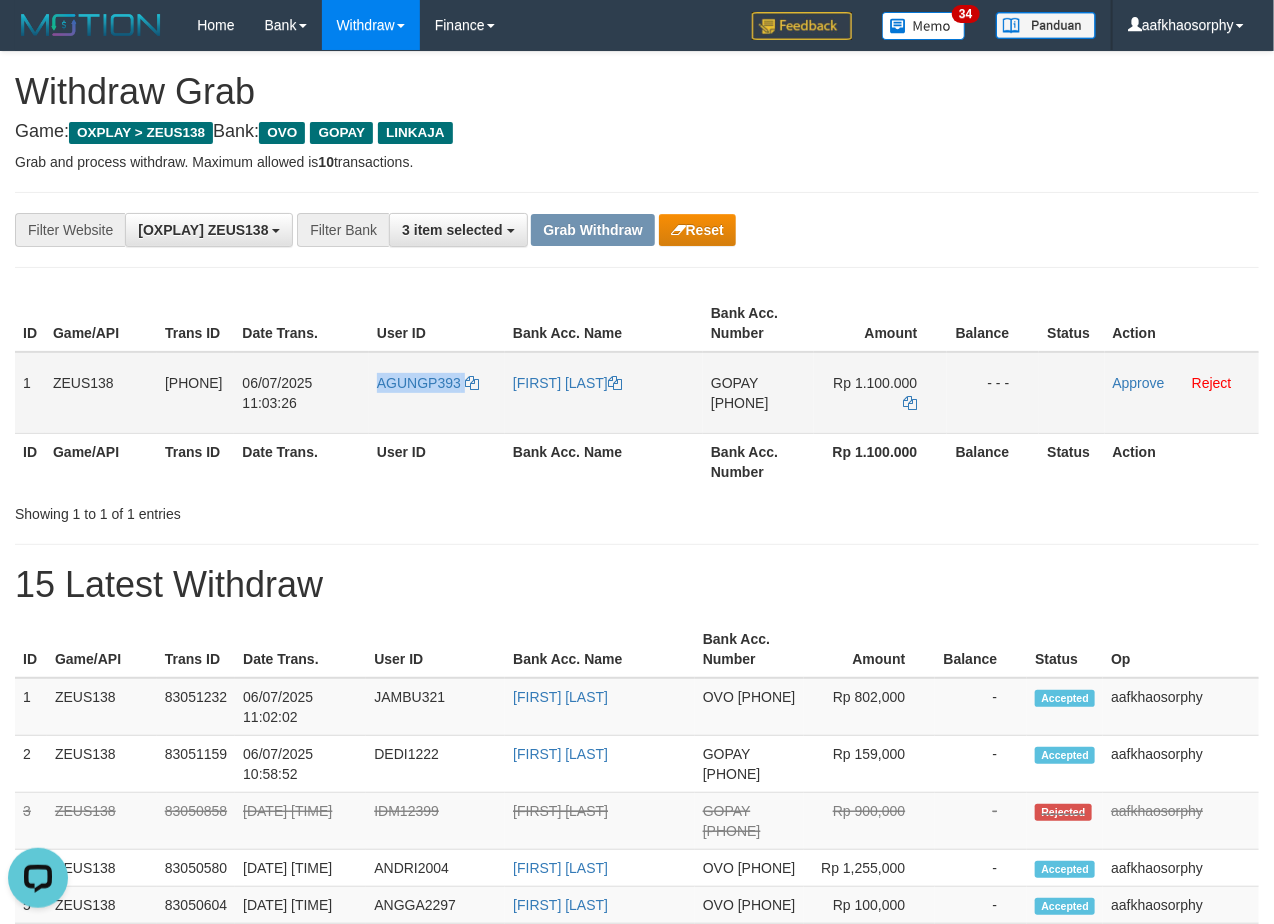 click on "AGUNGP393" at bounding box center (437, 393) 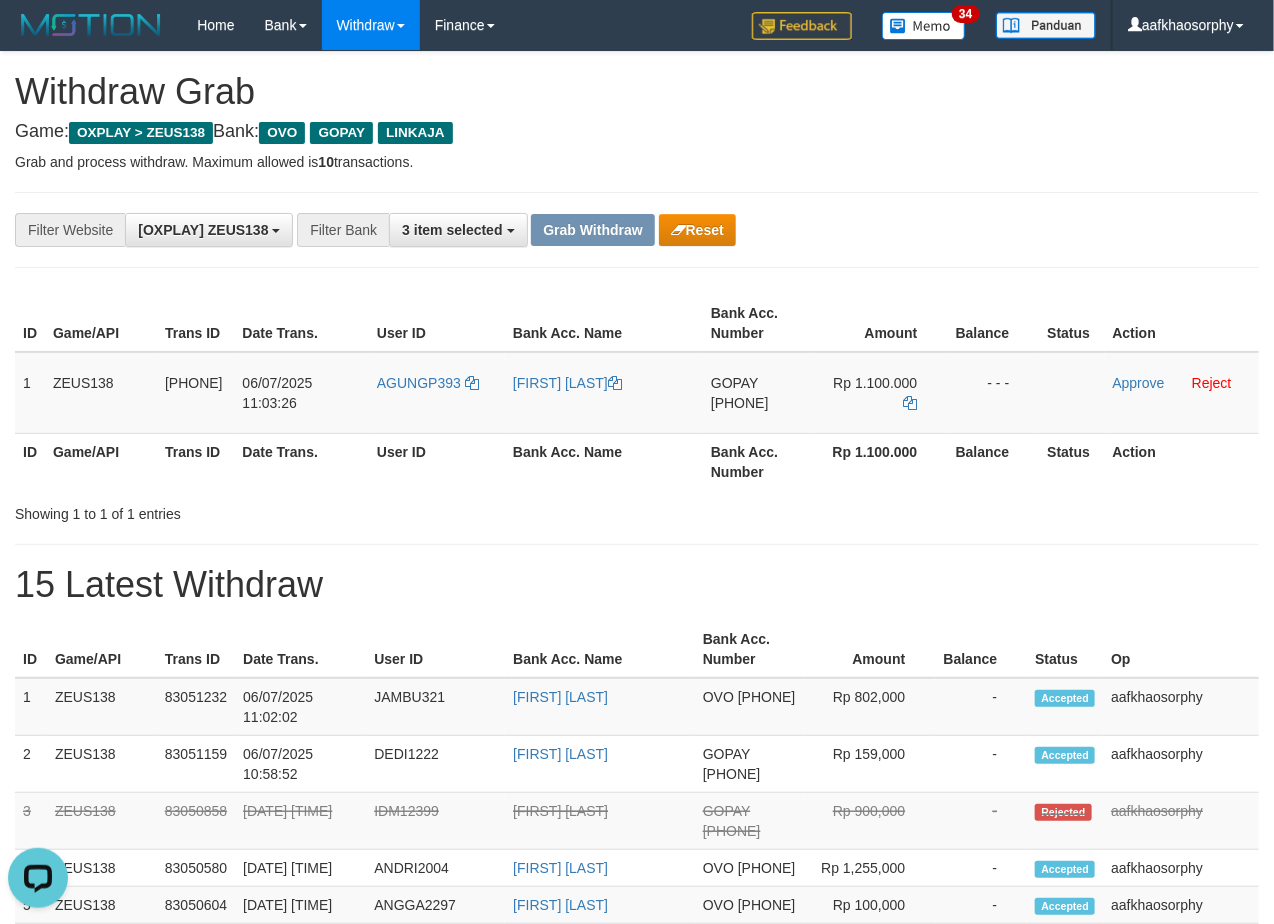 drag, startPoint x: 661, startPoint y: 467, endPoint x: 1125, endPoint y: 426, distance: 465.8079 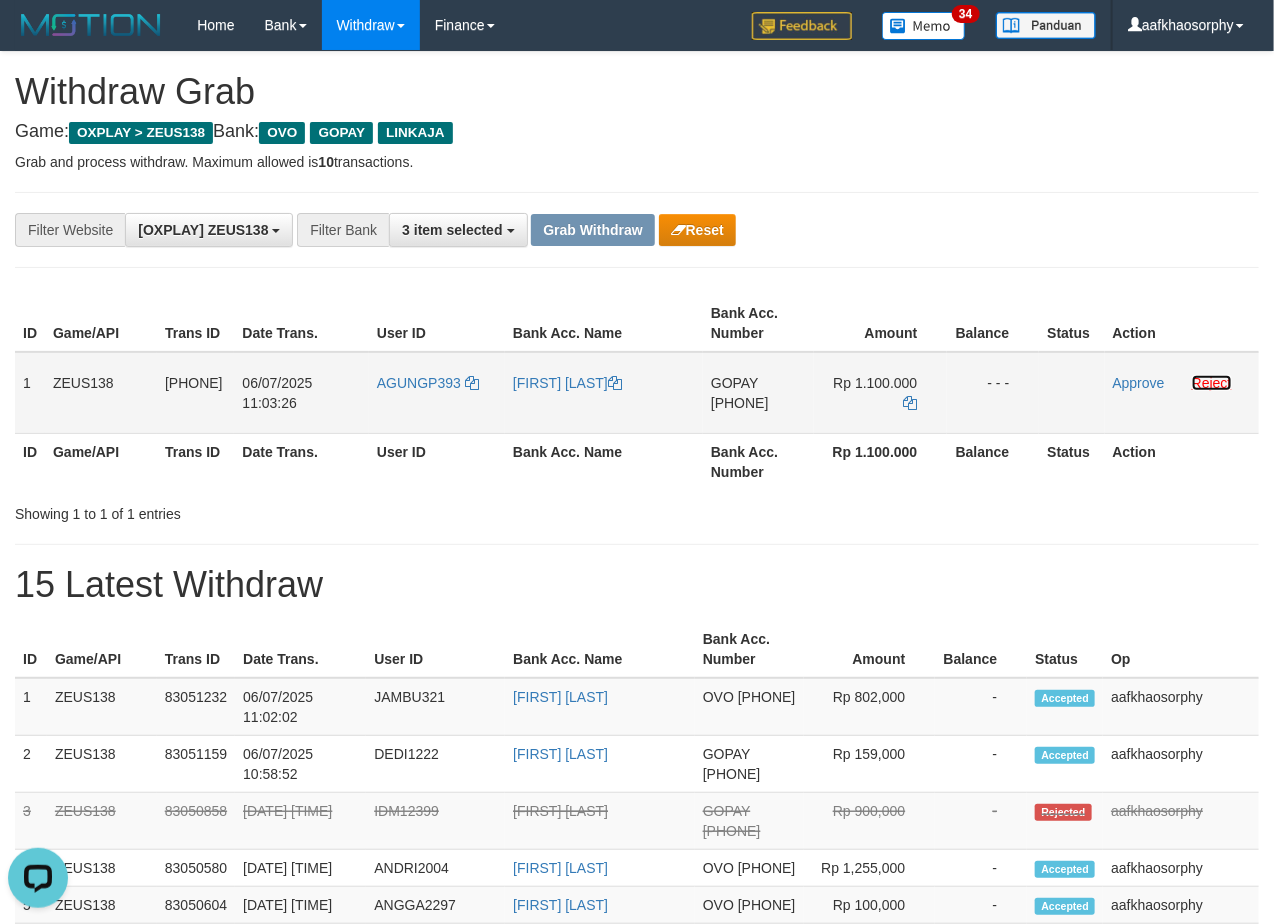 click on "Reject" at bounding box center [1212, 383] 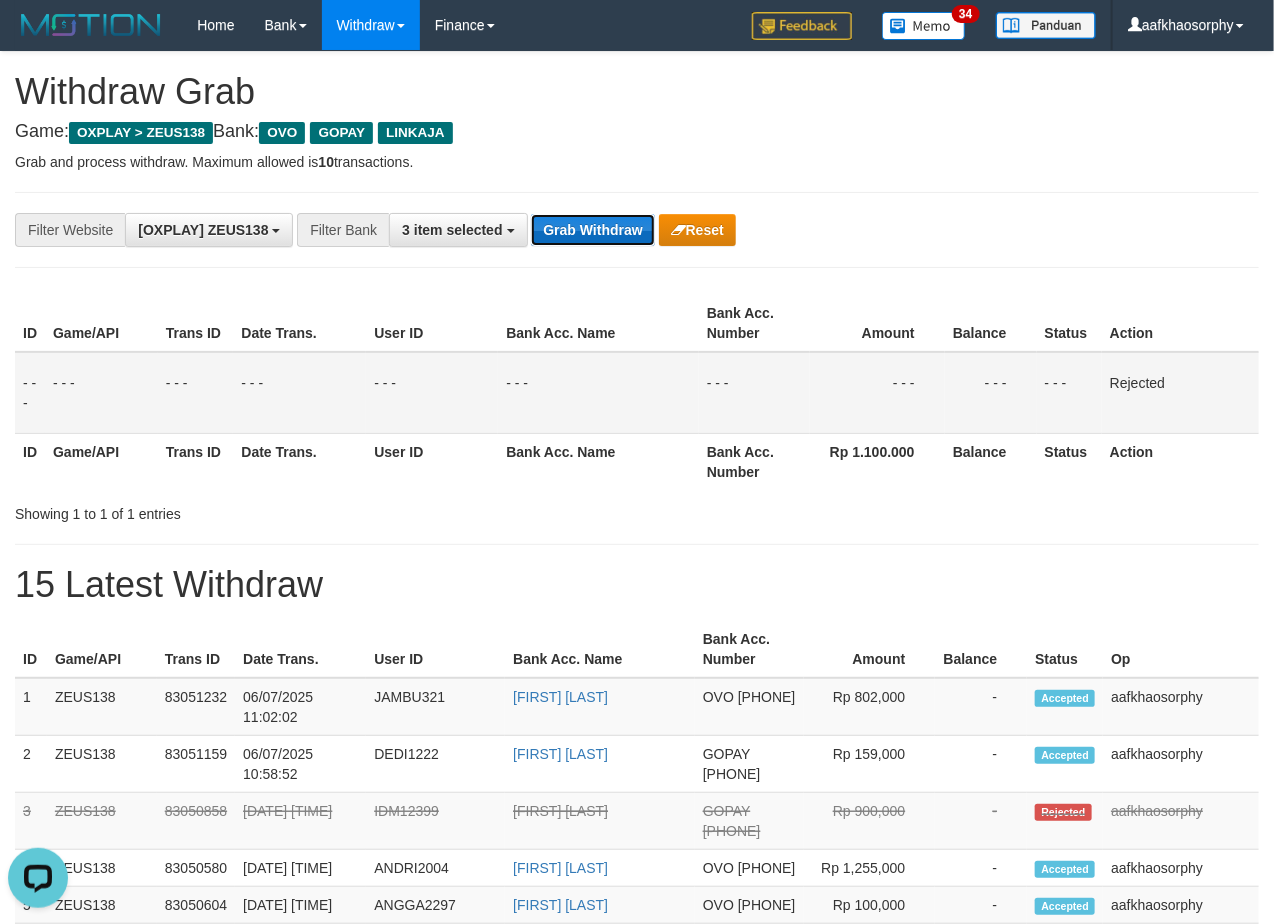 click on "Grab Withdraw" at bounding box center (592, 230) 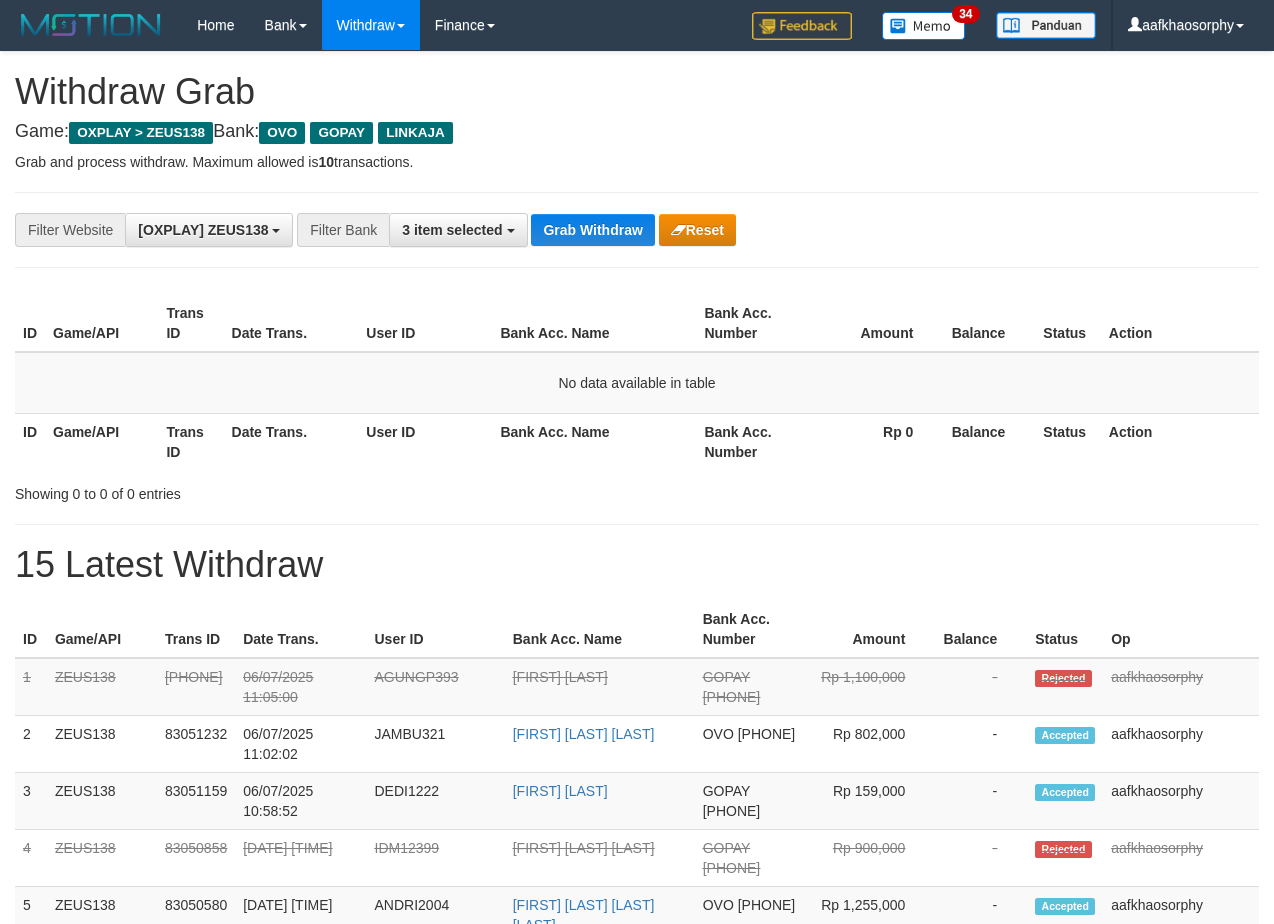 scroll, scrollTop: 0, scrollLeft: 0, axis: both 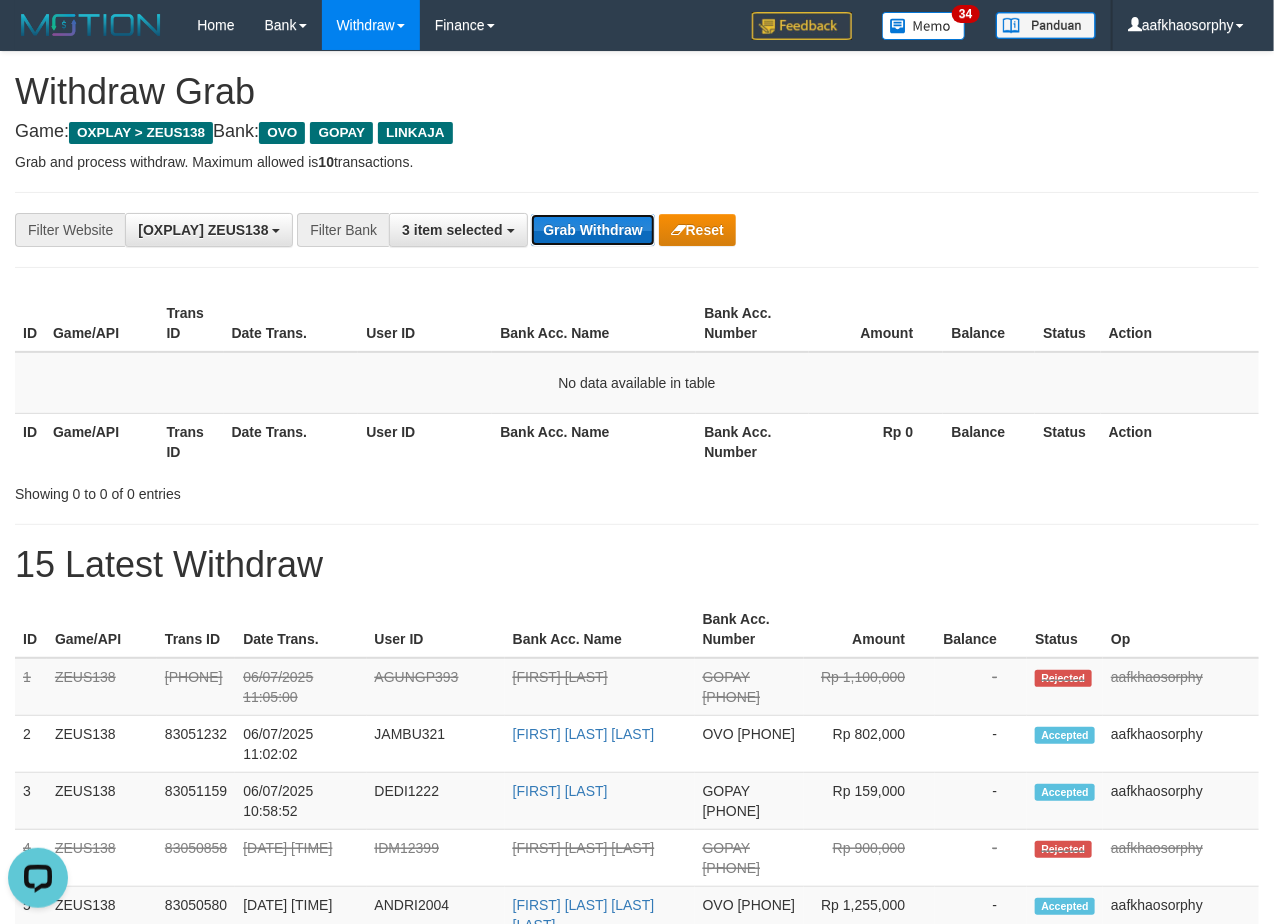 click on "Grab Withdraw" at bounding box center [592, 230] 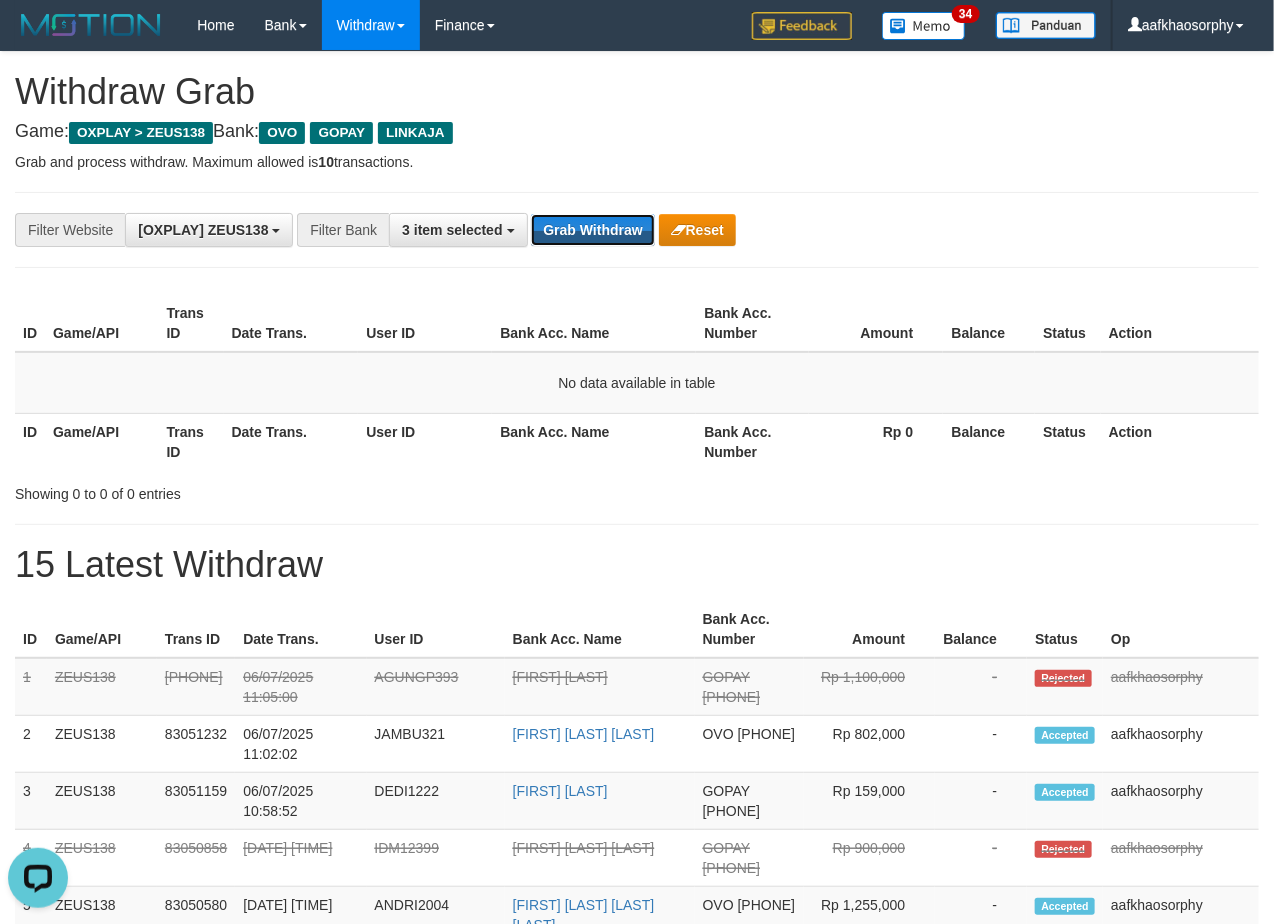 click on "Grab Withdraw" at bounding box center [592, 230] 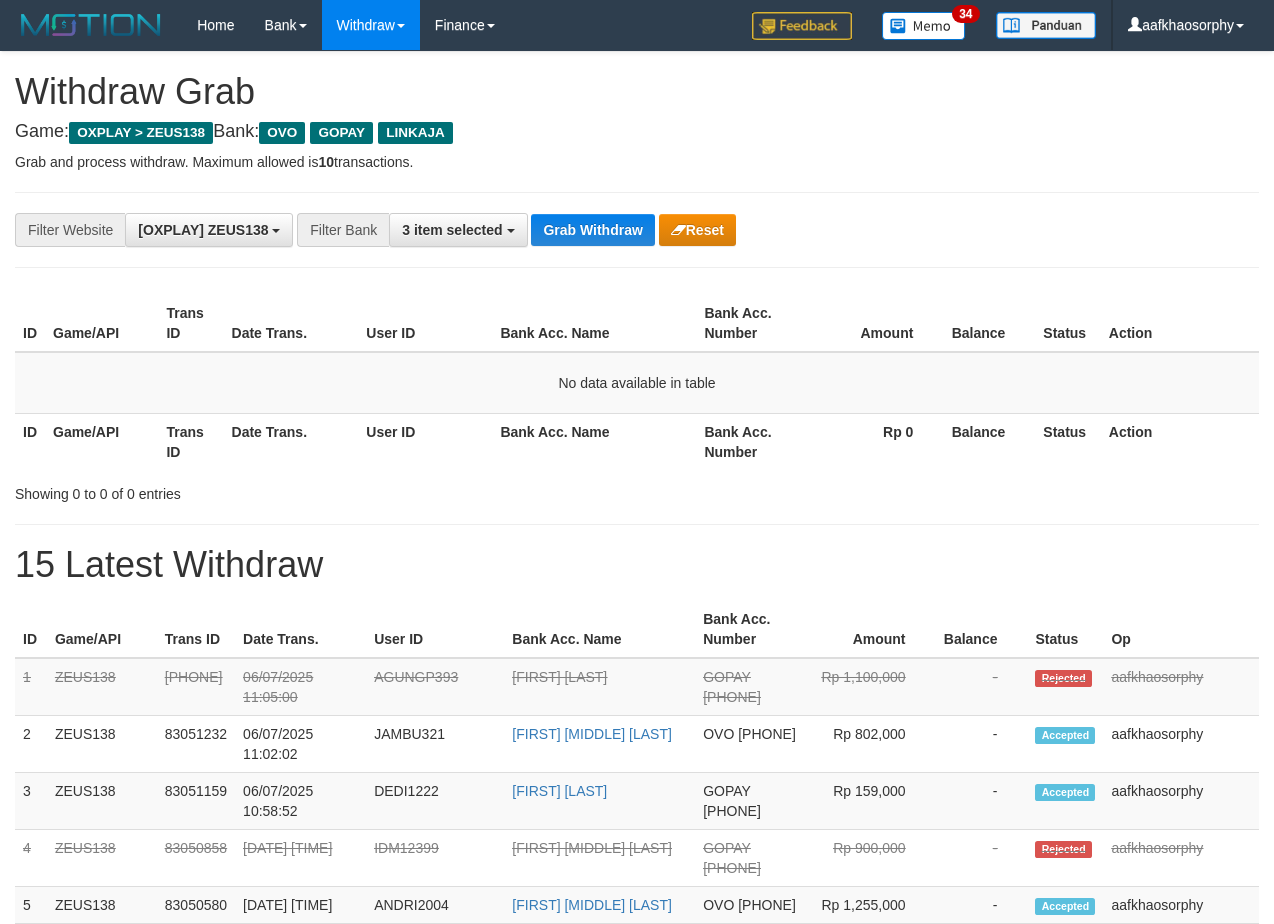 scroll, scrollTop: 0, scrollLeft: 0, axis: both 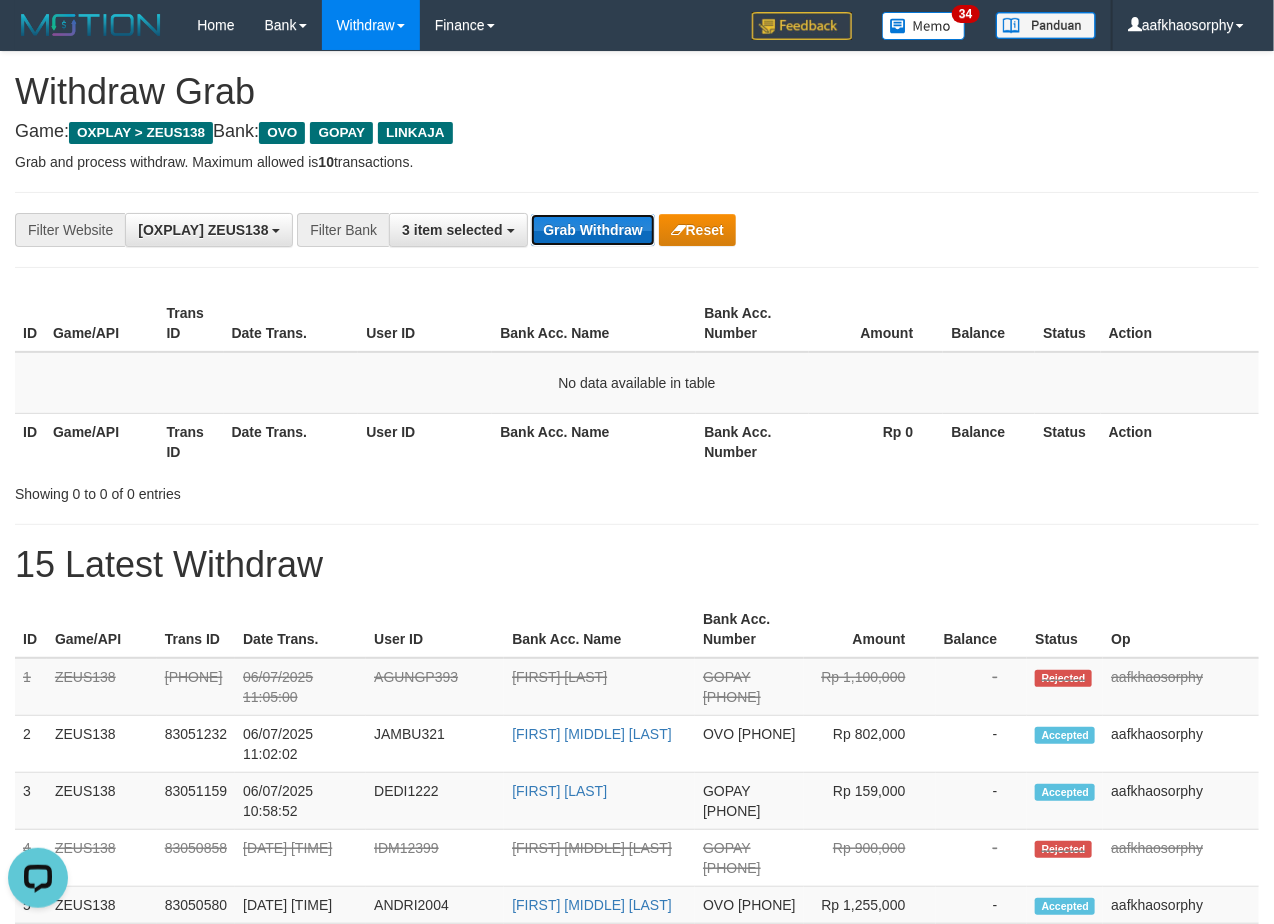drag, startPoint x: 0, startPoint y: 0, endPoint x: 582, endPoint y: 224, distance: 623.61847 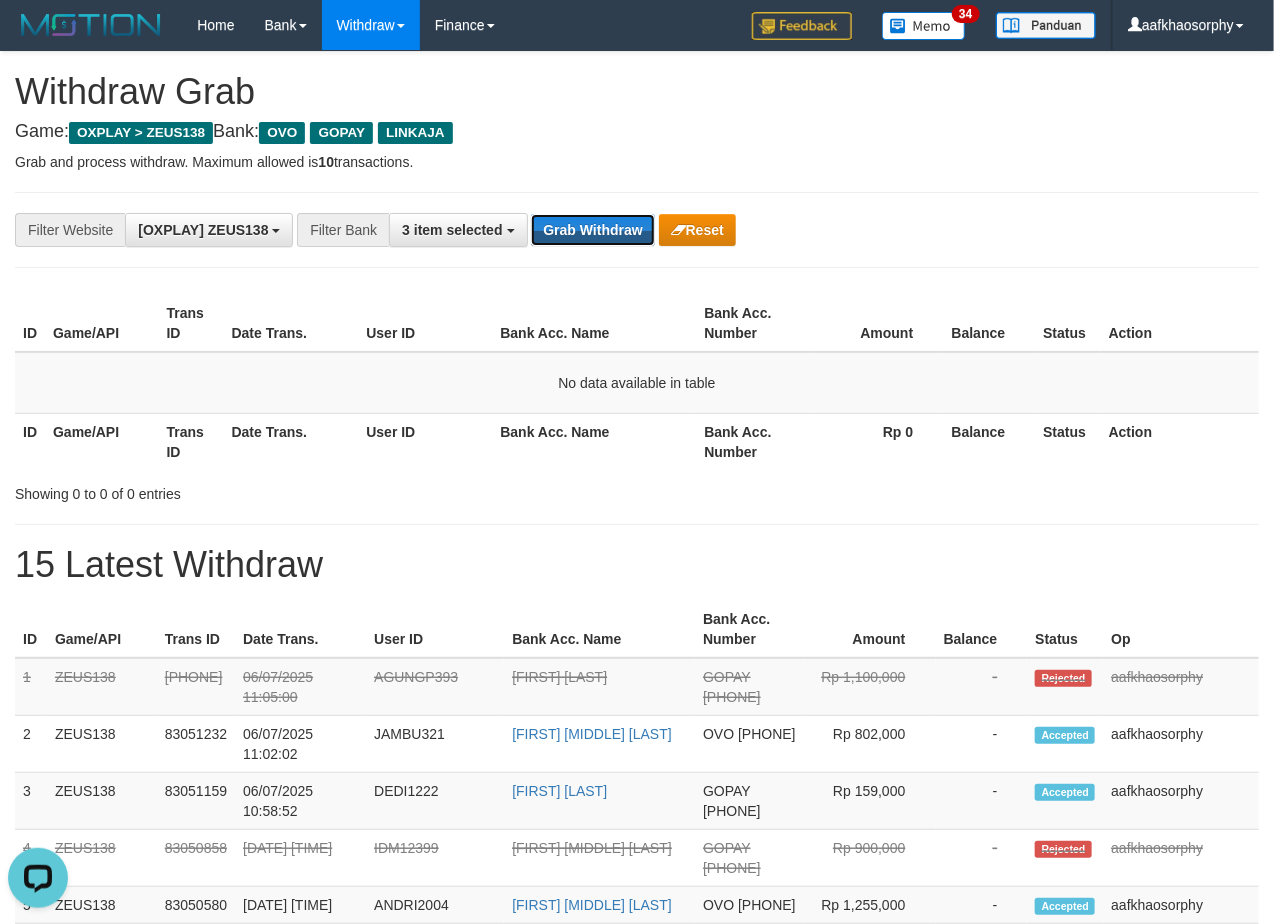 click on "Grab Withdraw" at bounding box center (592, 230) 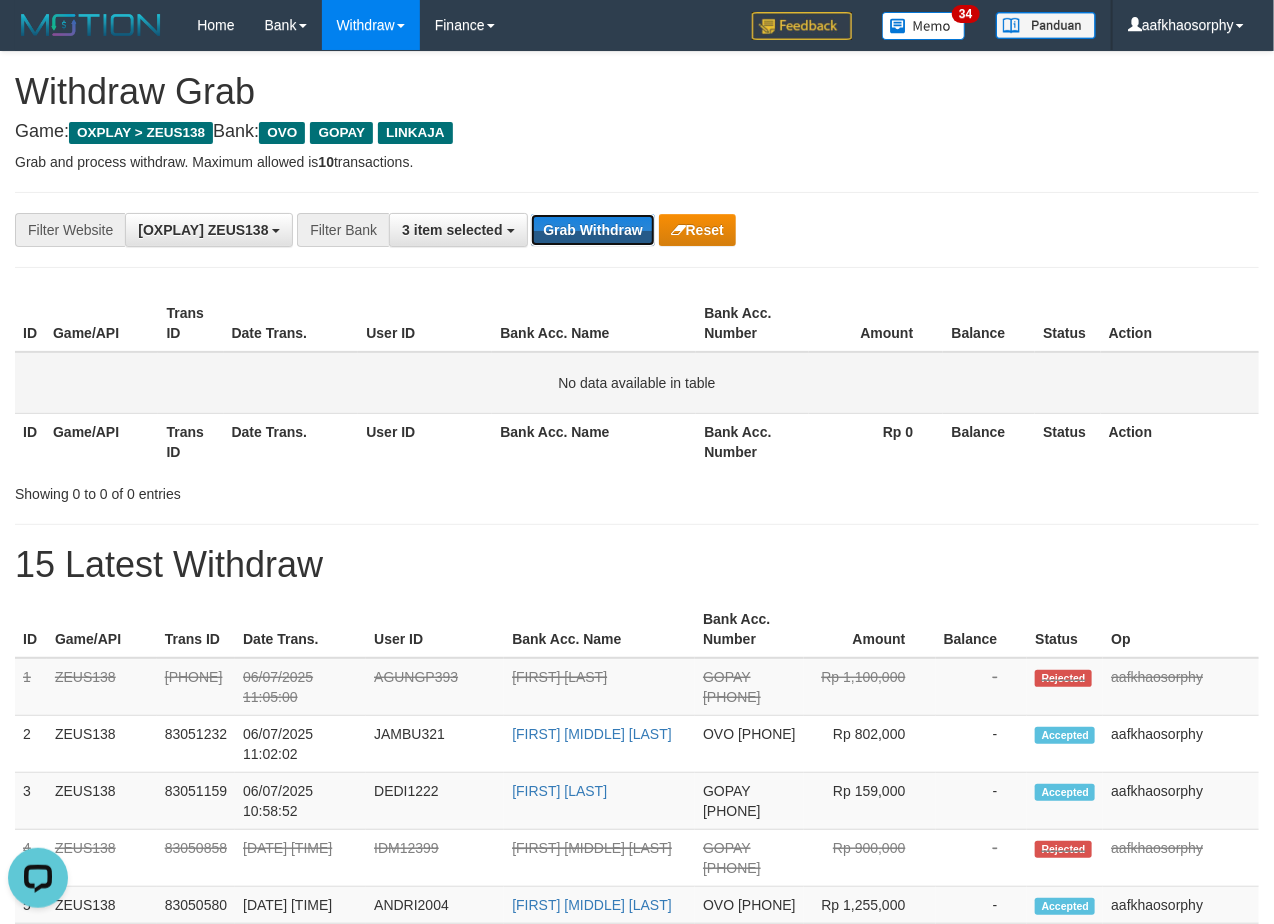 click on "Grab Withdraw" at bounding box center (592, 230) 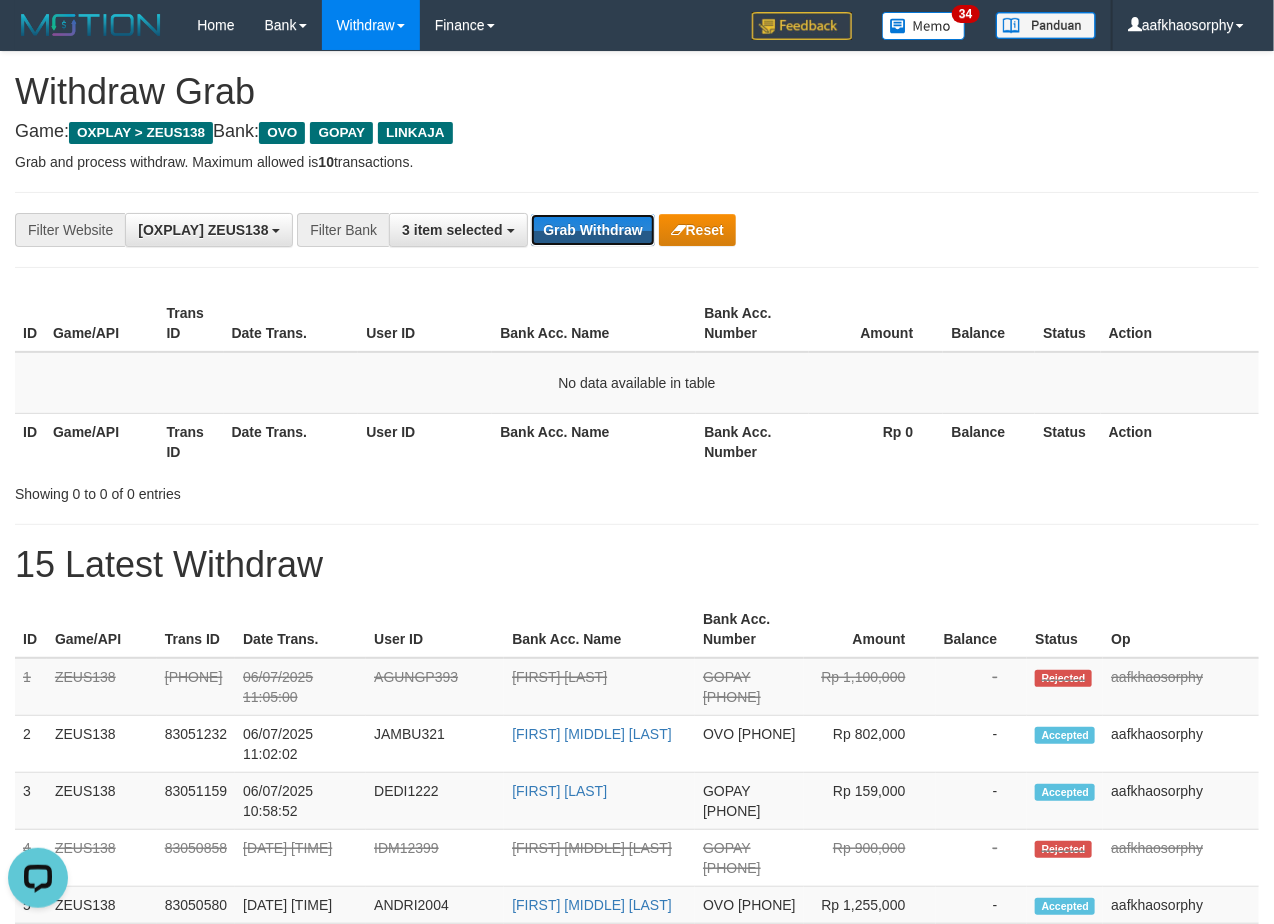 click on "Grab Withdraw" at bounding box center (592, 230) 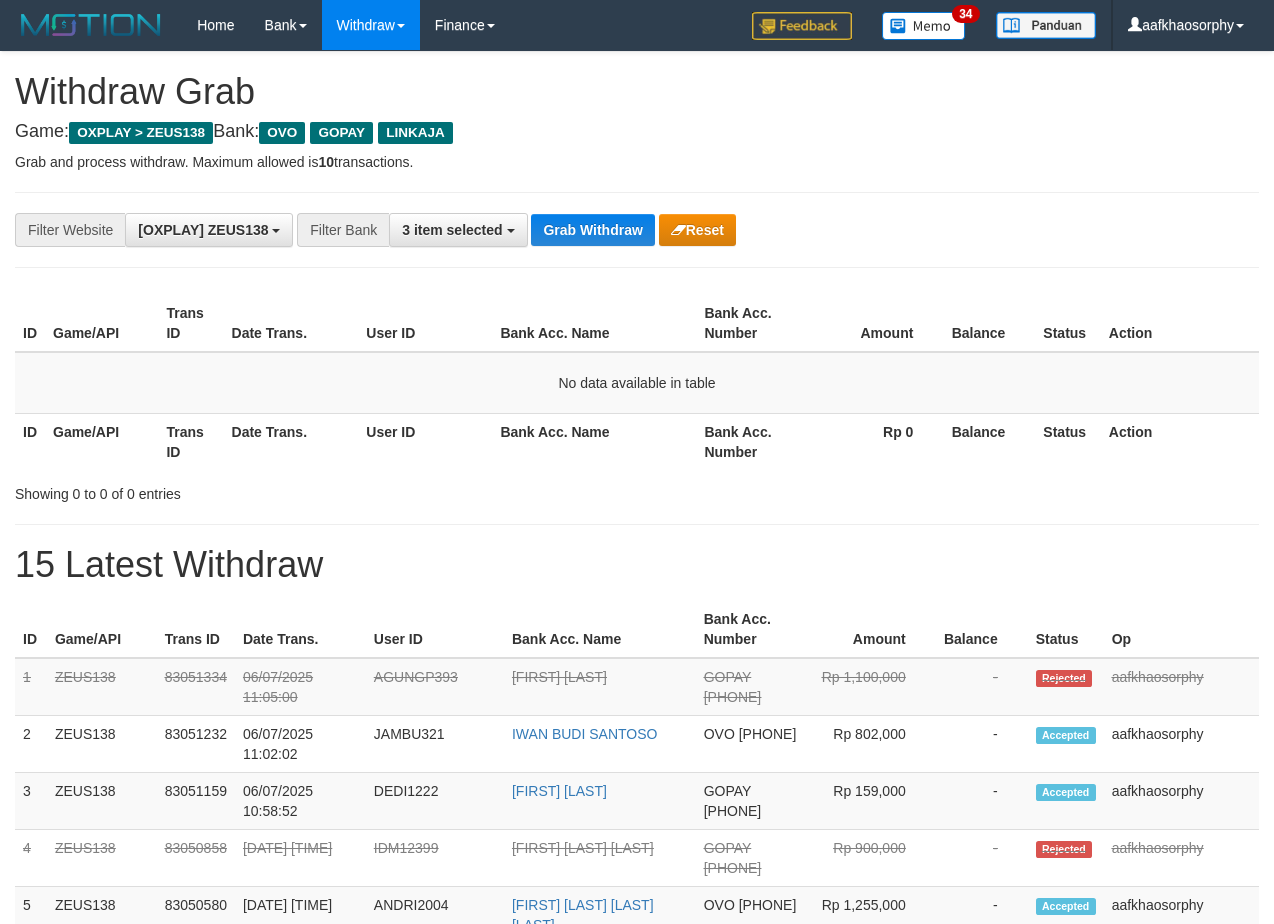 scroll, scrollTop: 0, scrollLeft: 0, axis: both 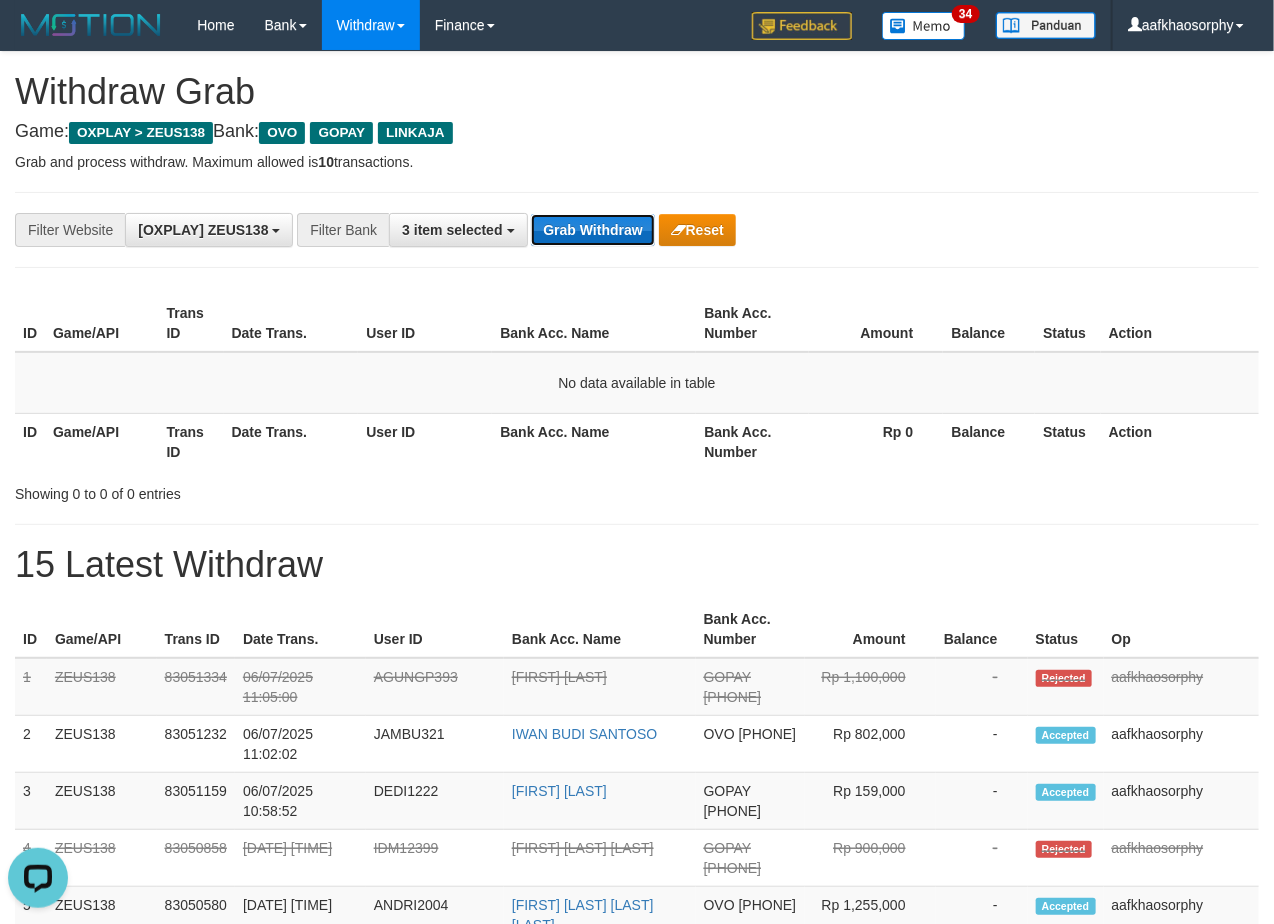 click on "Grab Withdraw" at bounding box center (592, 230) 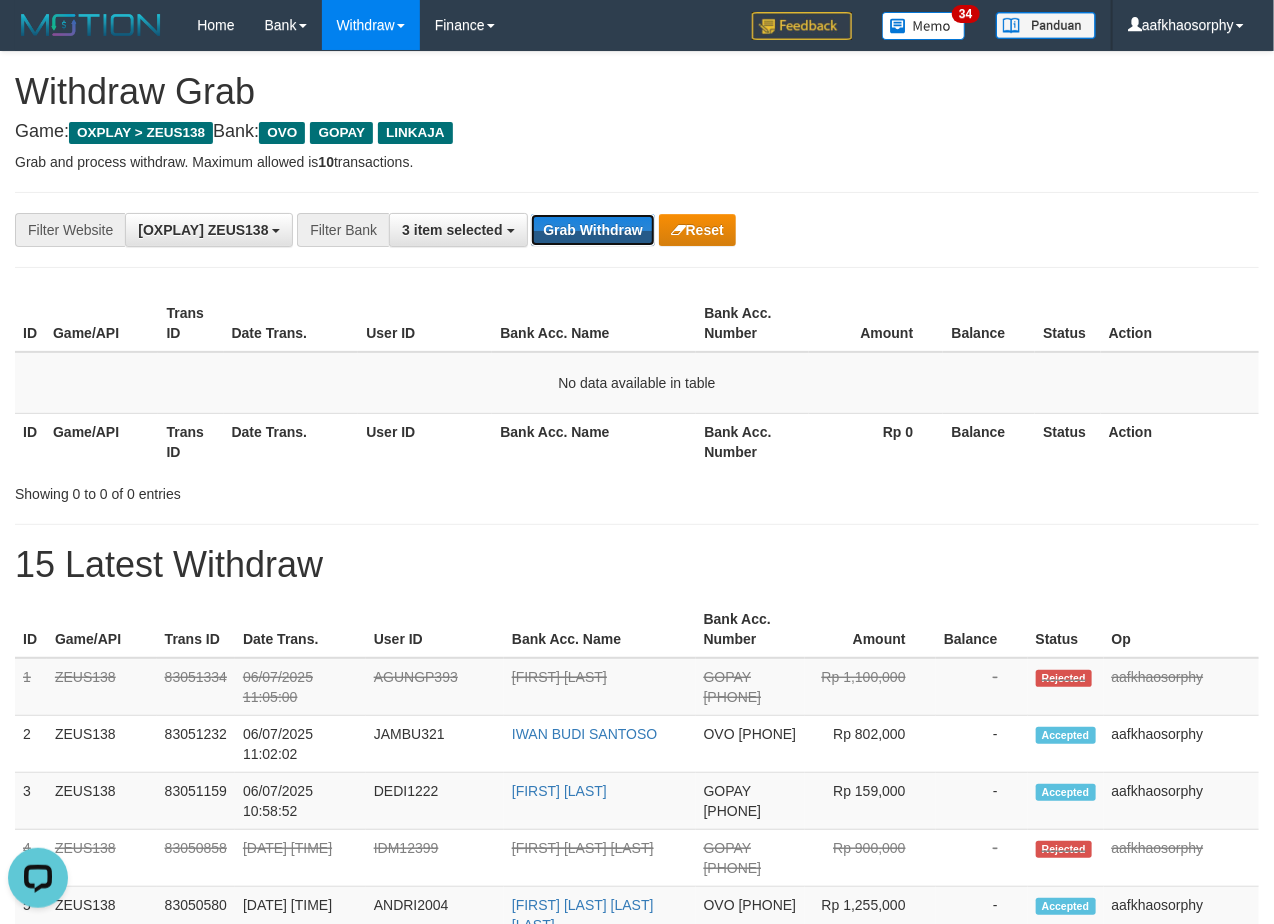 click on "Grab Withdraw" at bounding box center [592, 230] 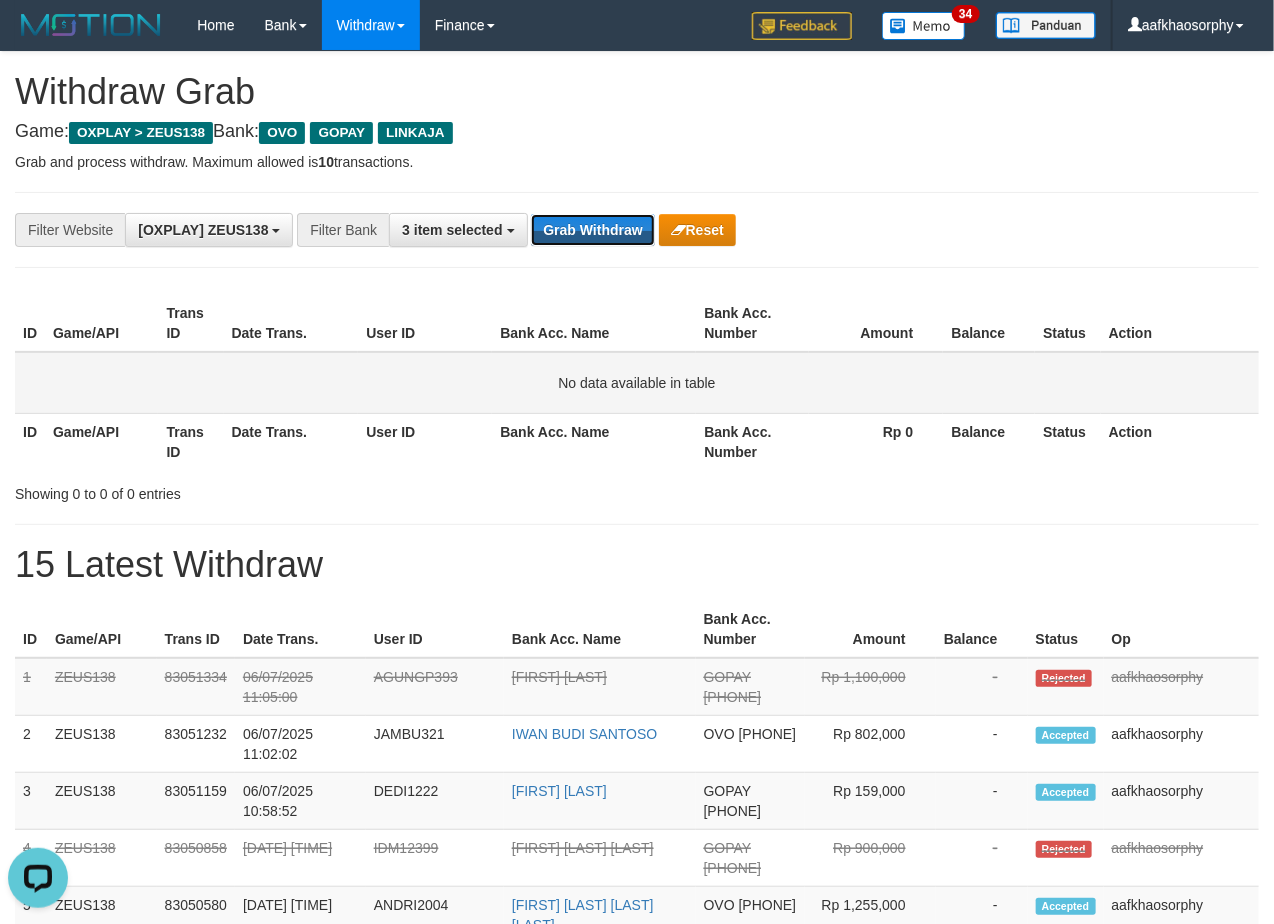click on "Grab Withdraw" at bounding box center (592, 230) 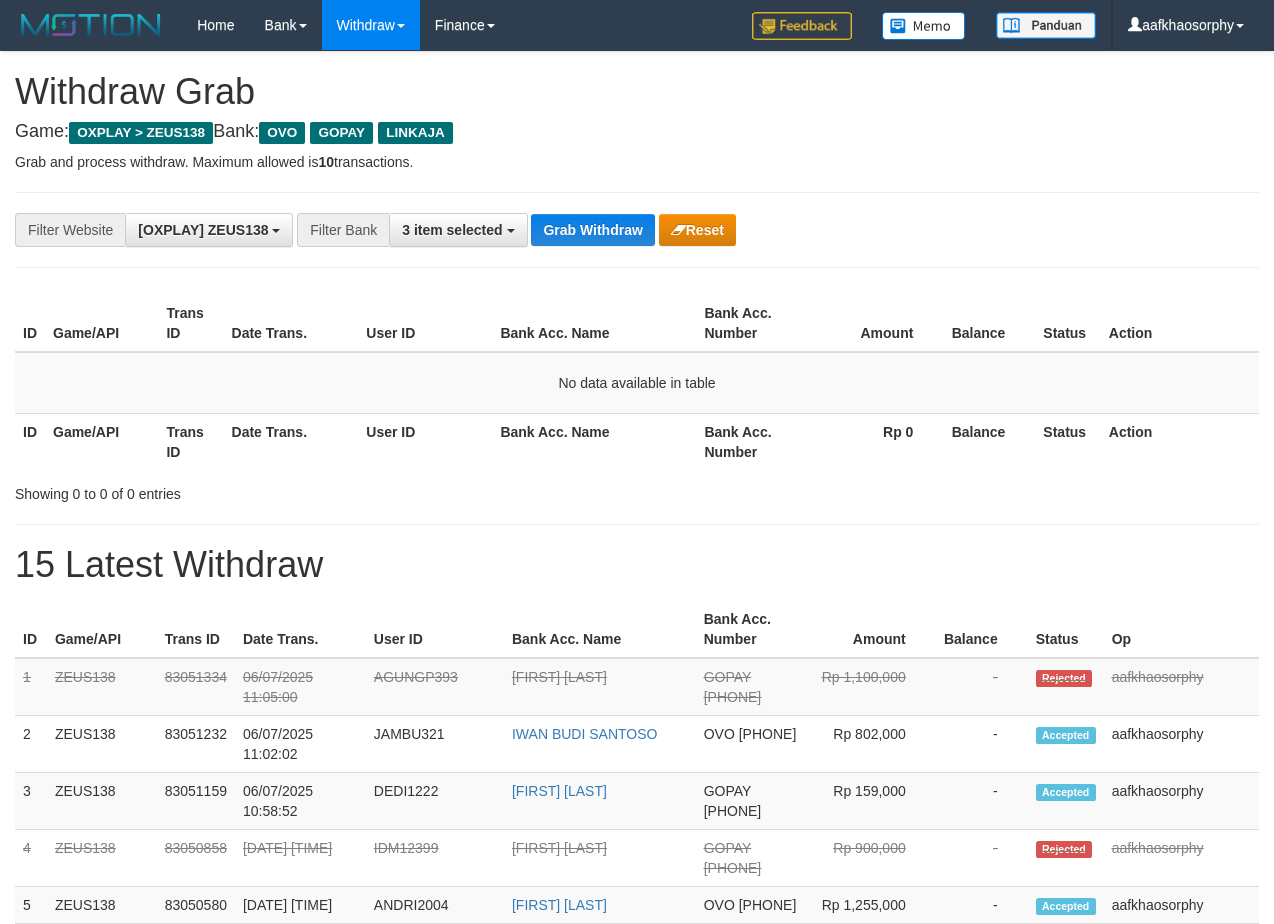 scroll, scrollTop: 0, scrollLeft: 0, axis: both 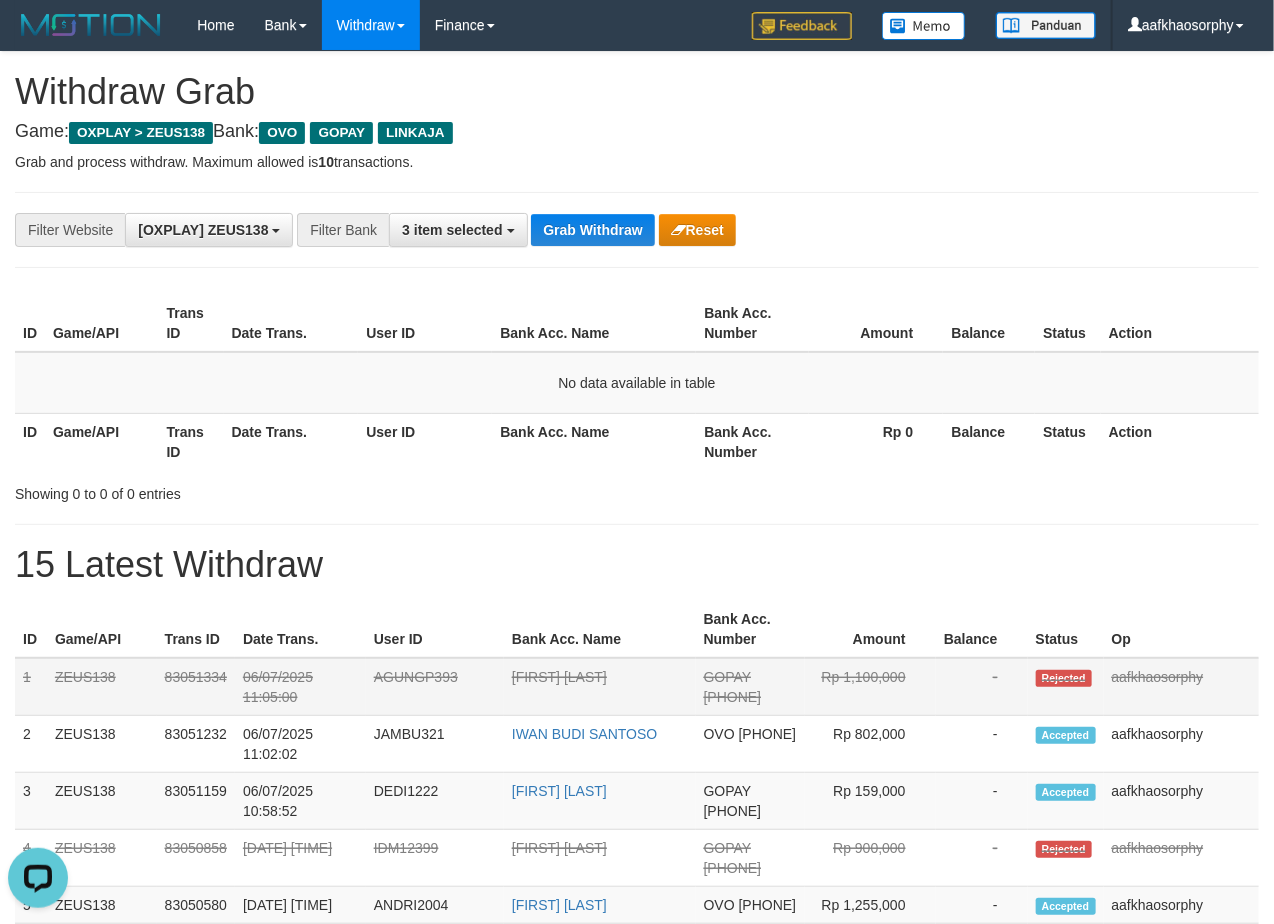 click on "Bank Acc. Name" at bounding box center [600, 629] 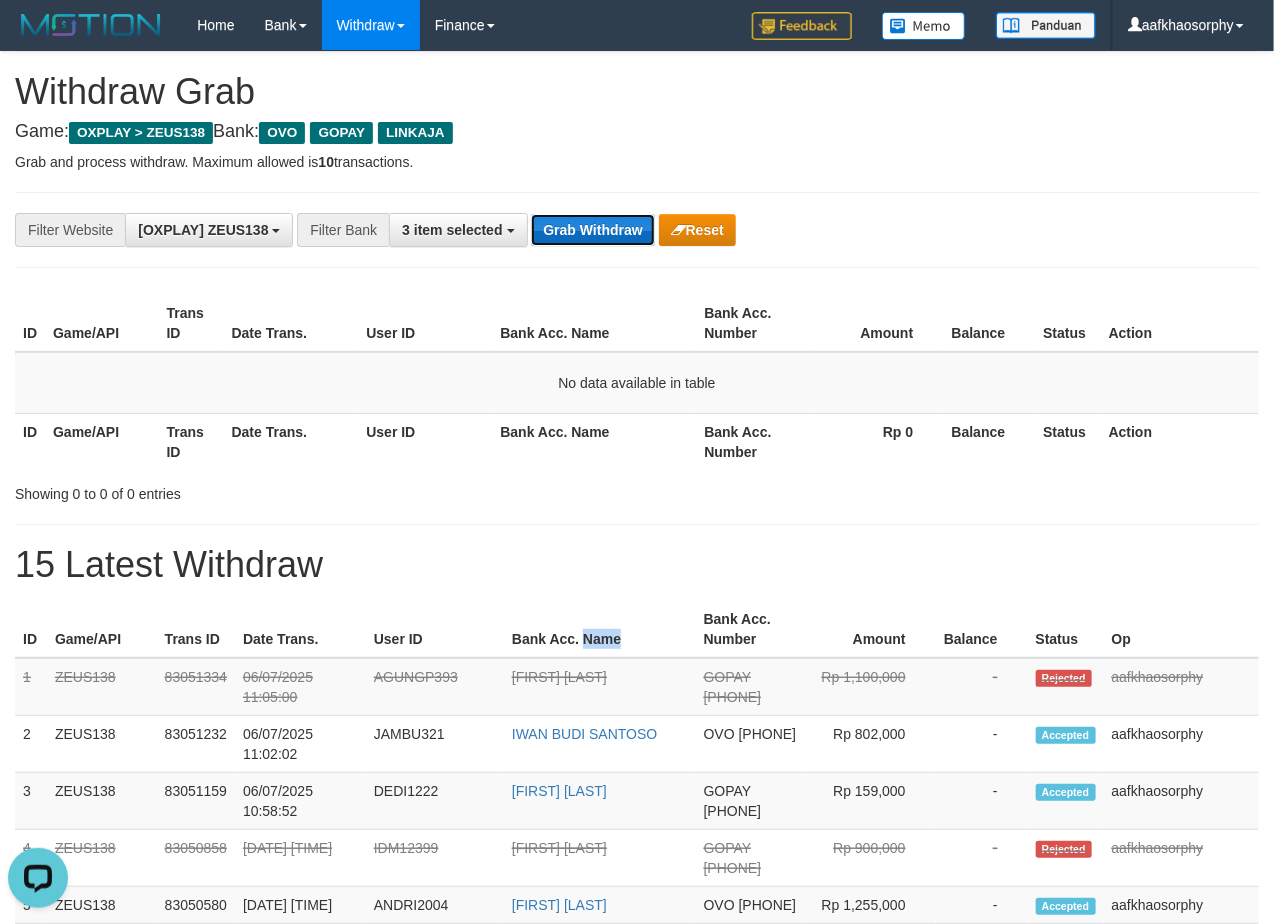 click on "Grab Withdraw" at bounding box center (592, 230) 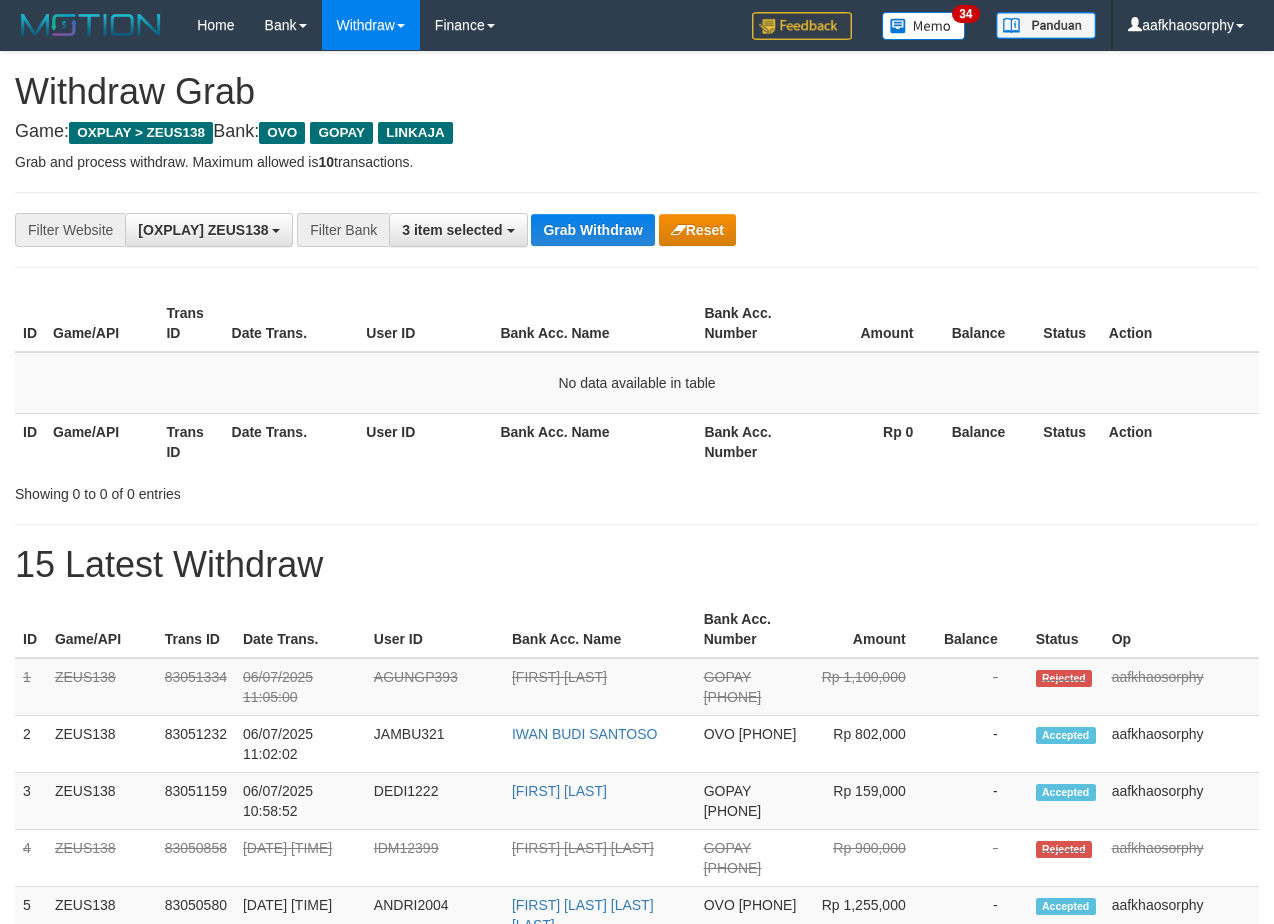 scroll, scrollTop: 0, scrollLeft: 0, axis: both 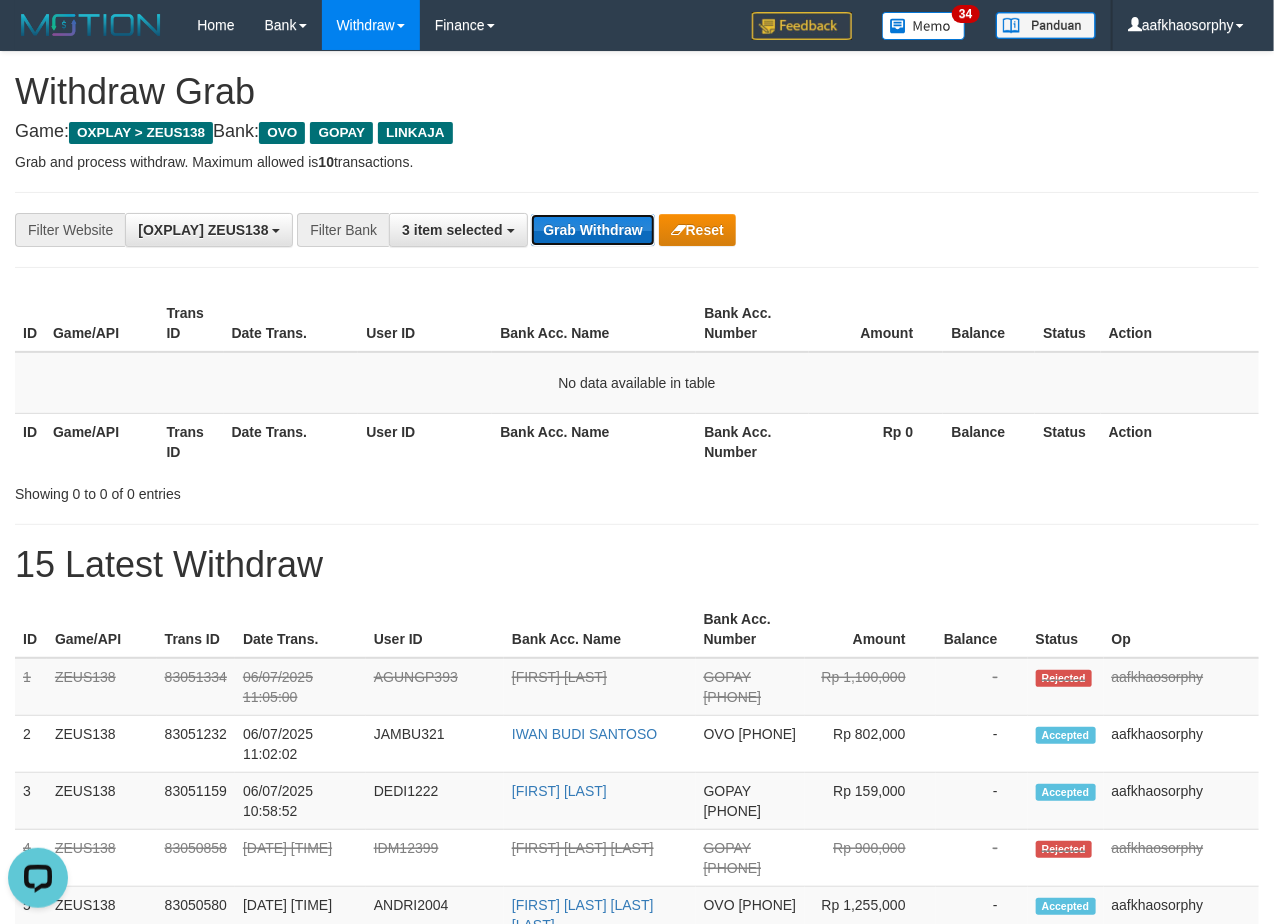 click on "Grab Withdraw" at bounding box center (592, 230) 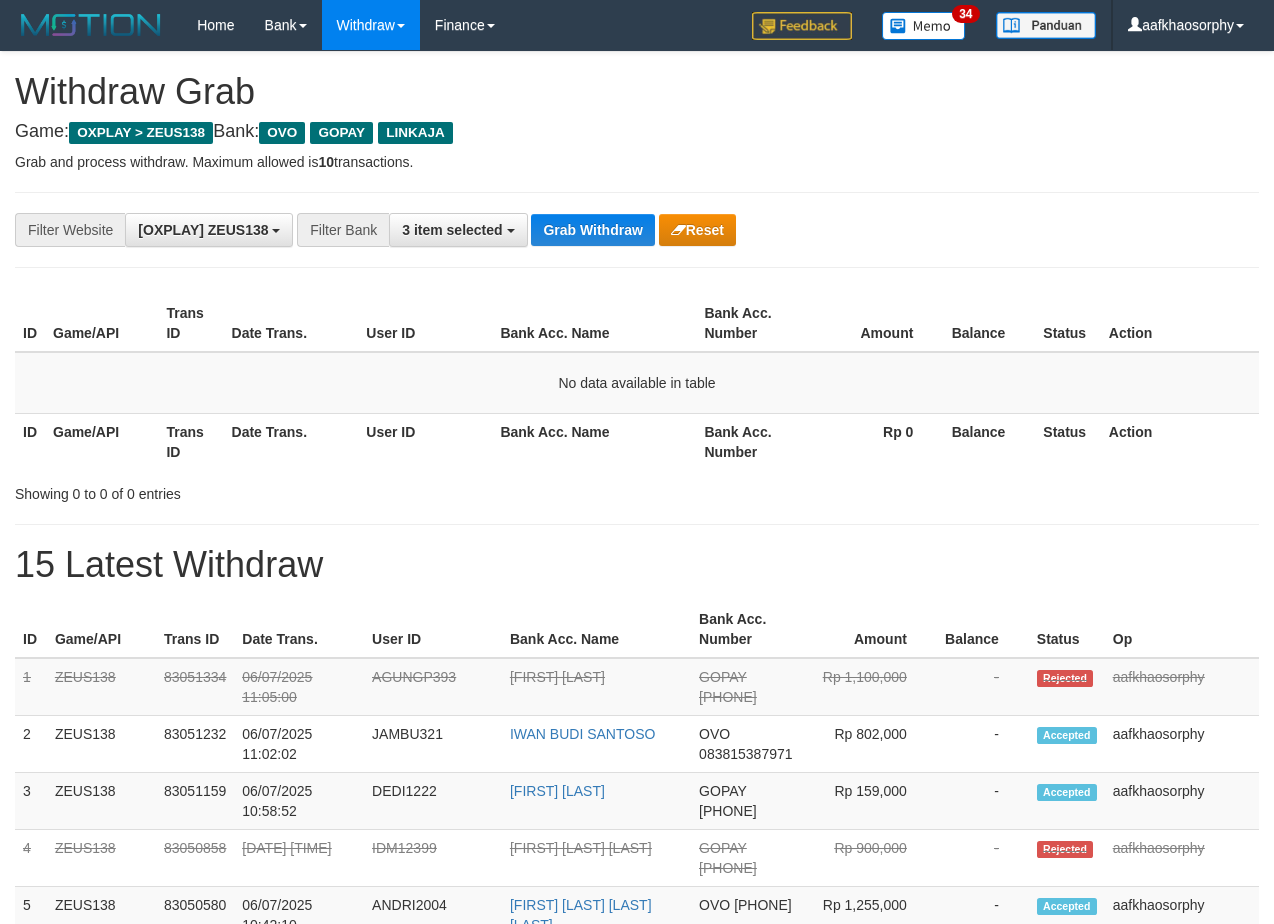 scroll, scrollTop: 0, scrollLeft: 0, axis: both 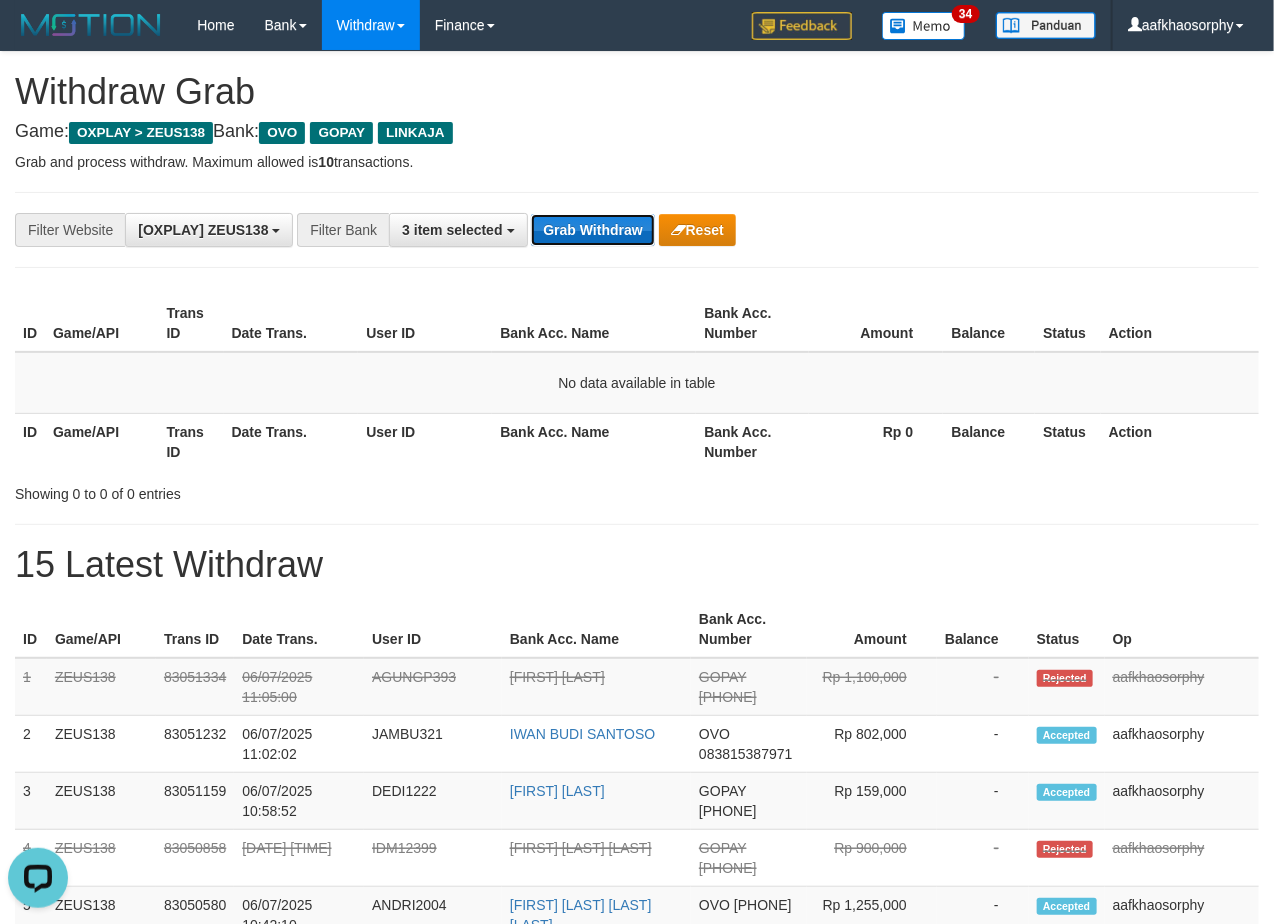 drag, startPoint x: 0, startPoint y: 0, endPoint x: 614, endPoint y: 227, distance: 654.6182 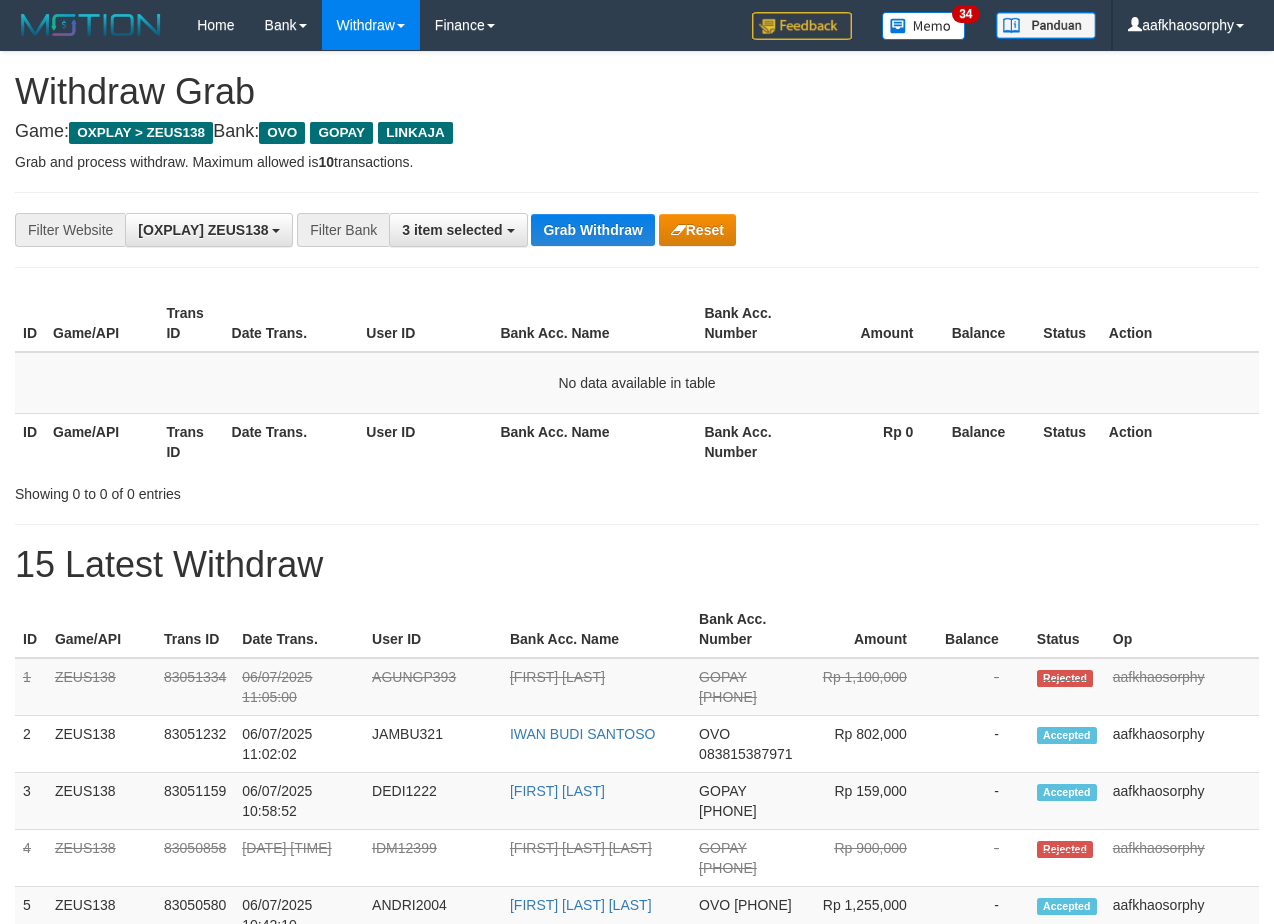 scroll, scrollTop: 0, scrollLeft: 0, axis: both 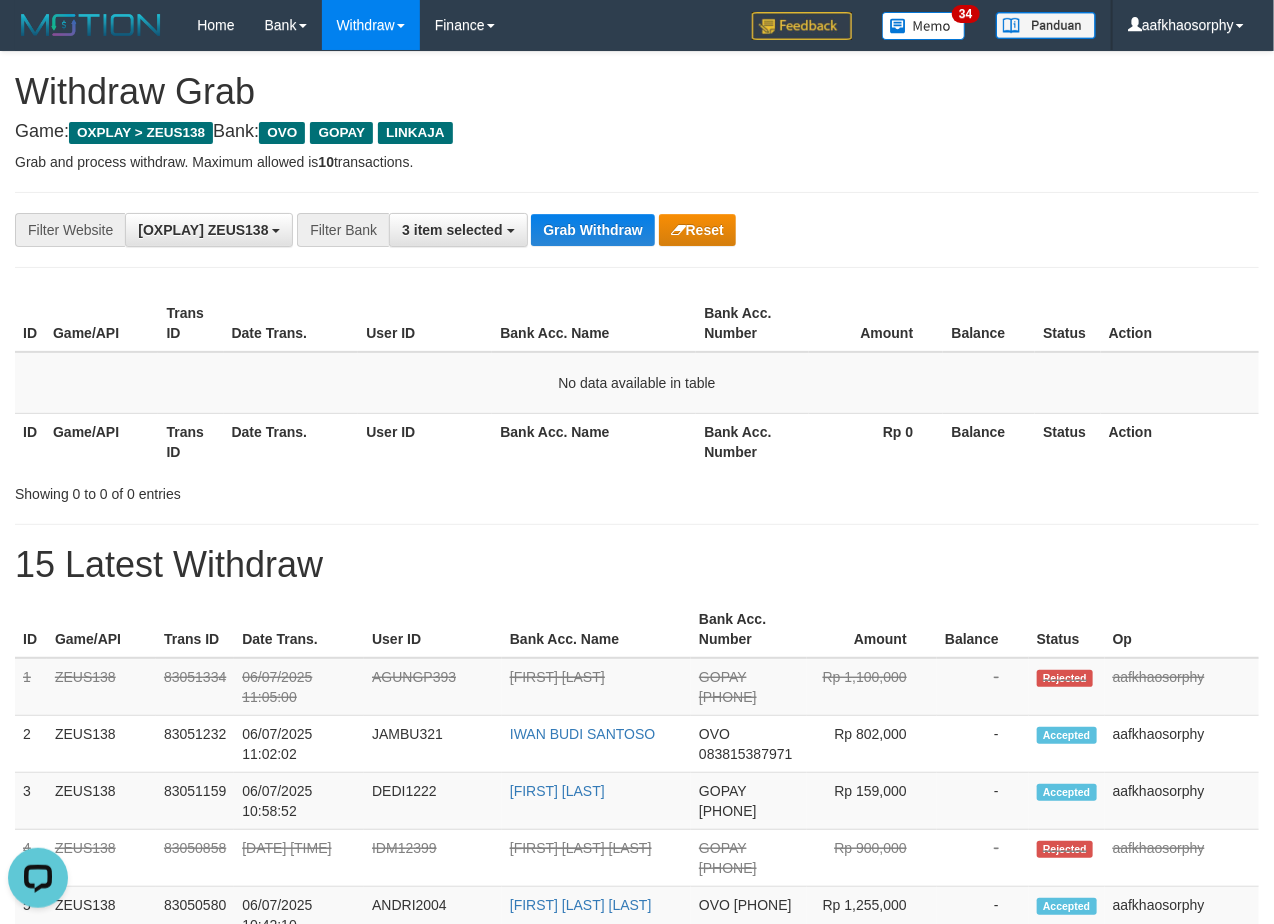 click on "Grab Withdraw" at bounding box center (592, 230) 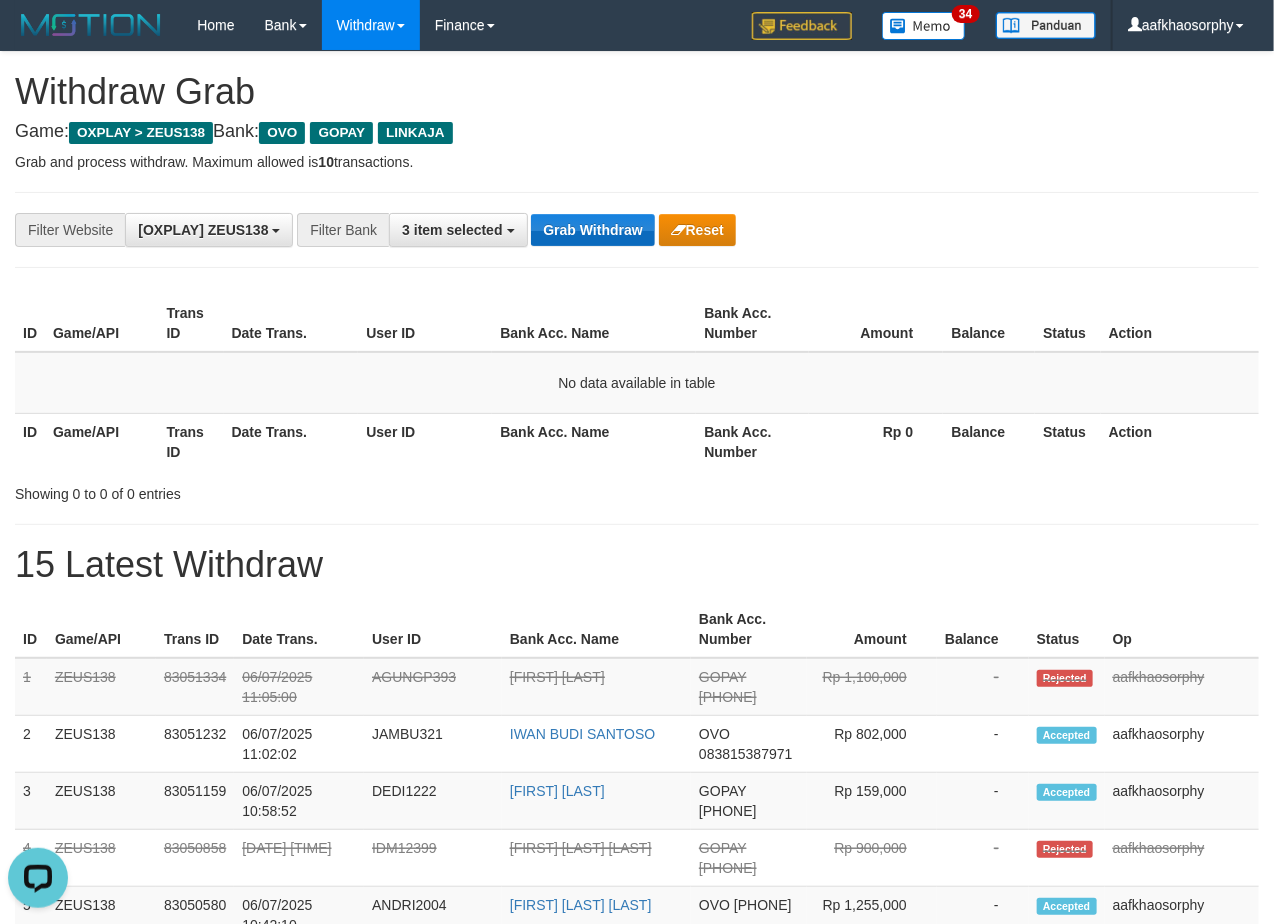 drag, startPoint x: 0, startPoint y: 0, endPoint x: 614, endPoint y: 228, distance: 654.96564 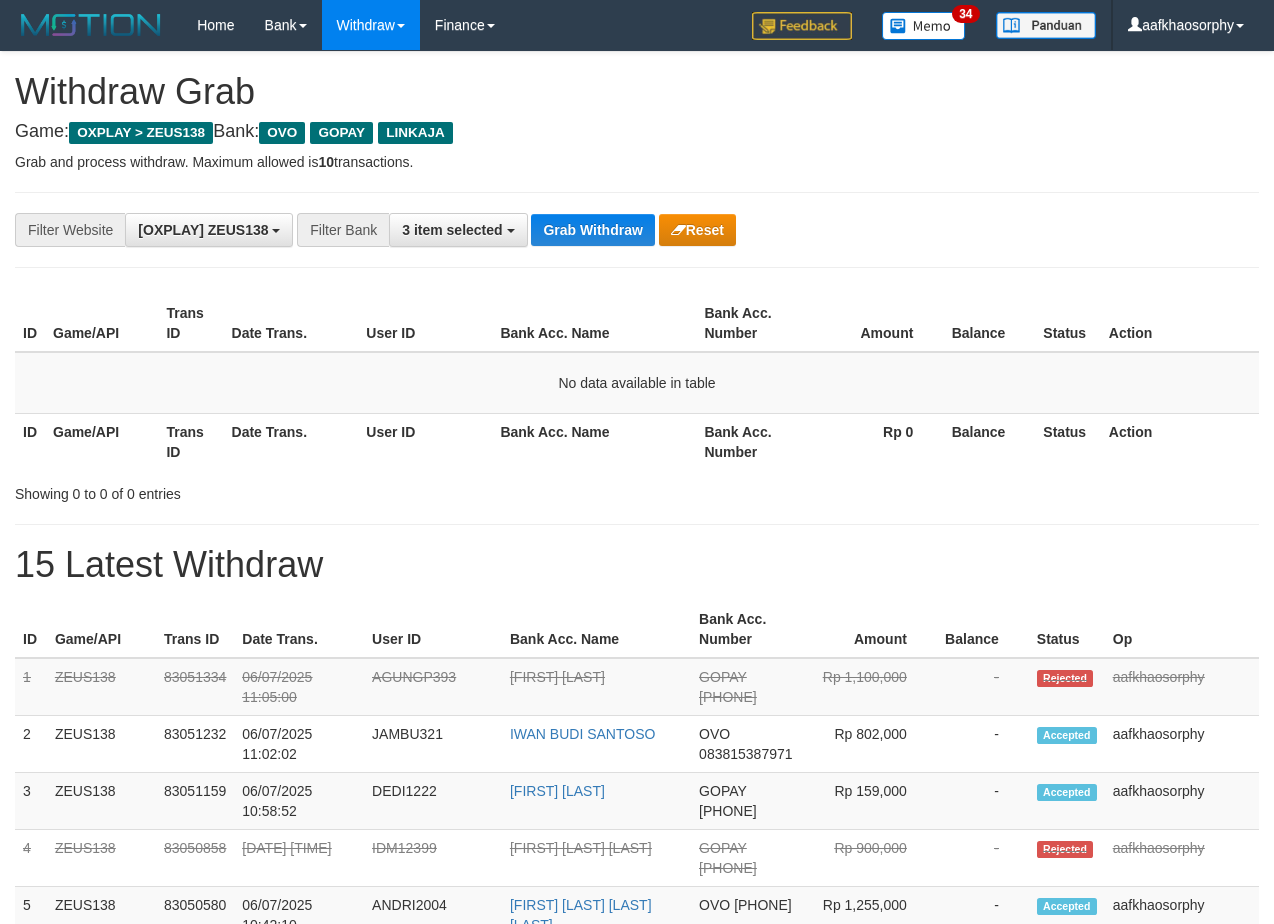 scroll, scrollTop: 0, scrollLeft: 0, axis: both 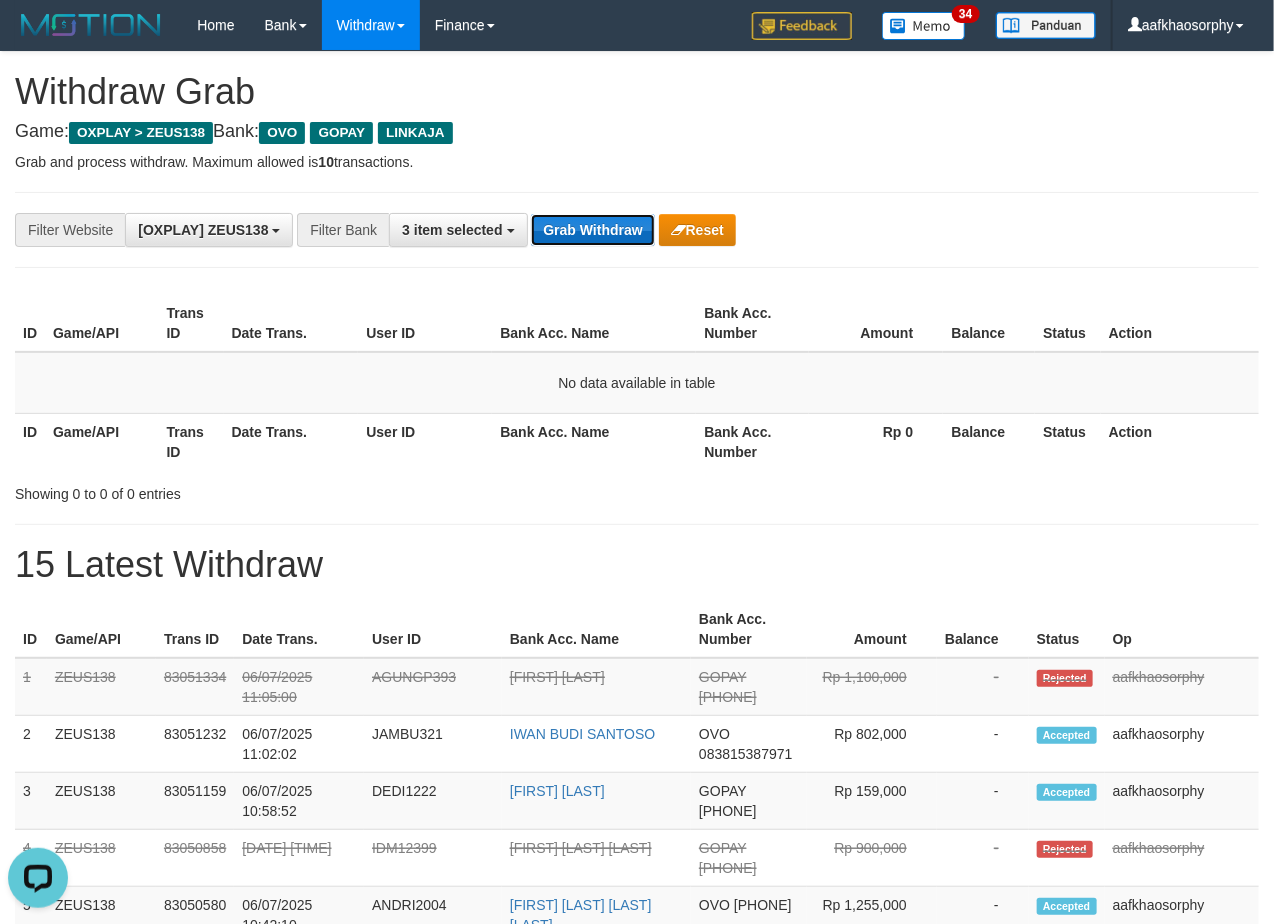 click on "Grab Withdraw" at bounding box center (592, 230) 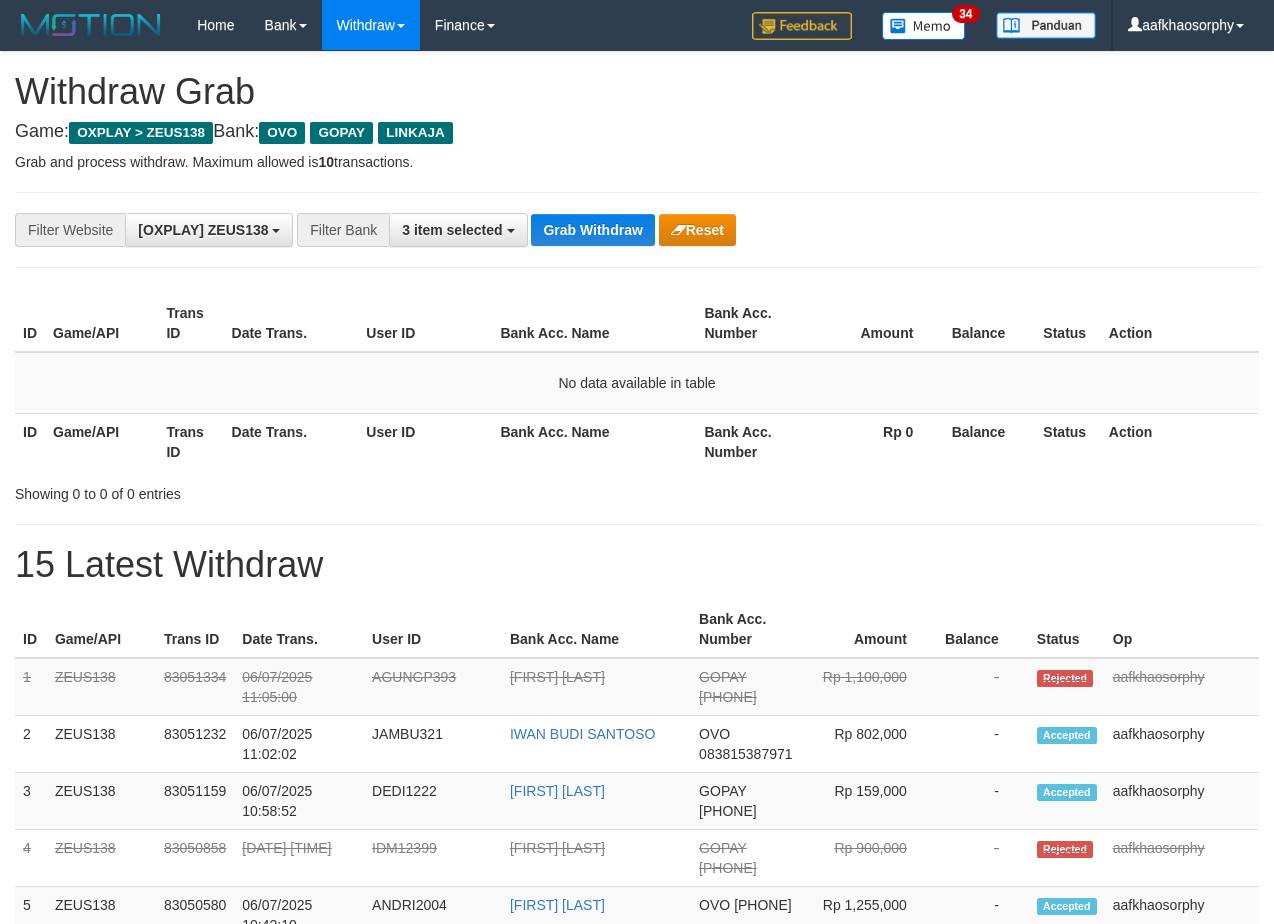 scroll, scrollTop: 0, scrollLeft: 0, axis: both 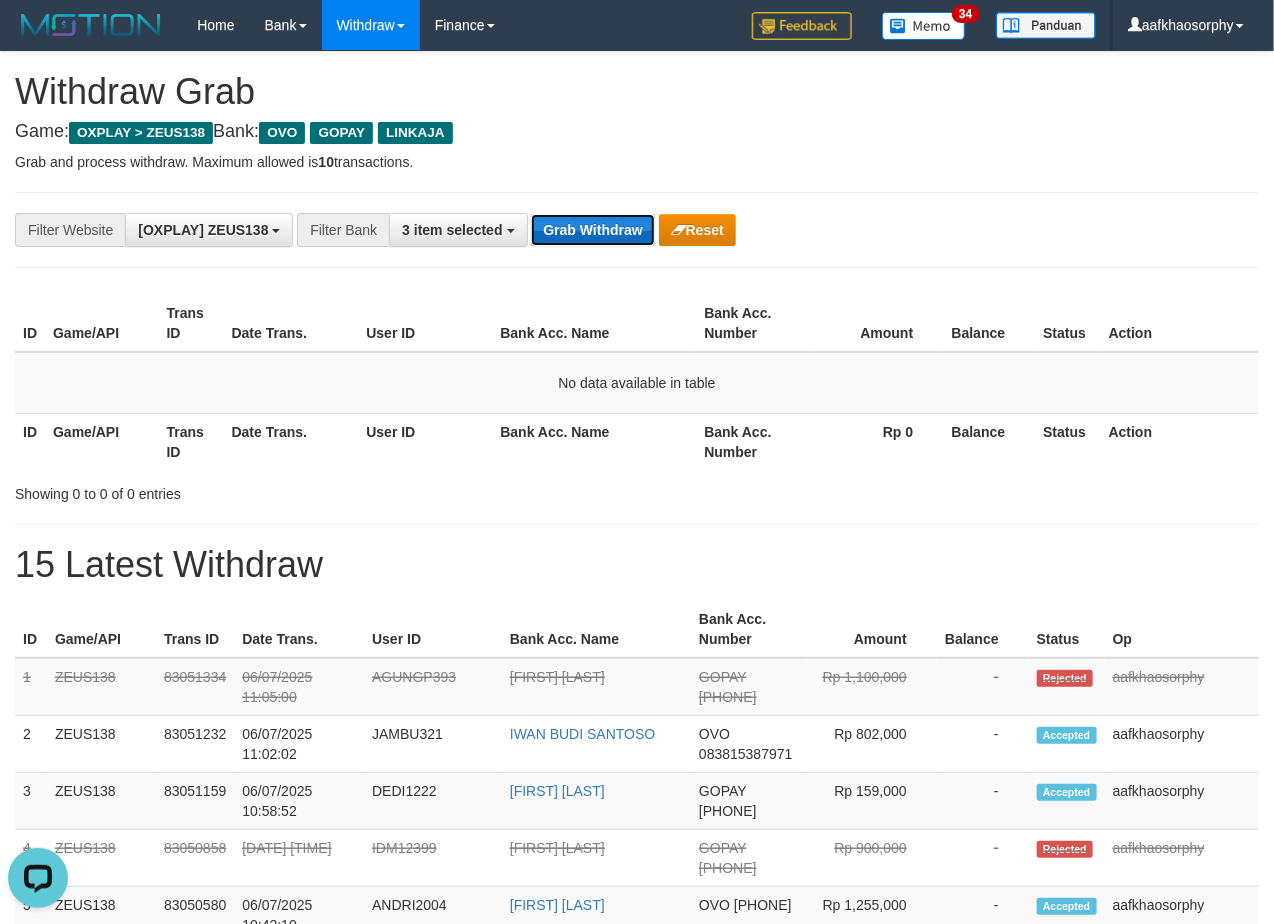 click on "Grab Withdraw" at bounding box center (592, 230) 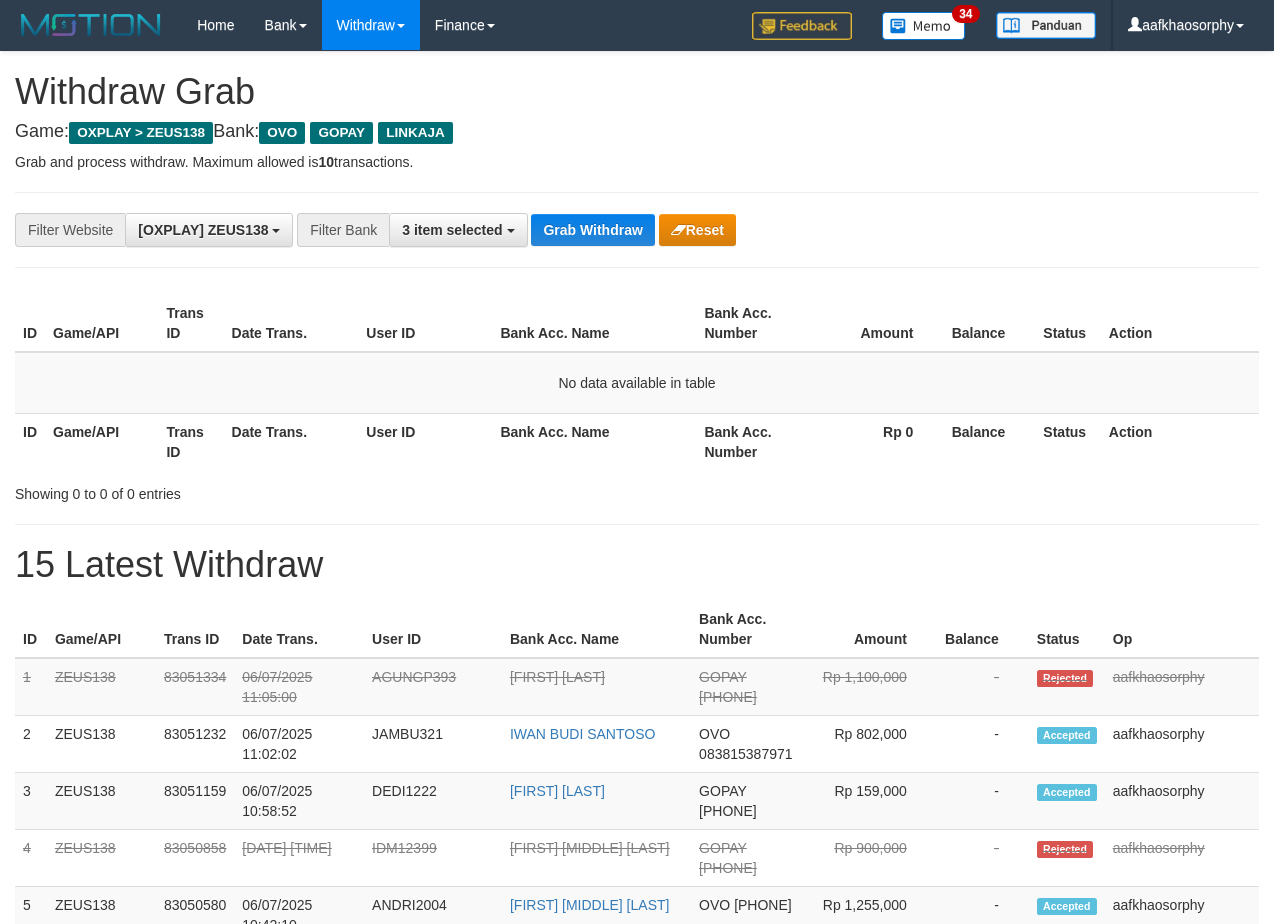 scroll, scrollTop: 0, scrollLeft: 0, axis: both 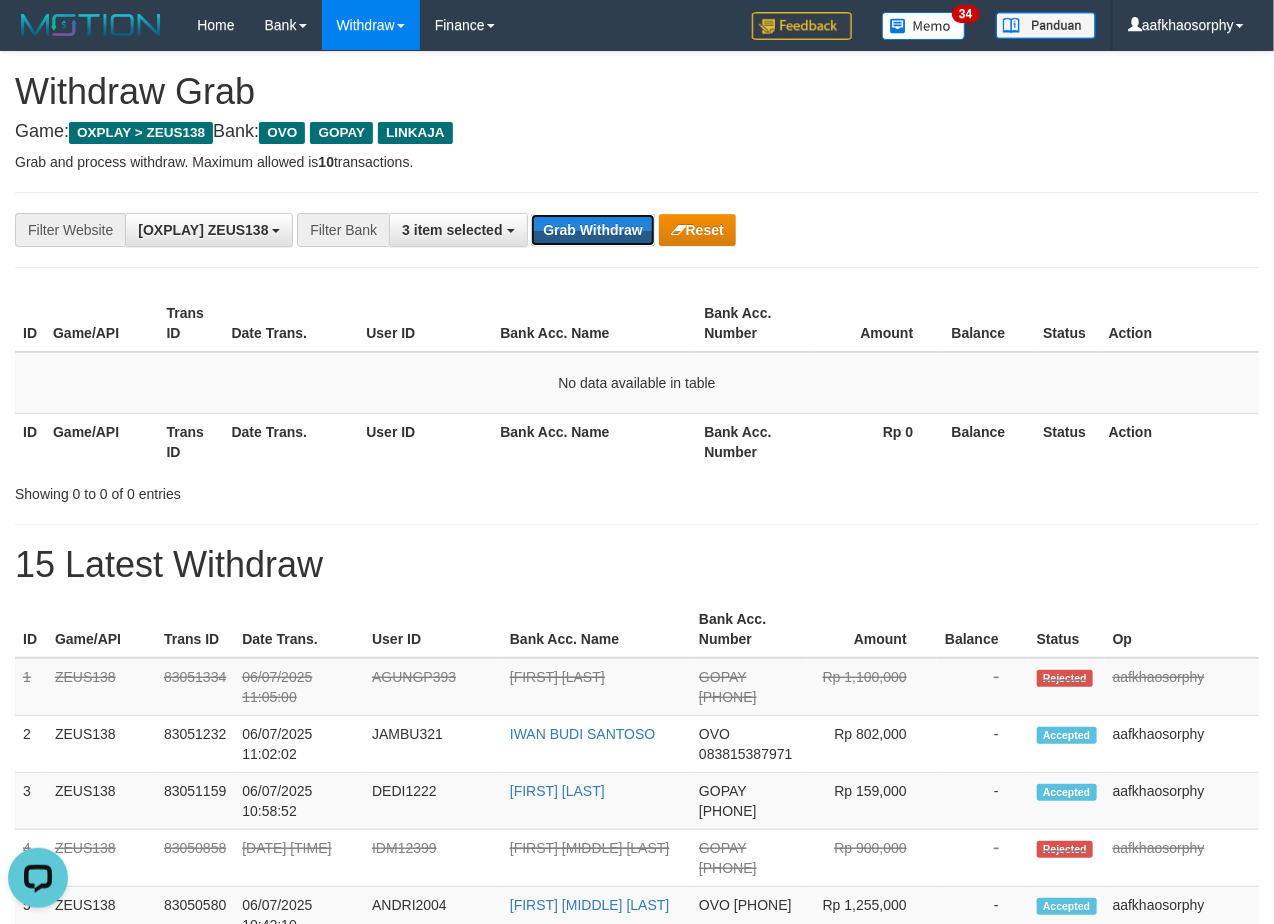 click on "Grab Withdraw" at bounding box center (592, 230) 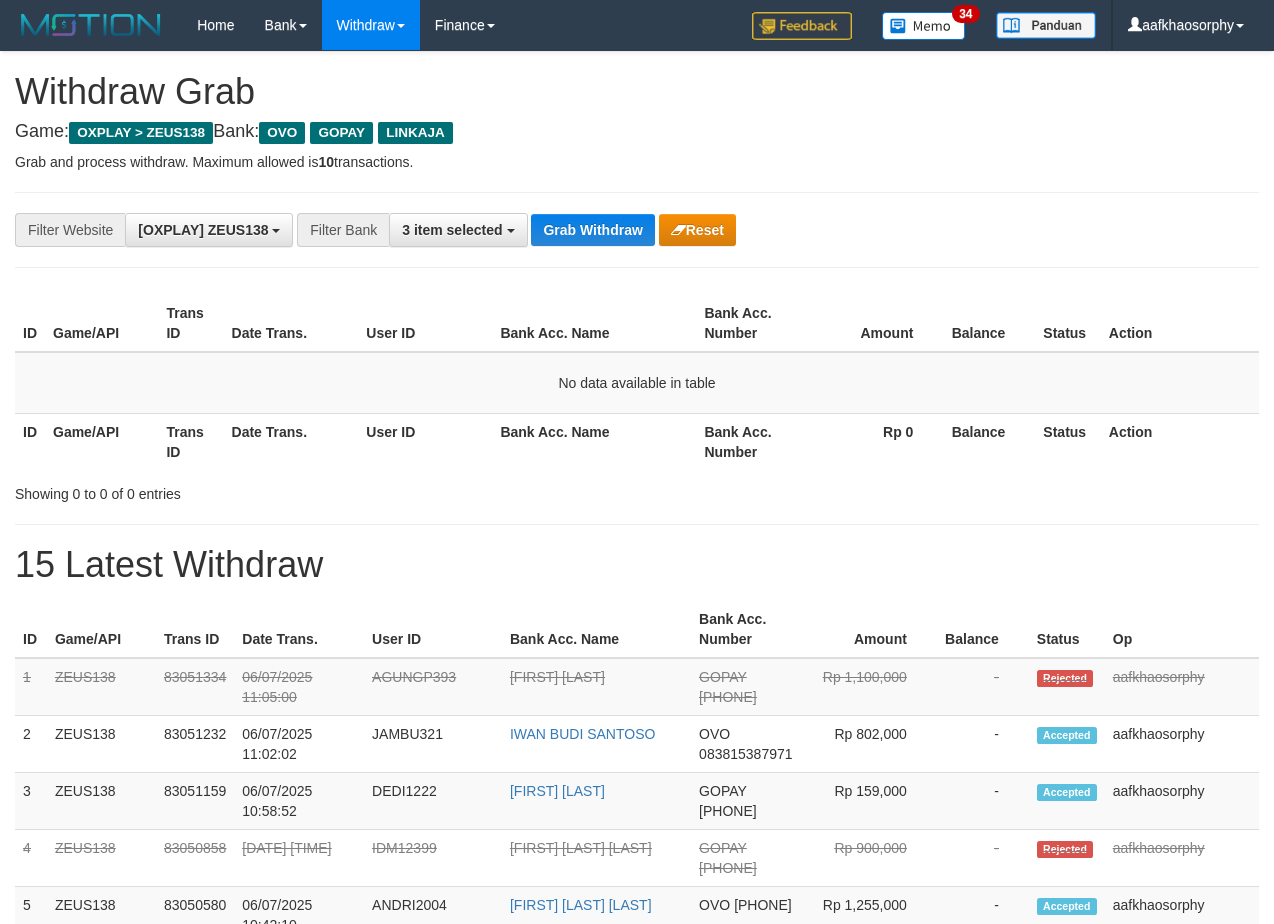 scroll, scrollTop: 0, scrollLeft: 0, axis: both 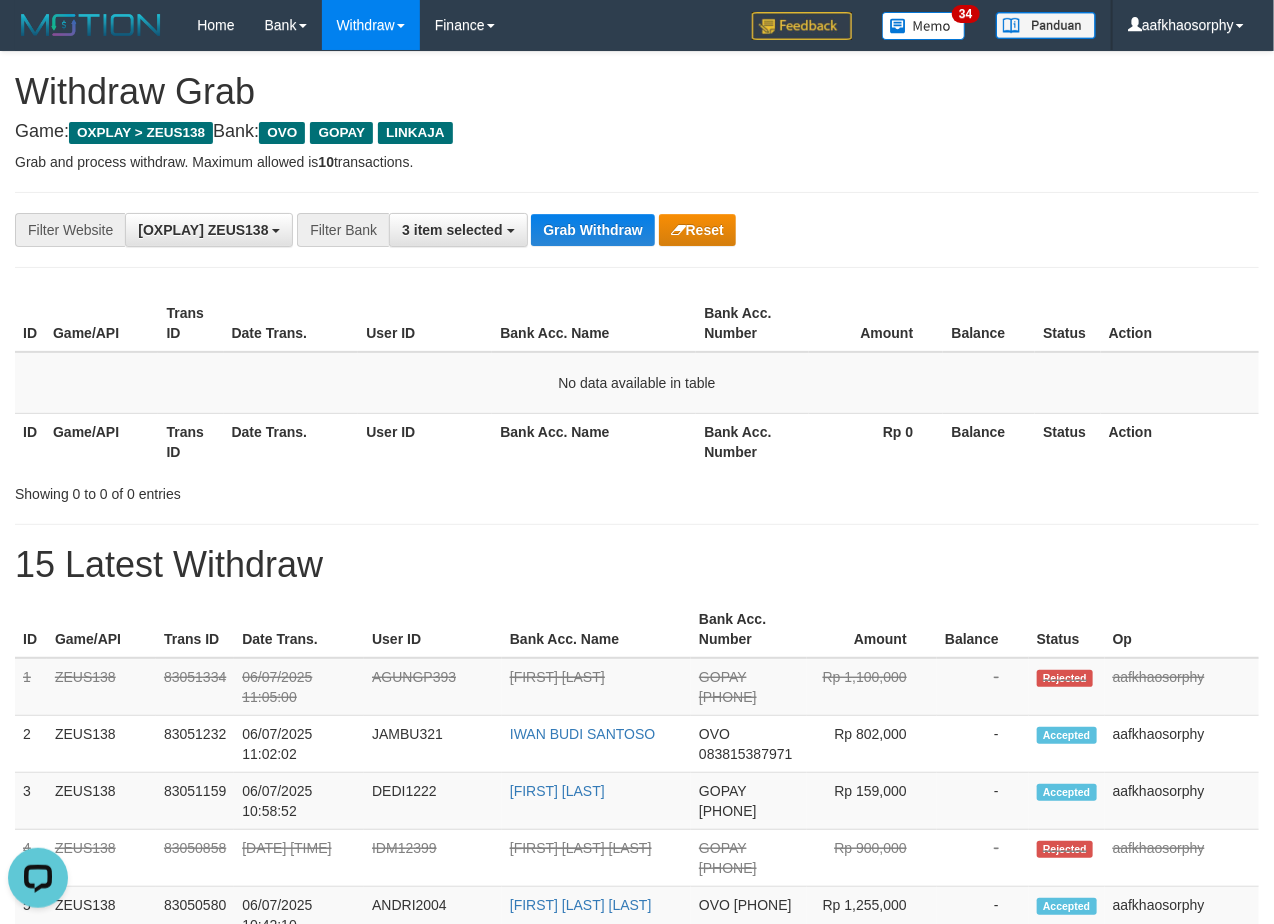click on "Grab Withdraw" at bounding box center [592, 230] 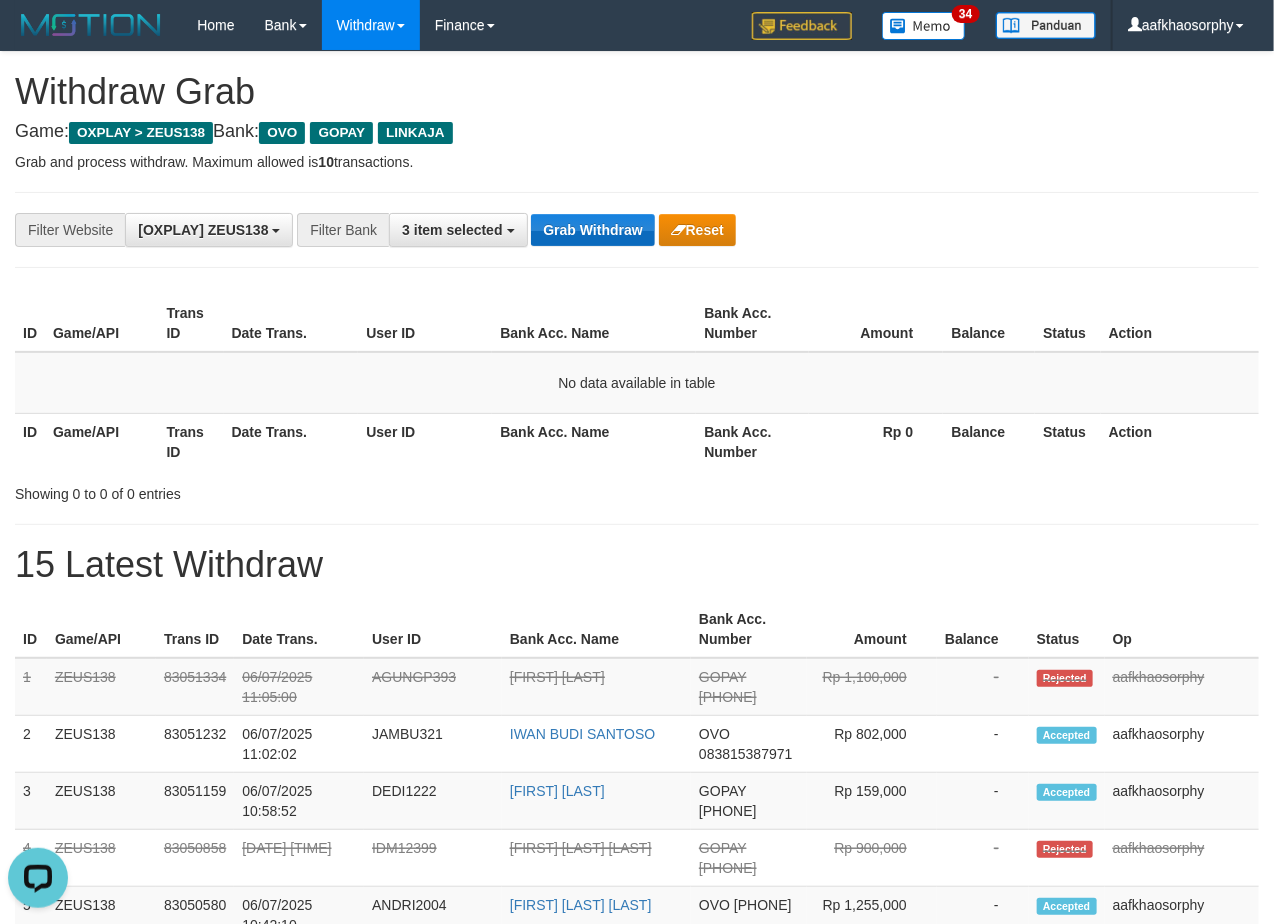 drag, startPoint x: 0, startPoint y: 0, endPoint x: 606, endPoint y: 232, distance: 648.89136 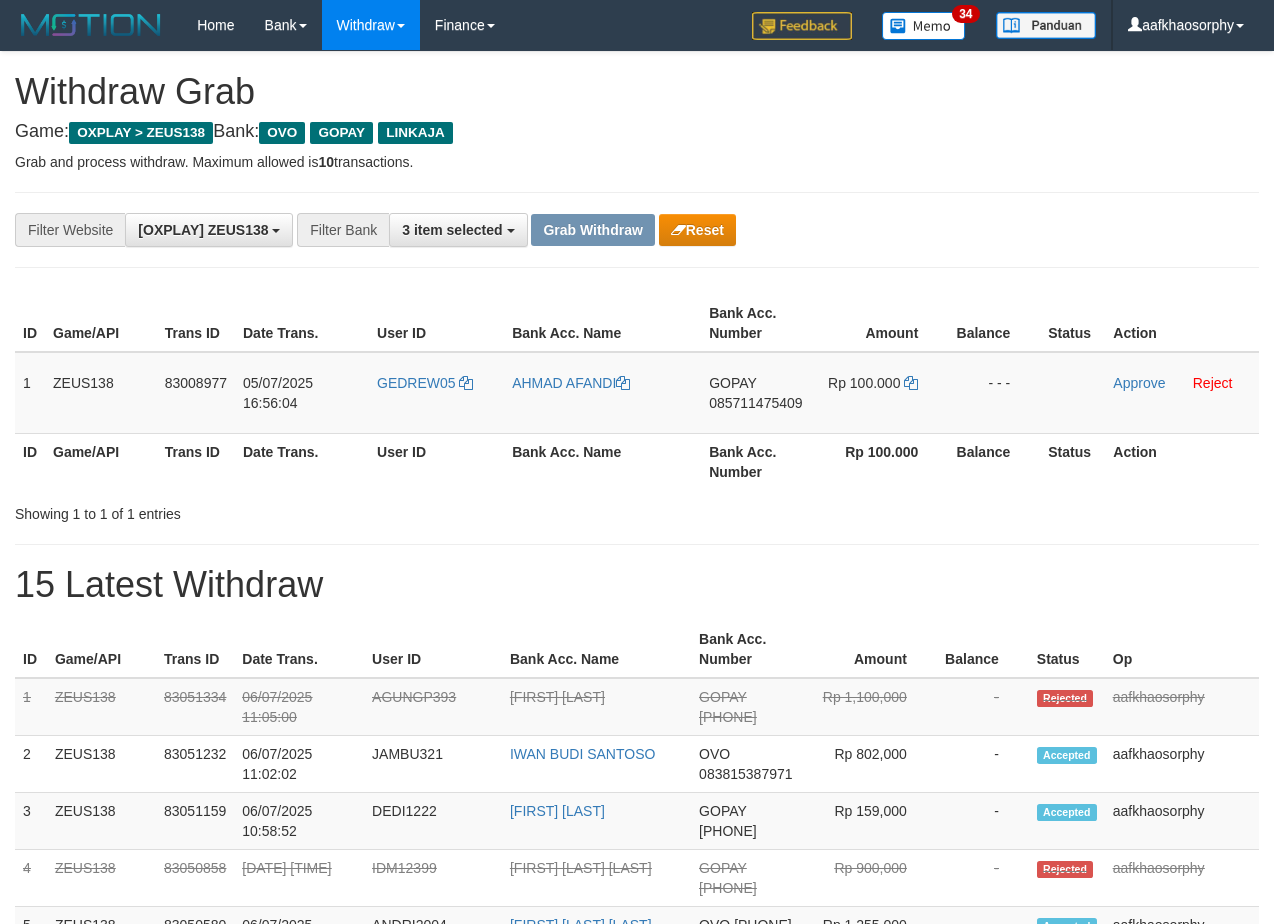 scroll, scrollTop: 0, scrollLeft: 0, axis: both 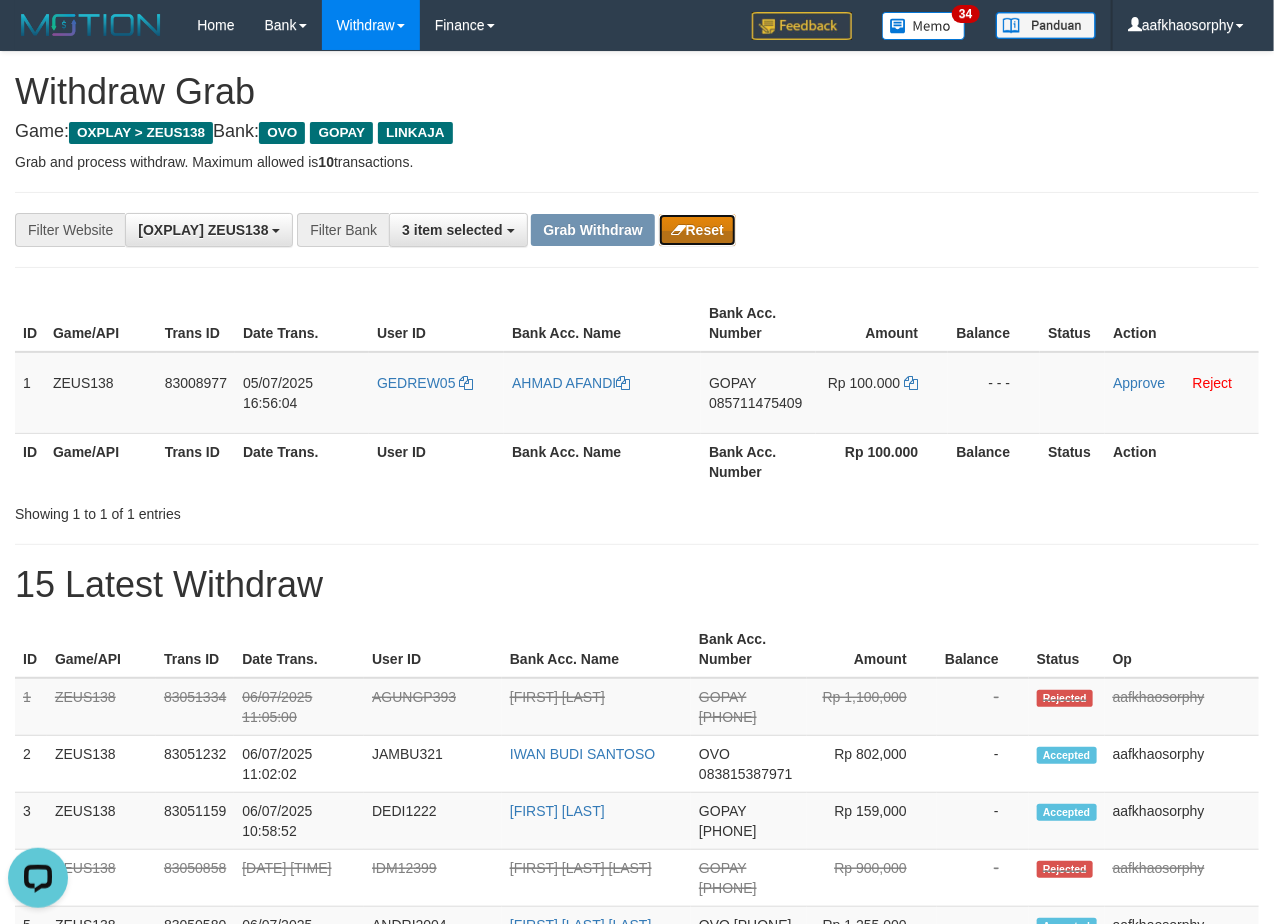 click on "Reset" at bounding box center (697, 230) 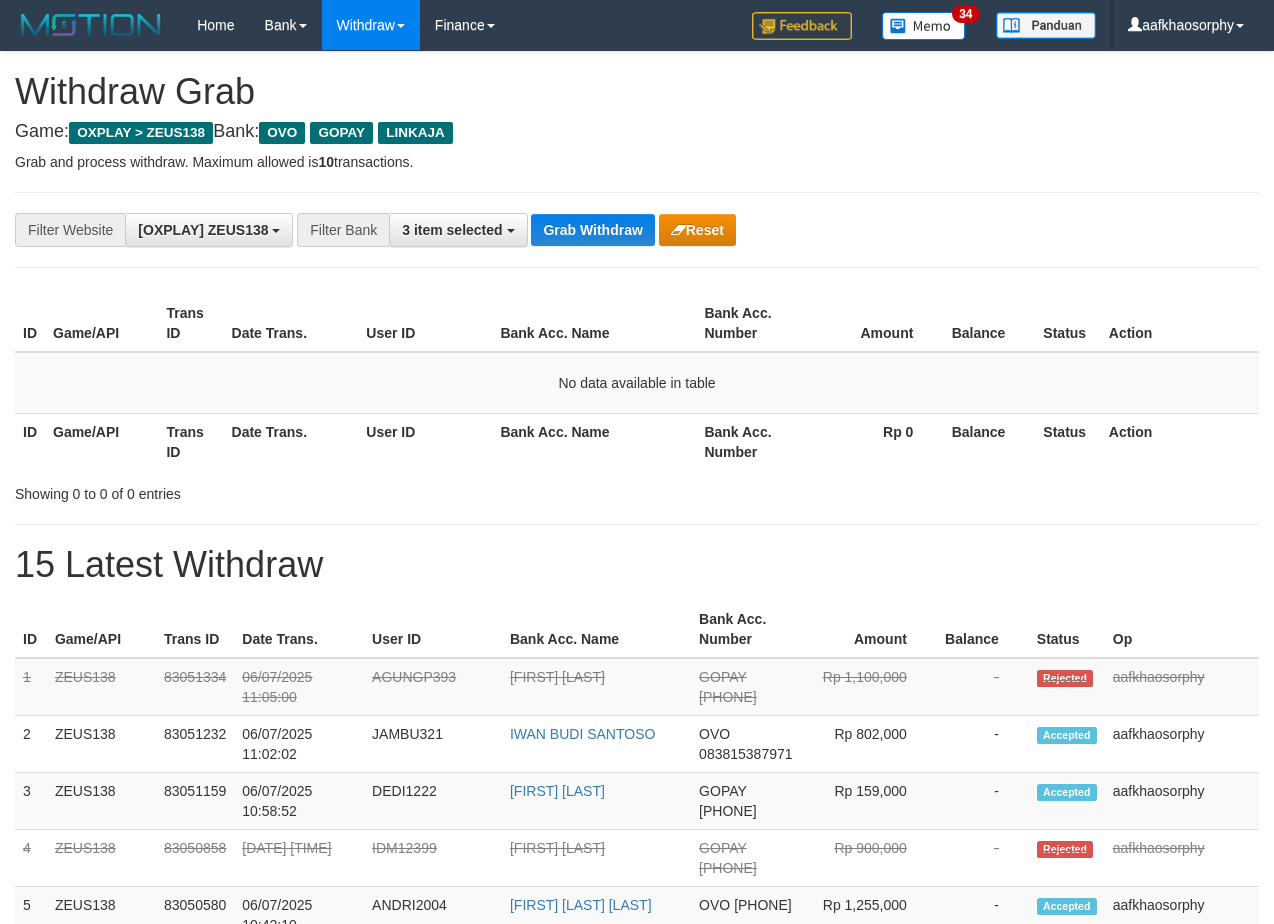 scroll, scrollTop: 0, scrollLeft: 0, axis: both 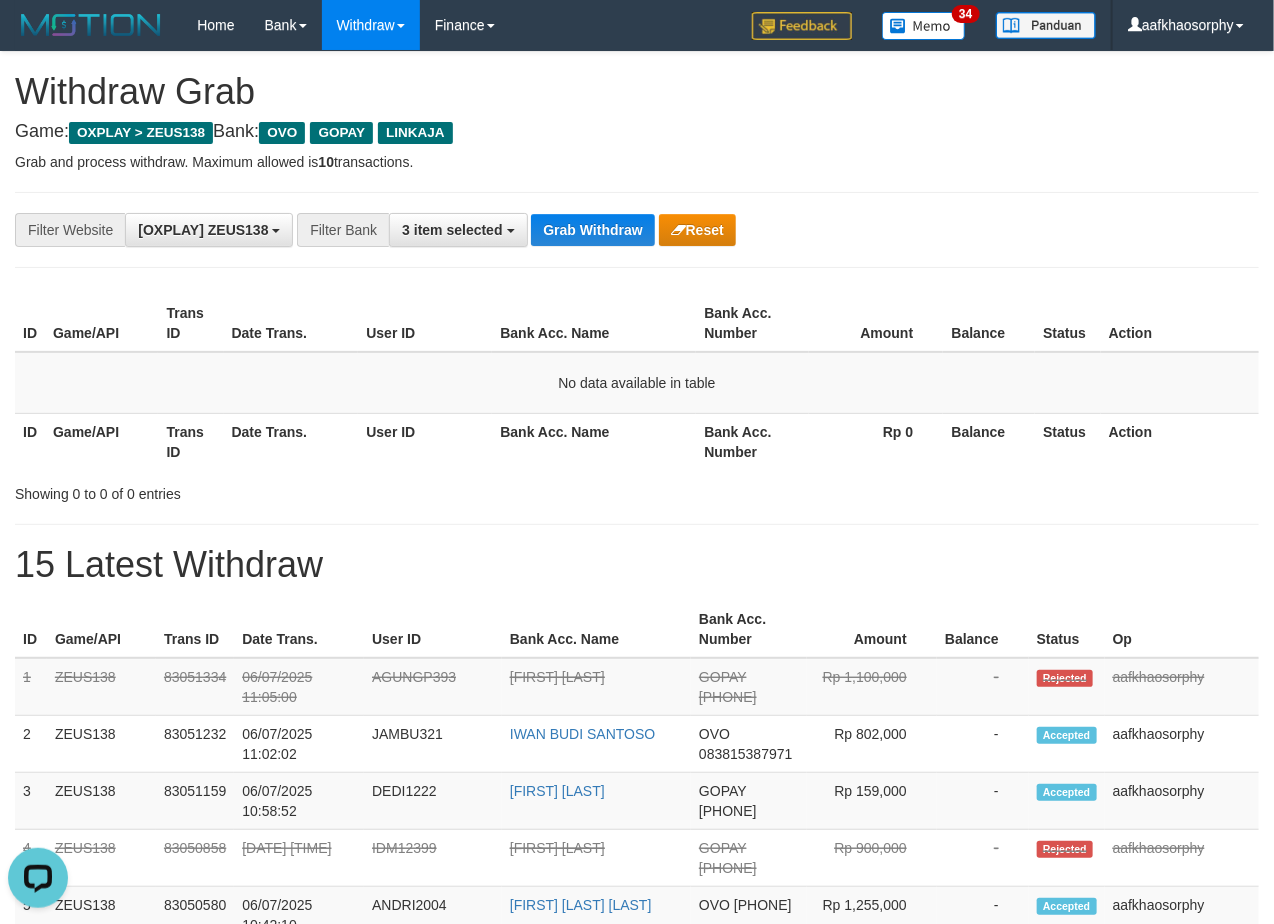 click on "**********" at bounding box center [637, 230] 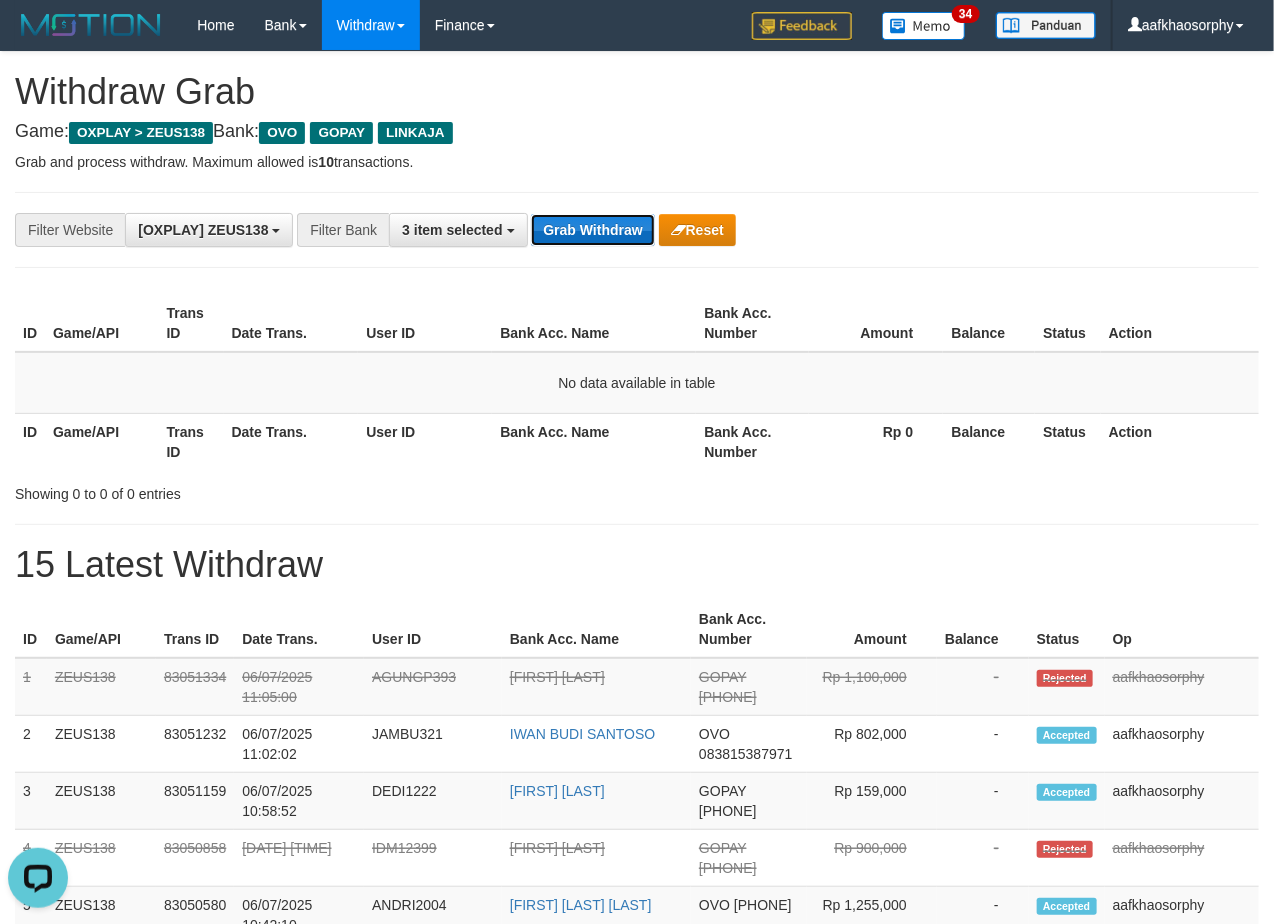 click on "Grab Withdraw" at bounding box center (592, 230) 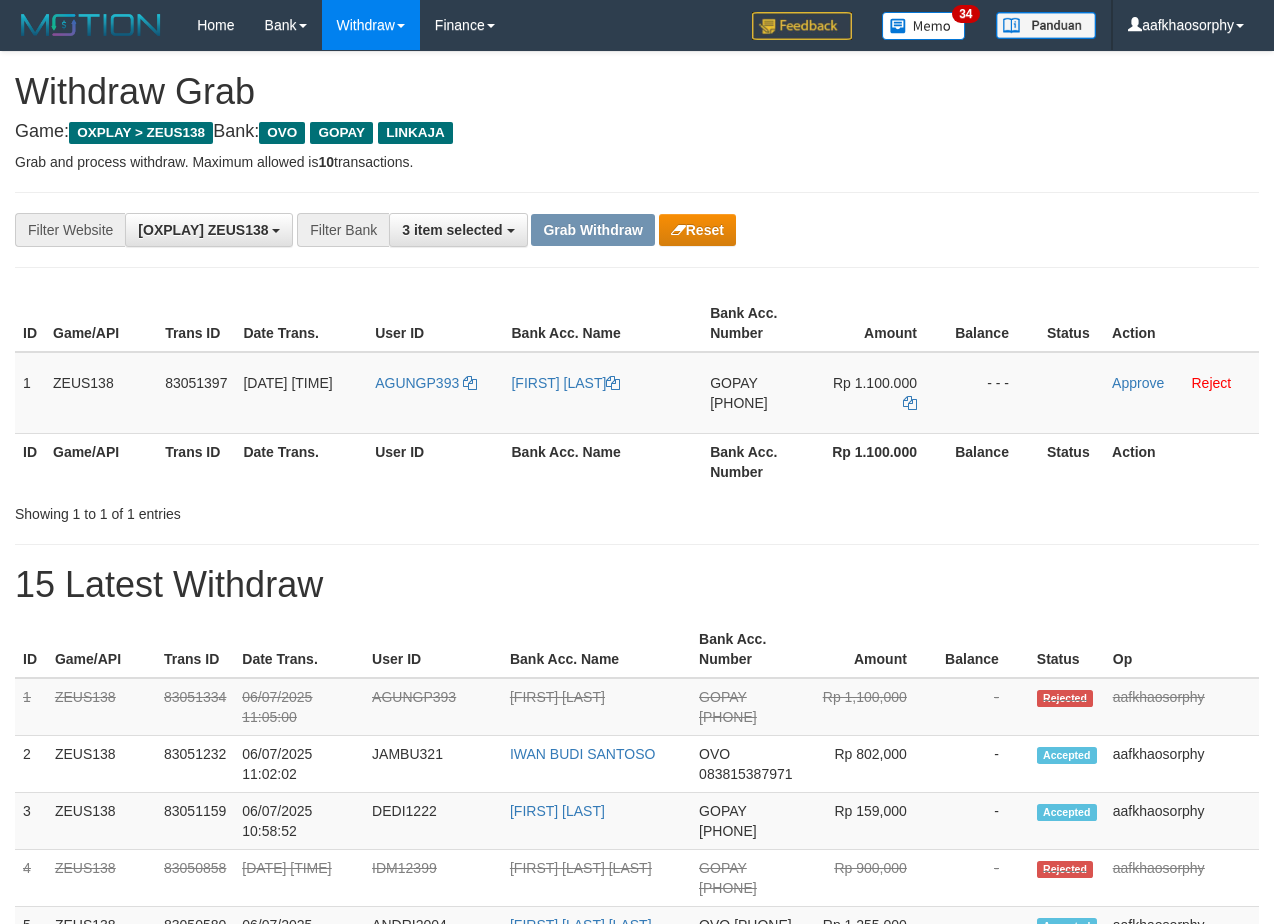 scroll, scrollTop: 0, scrollLeft: 0, axis: both 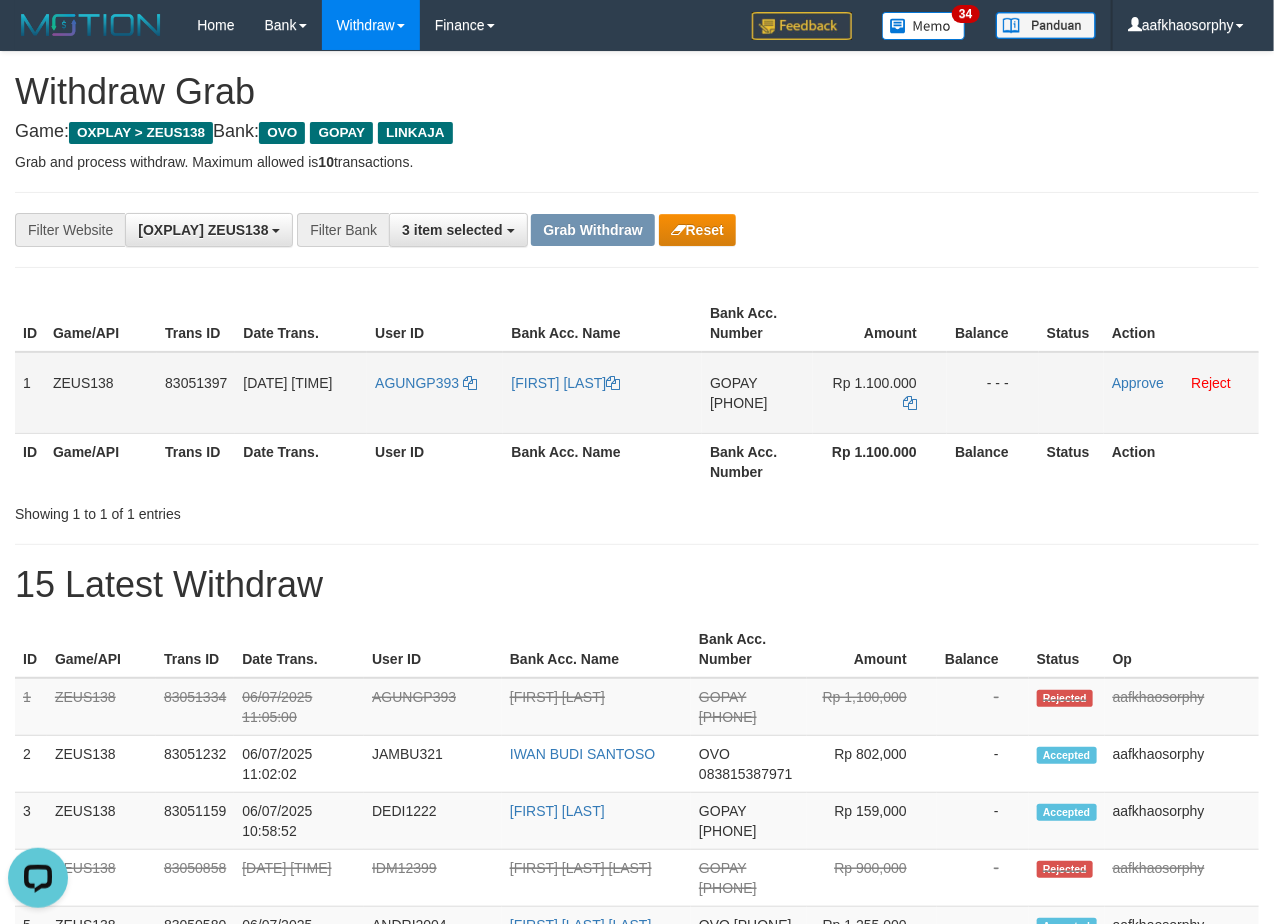 click on "[PHONE]" at bounding box center (739, 403) 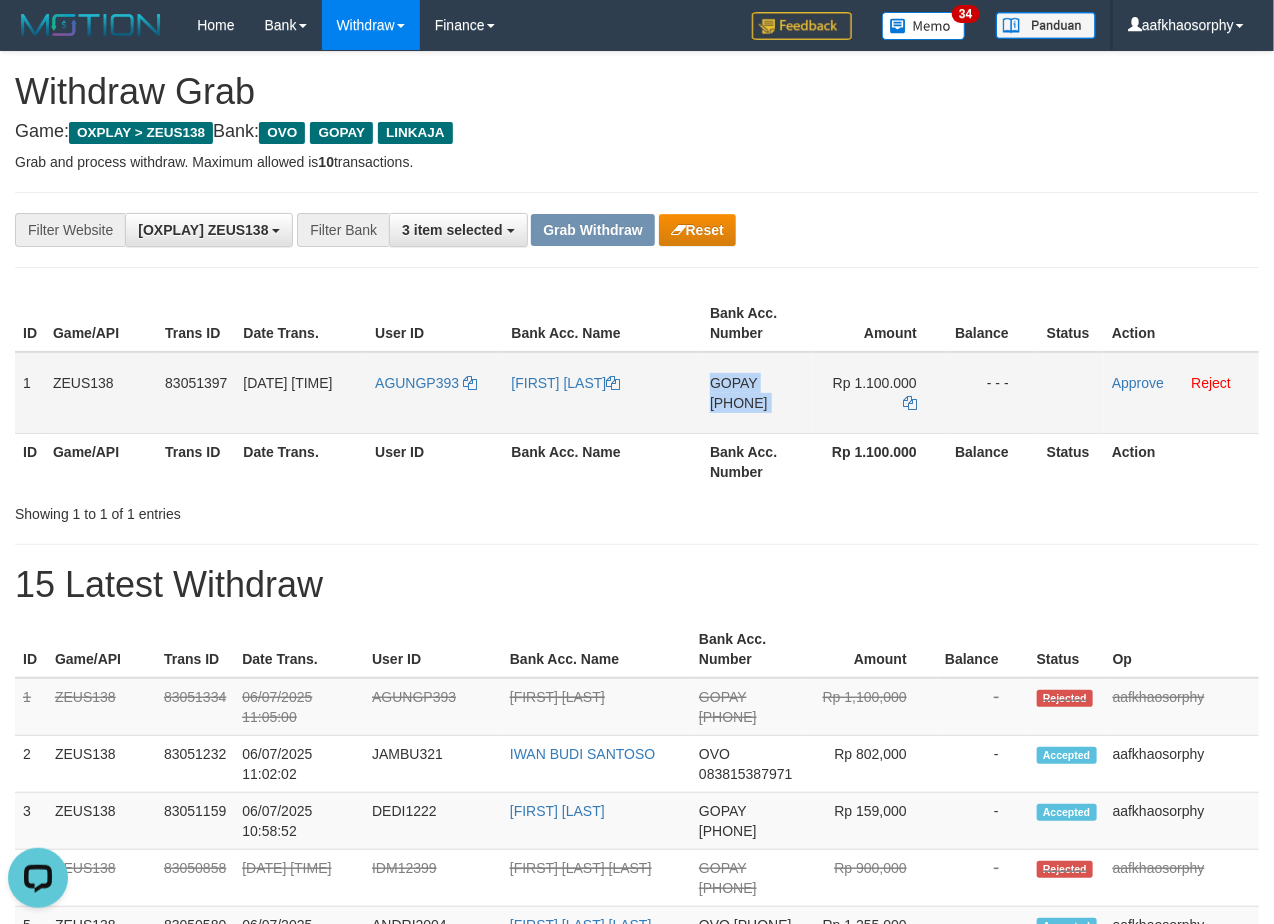click on "[PHONE]" at bounding box center [739, 403] 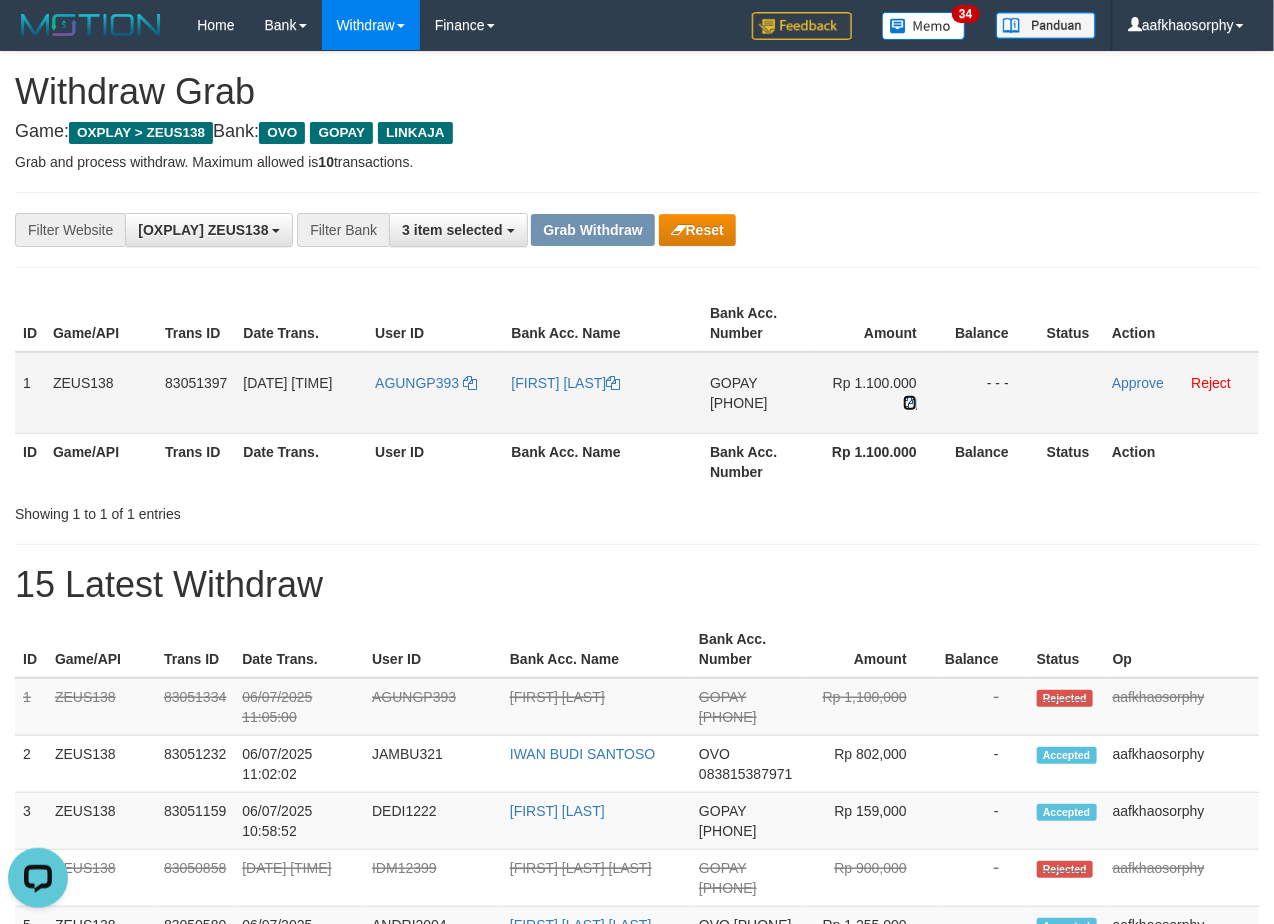 click at bounding box center [613, 383] 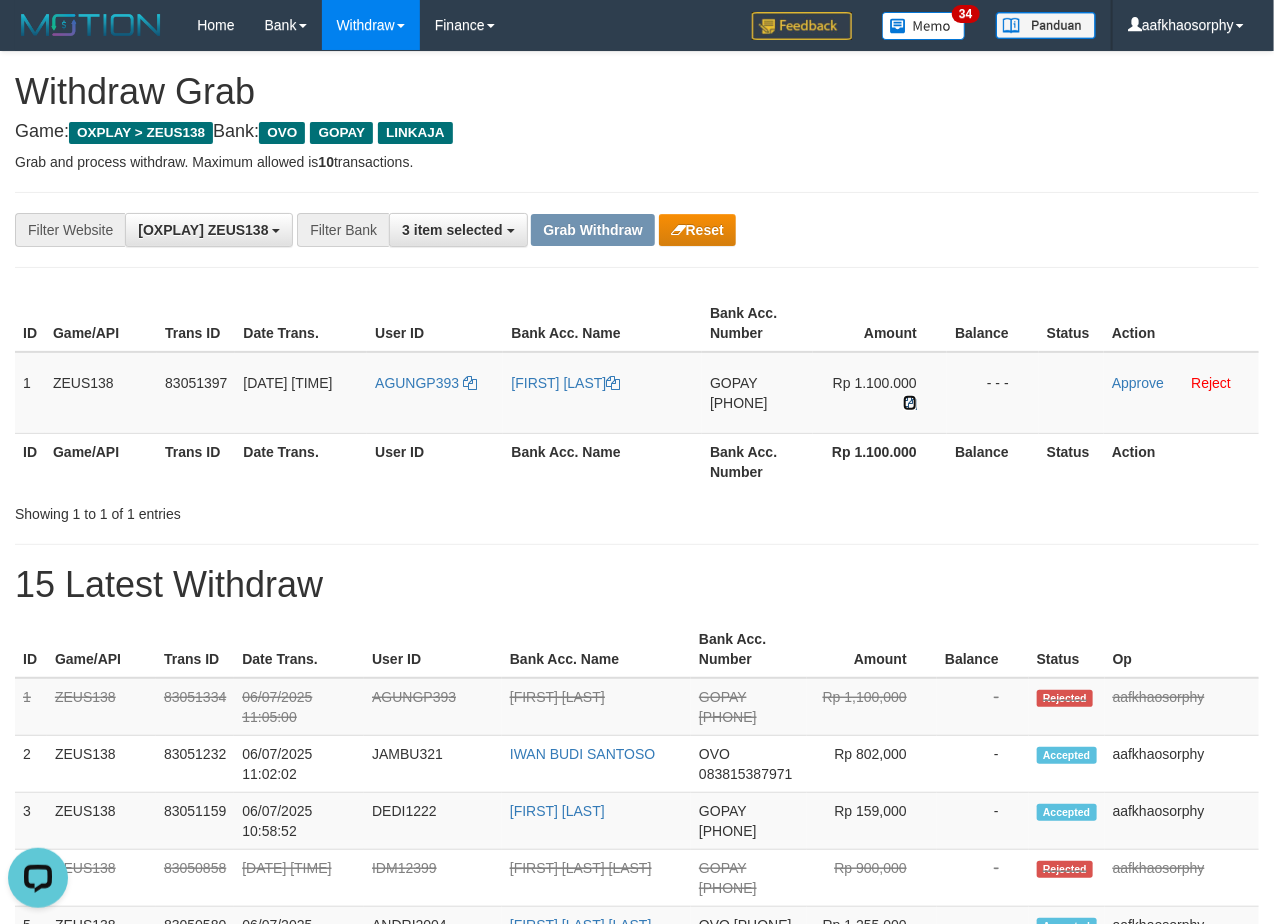 drag, startPoint x: 911, startPoint y: 401, endPoint x: 1278, endPoint y: 402, distance: 367.00137 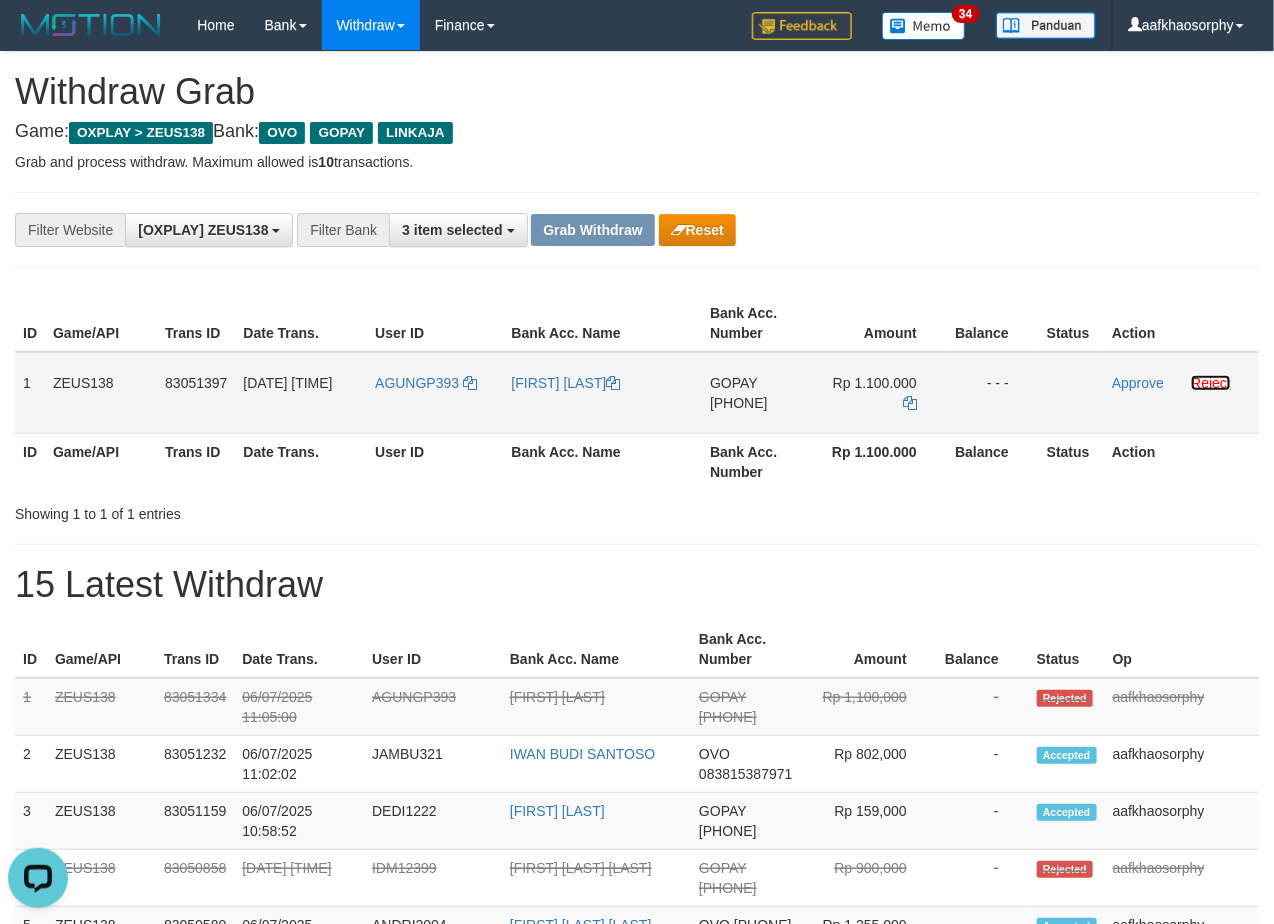 click on "Reject" at bounding box center [1211, 383] 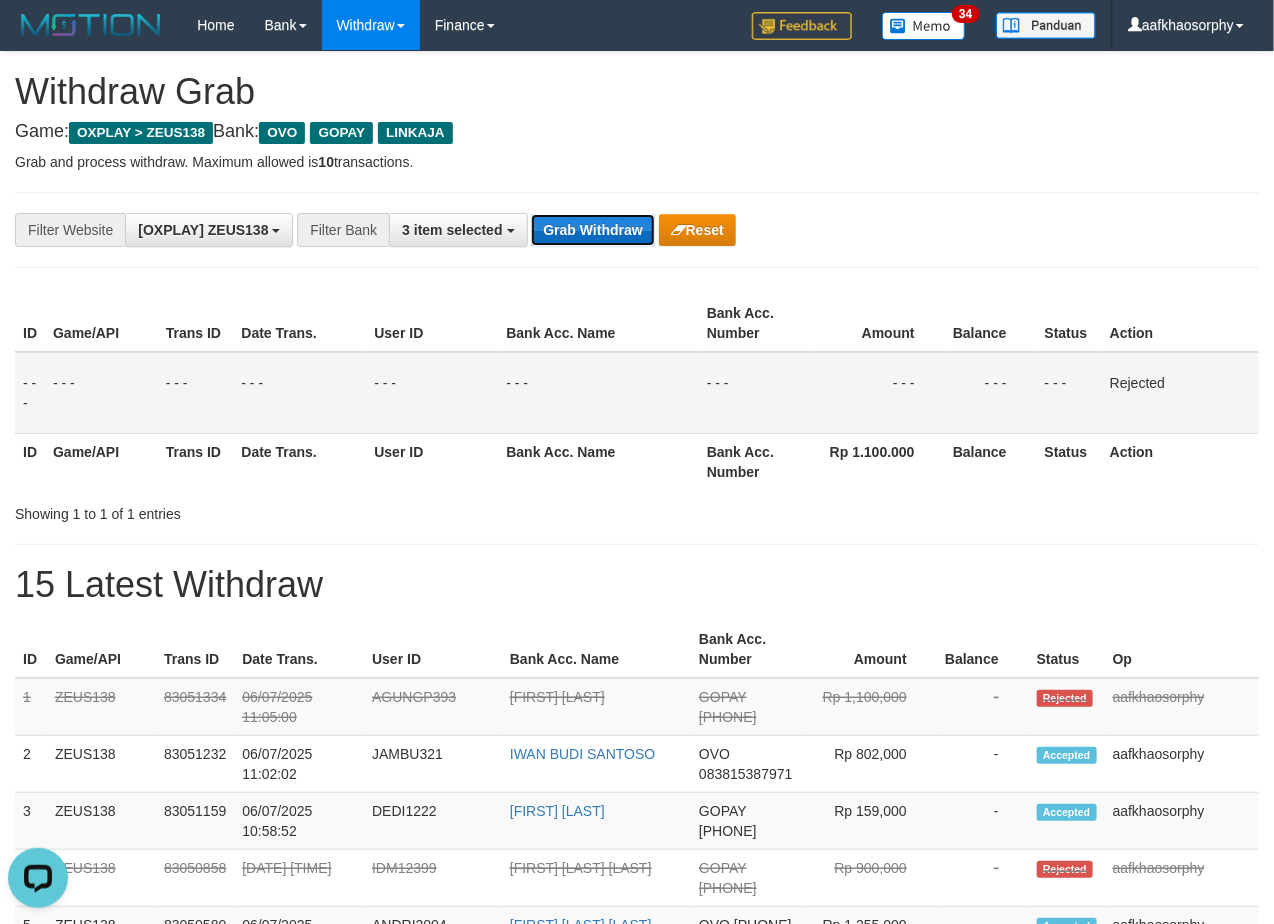 click on "Grab Withdraw" at bounding box center [592, 230] 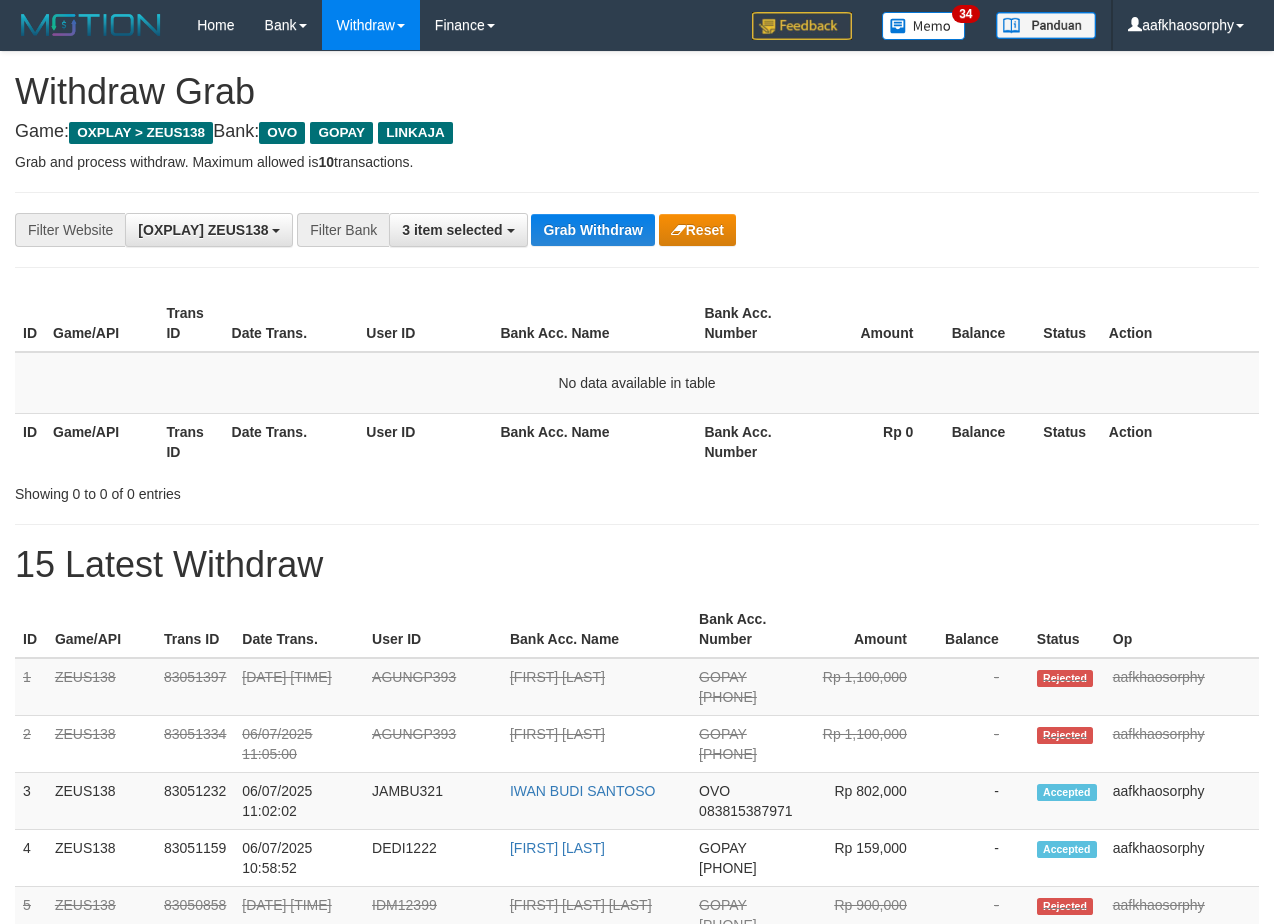 scroll, scrollTop: 0, scrollLeft: 0, axis: both 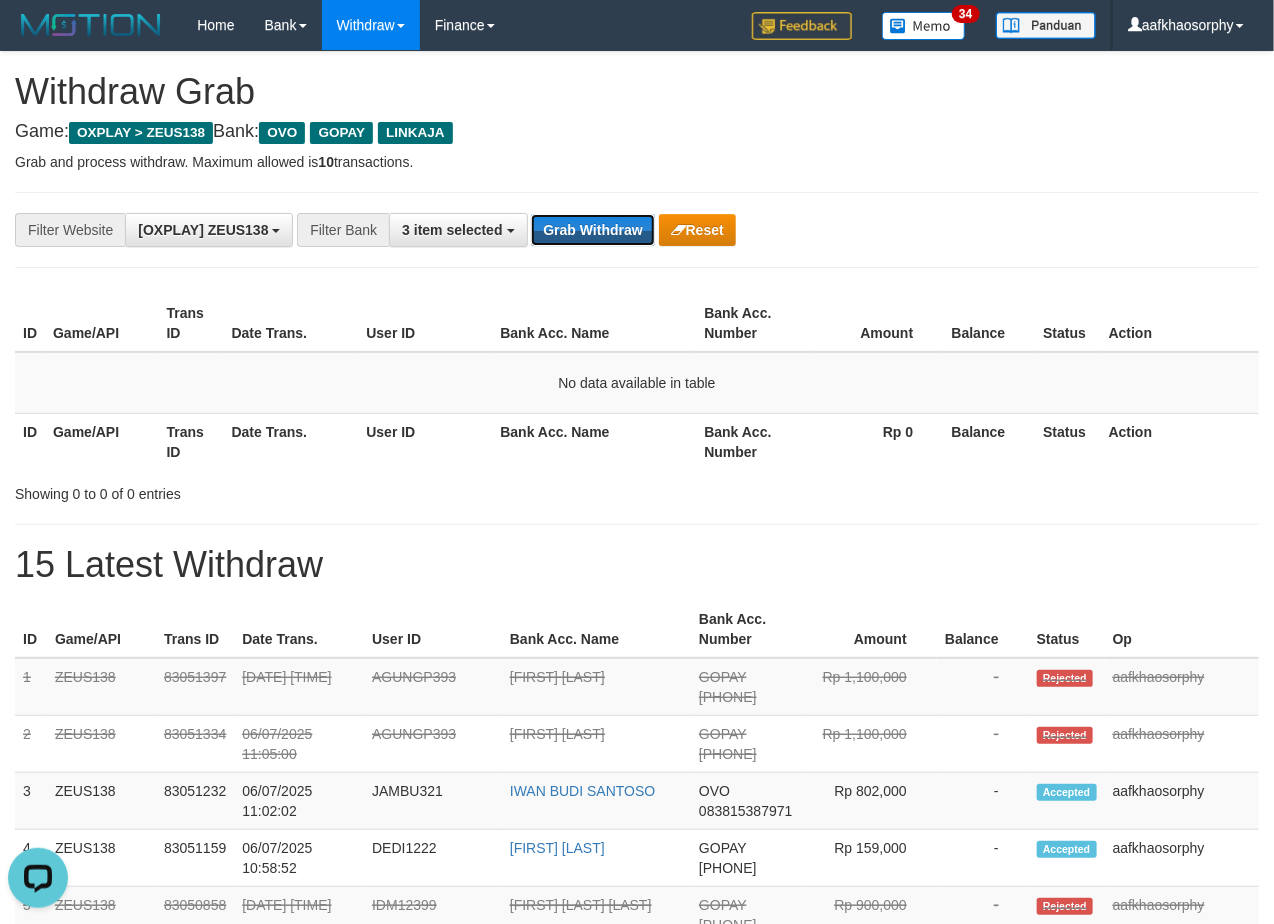 click on "Grab Withdraw" at bounding box center (592, 230) 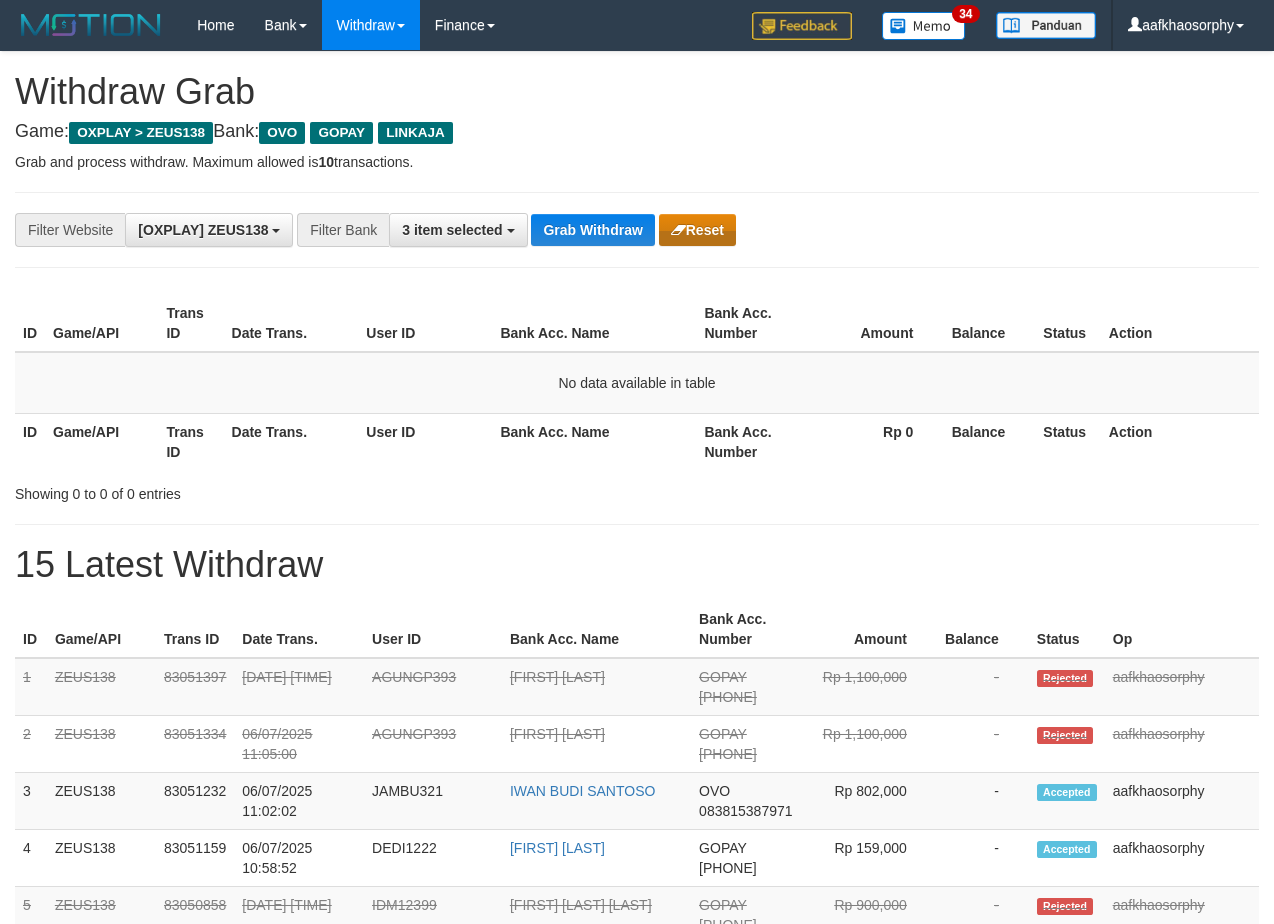scroll, scrollTop: 0, scrollLeft: 0, axis: both 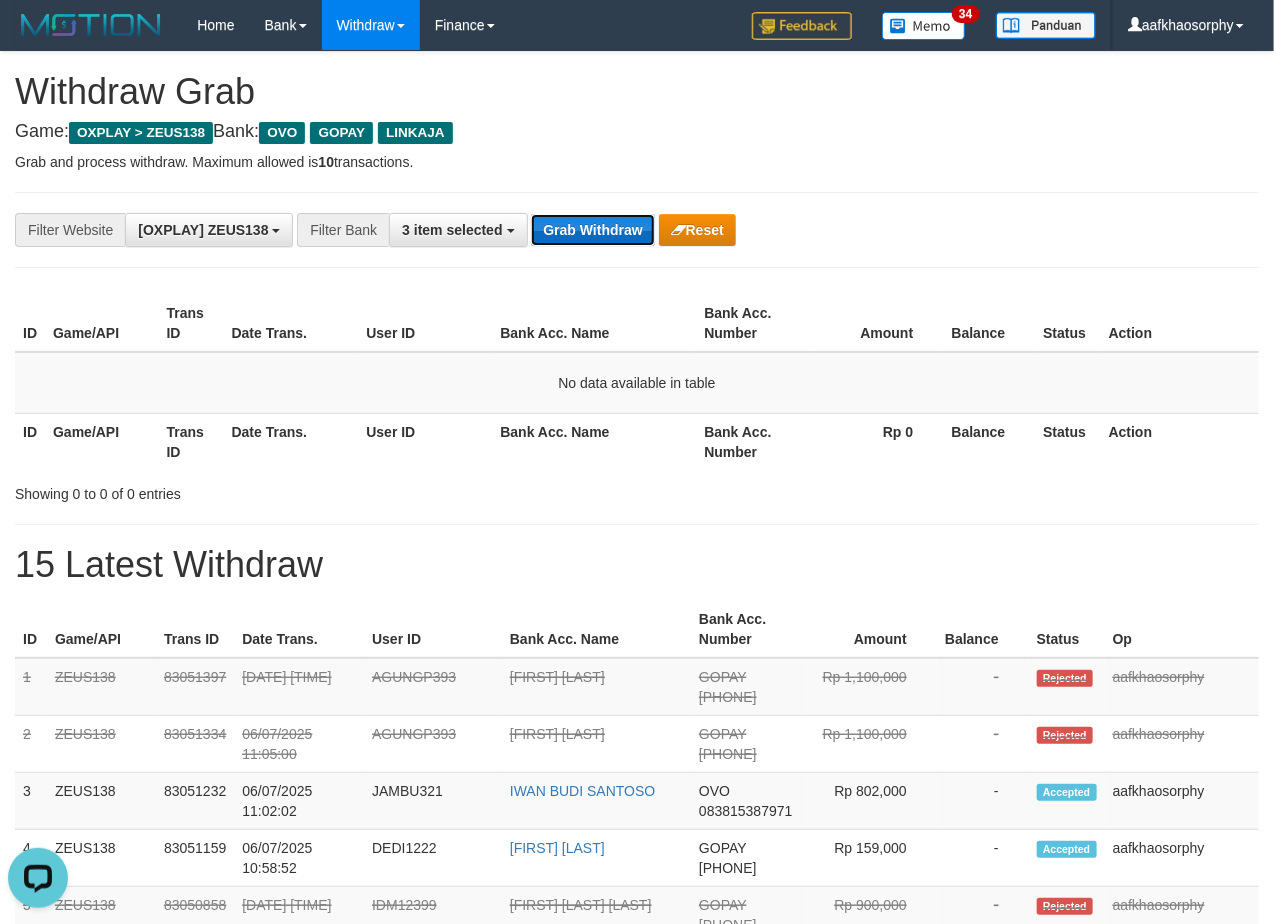 click on "Grab Withdraw" at bounding box center [592, 230] 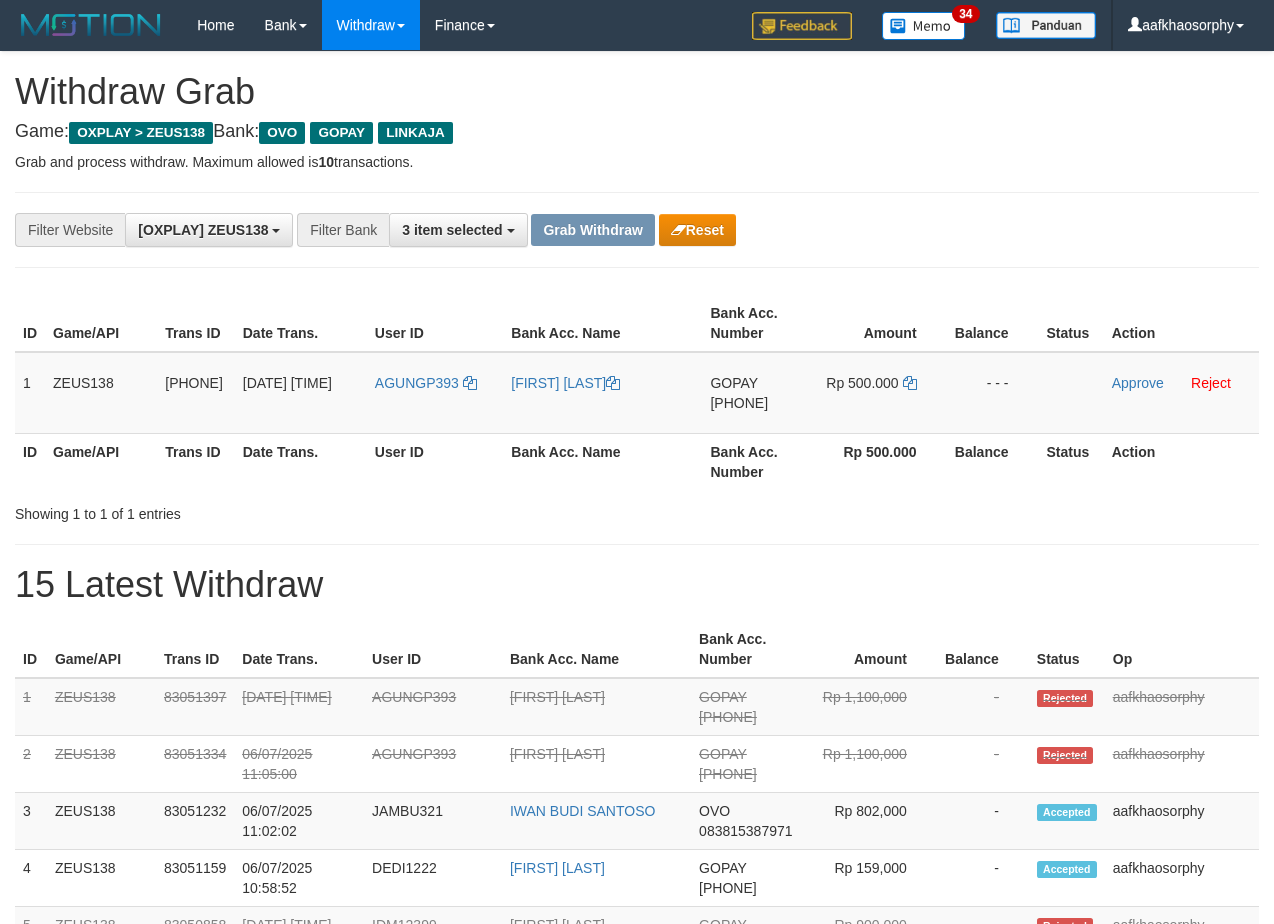 scroll, scrollTop: 0, scrollLeft: 0, axis: both 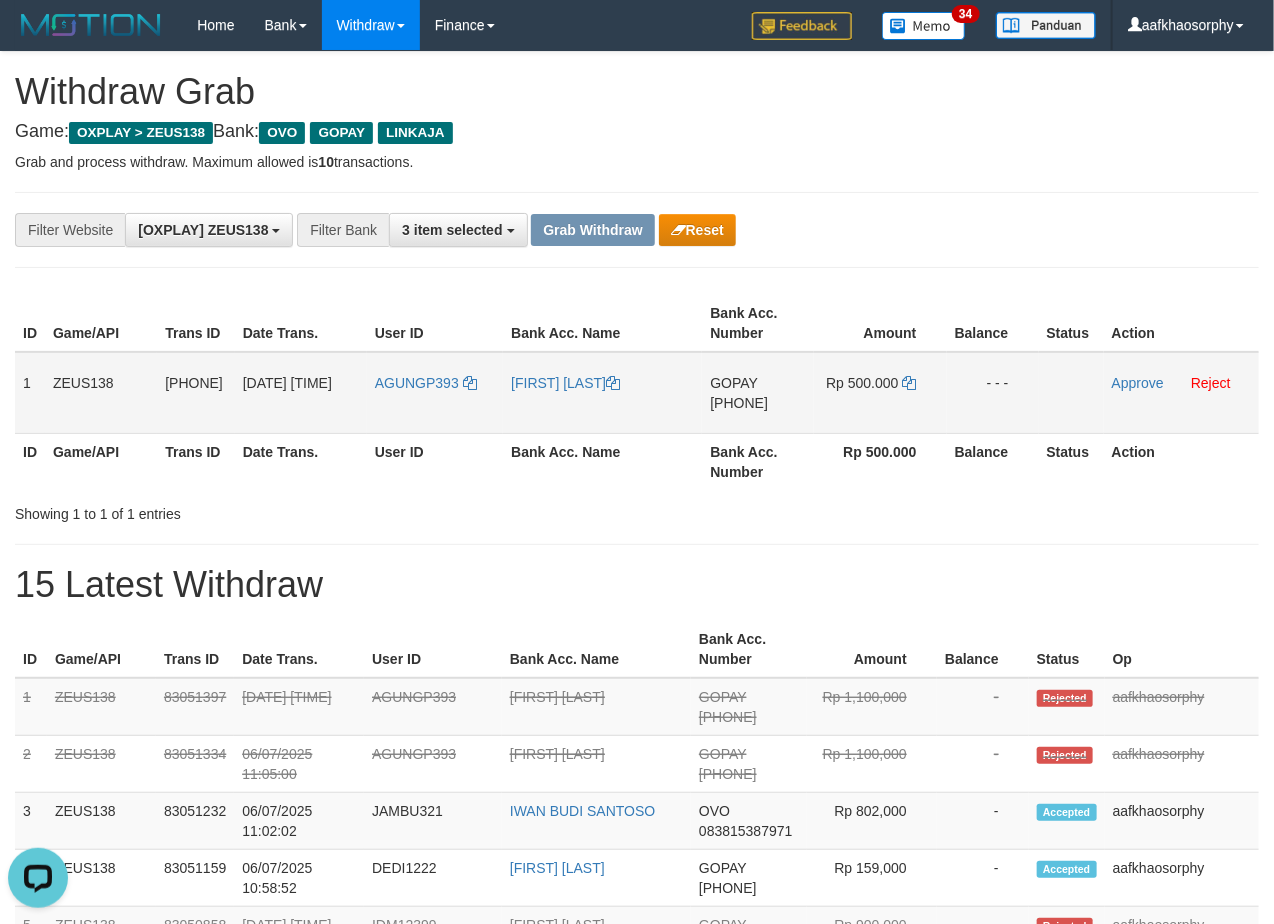 click on "[PHONE]" at bounding box center [739, 403] 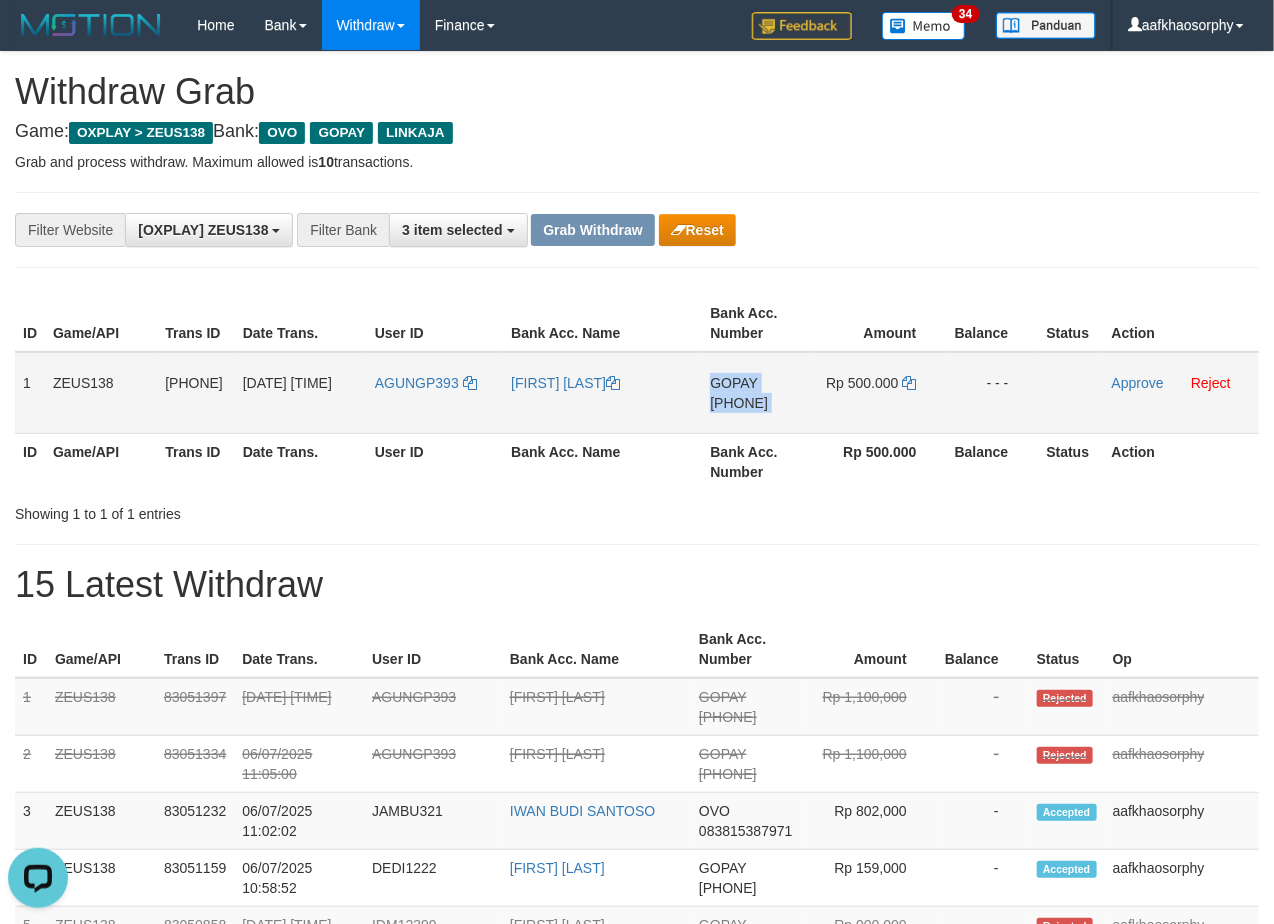 drag, startPoint x: 780, startPoint y: 396, endPoint x: 847, endPoint y: 388, distance: 67.47592 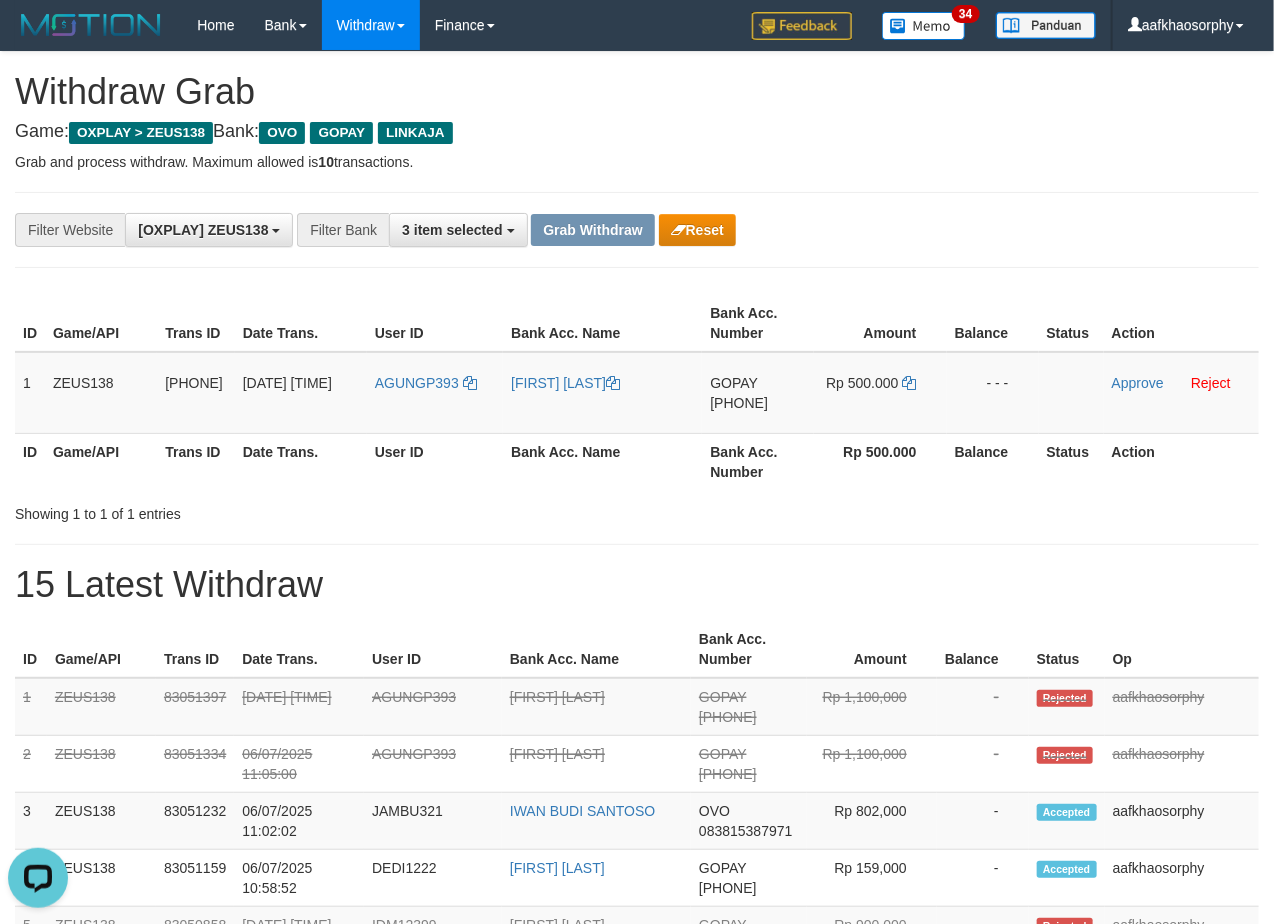 drag, startPoint x: 617, startPoint y: 601, endPoint x: 651, endPoint y: 598, distance: 34.132095 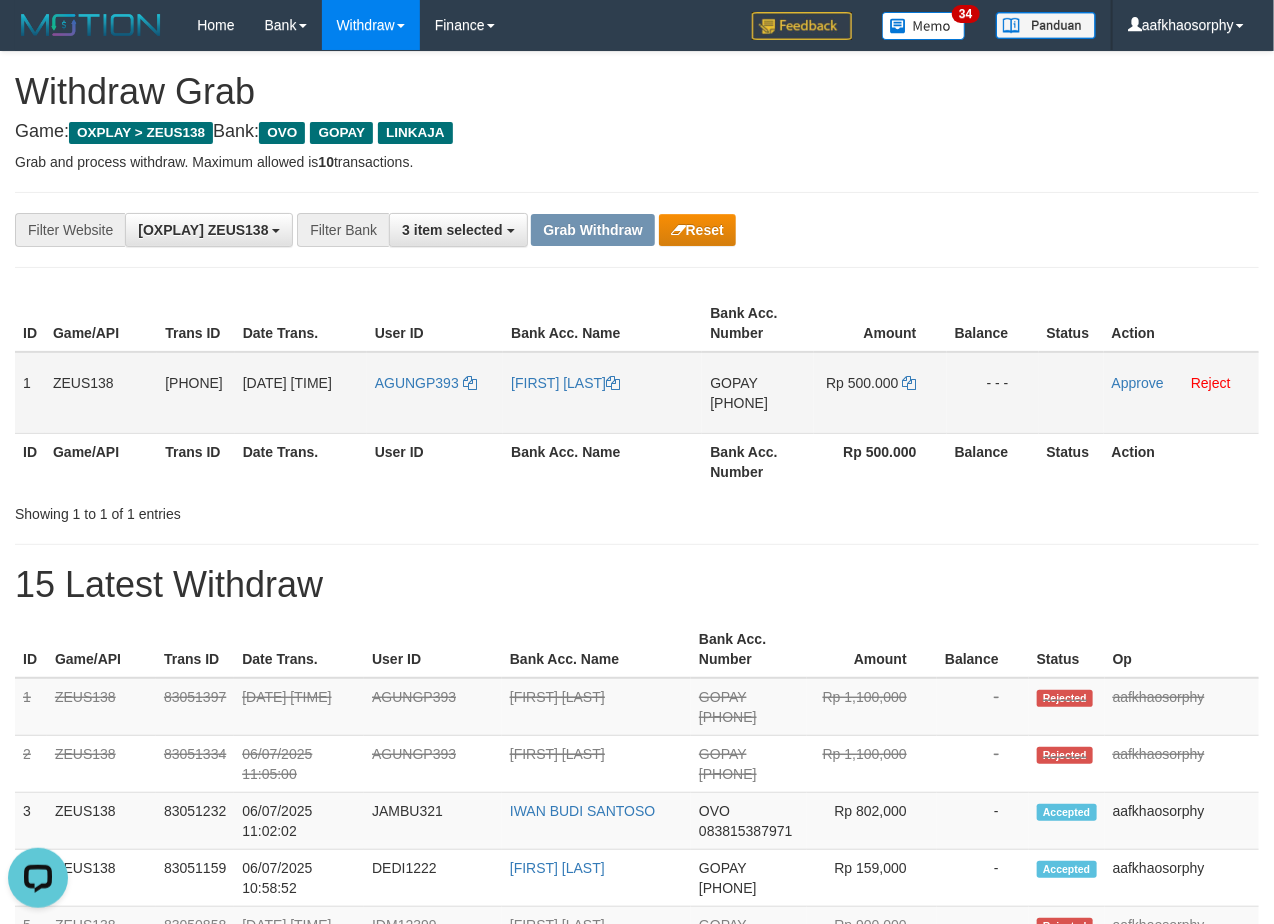 click on "Approve
Reject" at bounding box center (1181, 393) 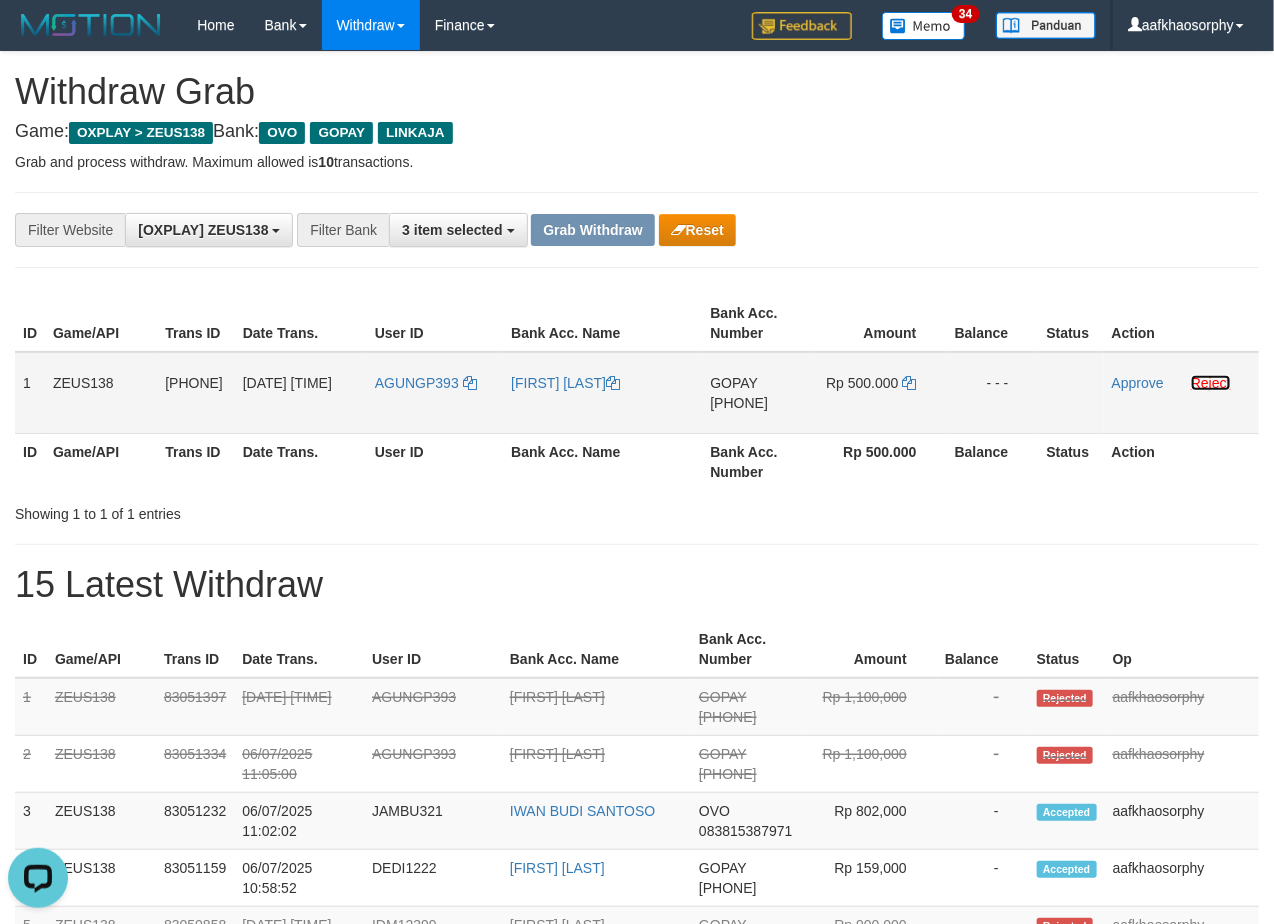 click on "Reject" at bounding box center [1211, 383] 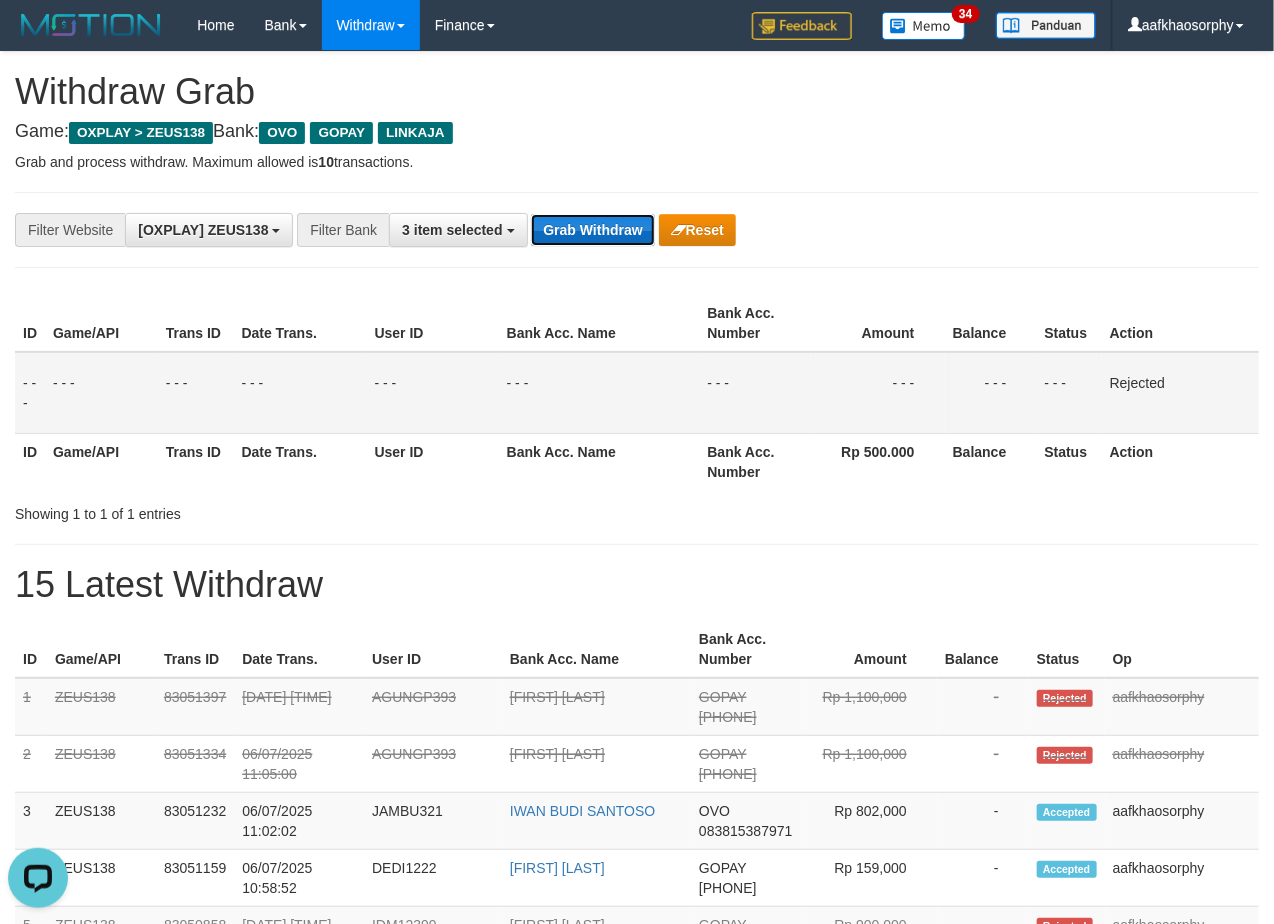 click on "Grab Withdraw" at bounding box center (592, 230) 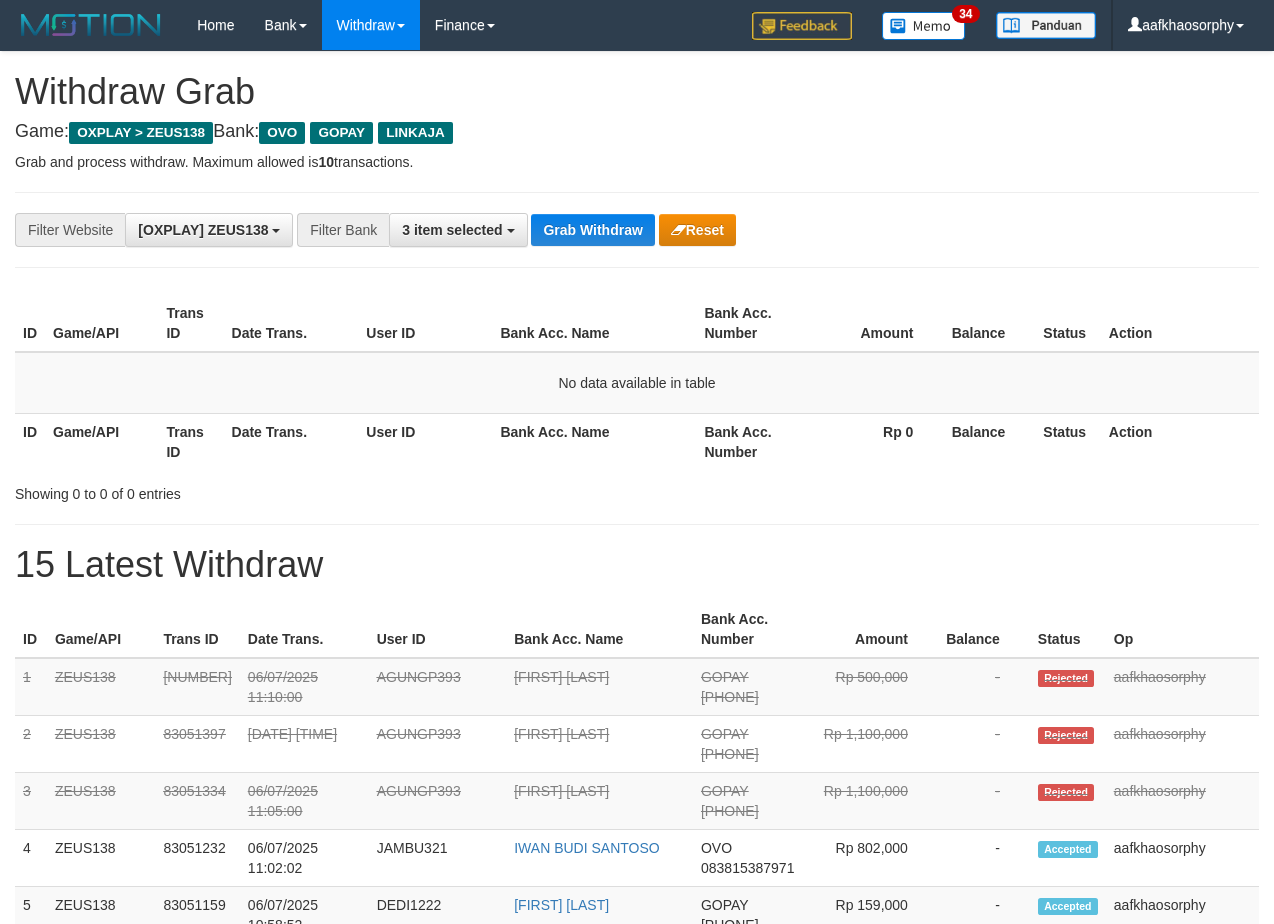 scroll, scrollTop: 0, scrollLeft: 0, axis: both 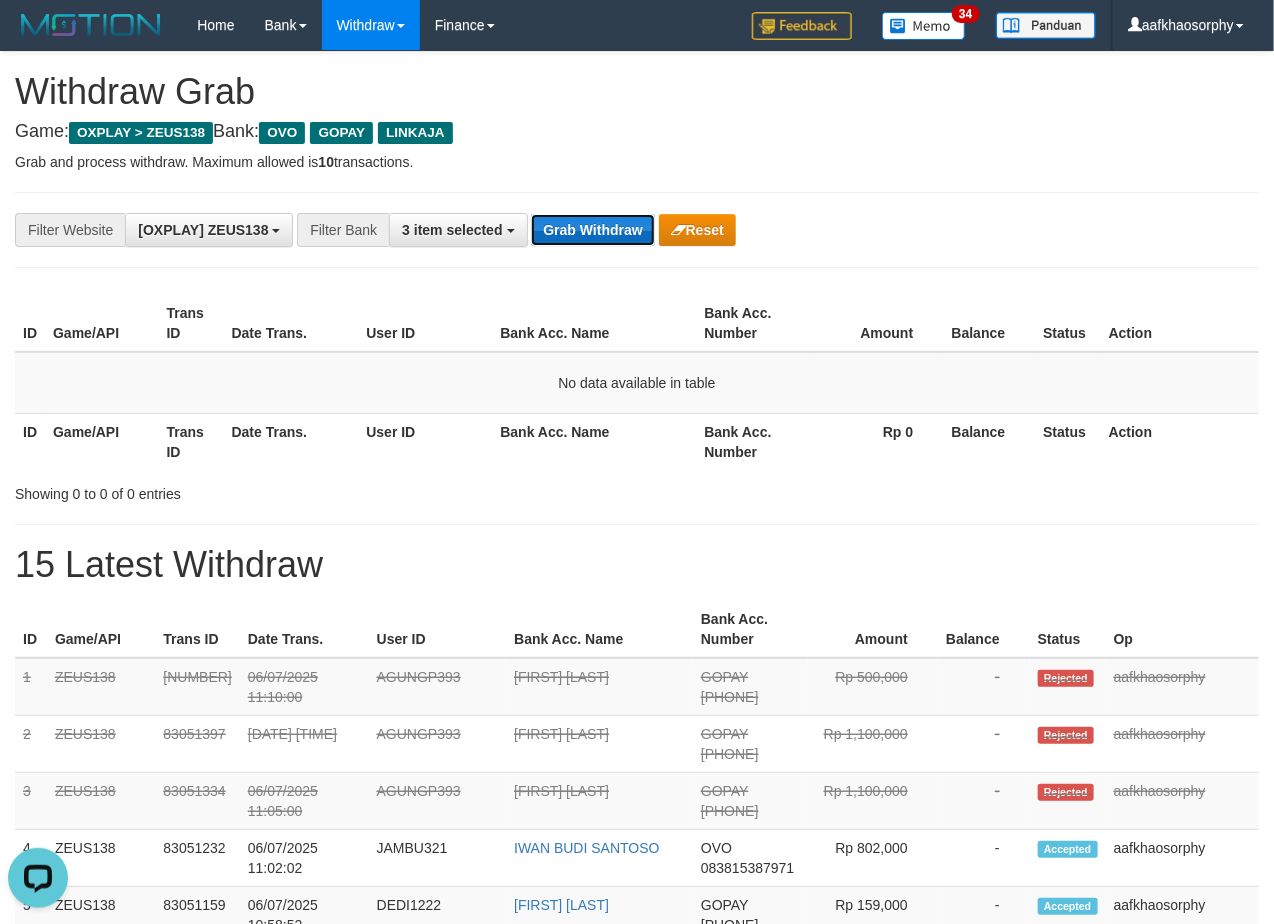 click on "Grab Withdraw" at bounding box center [592, 230] 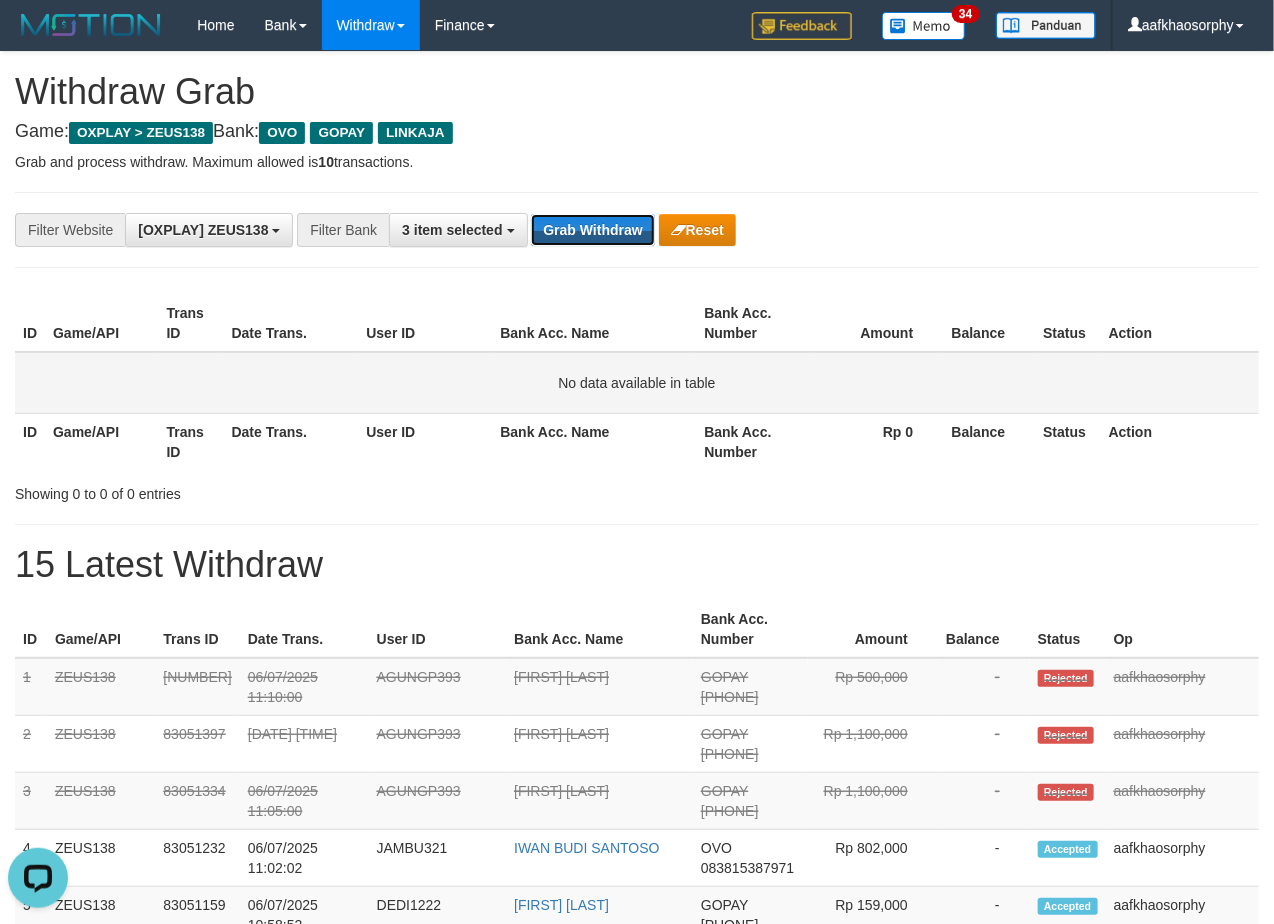 click on "Grab Withdraw" at bounding box center (592, 230) 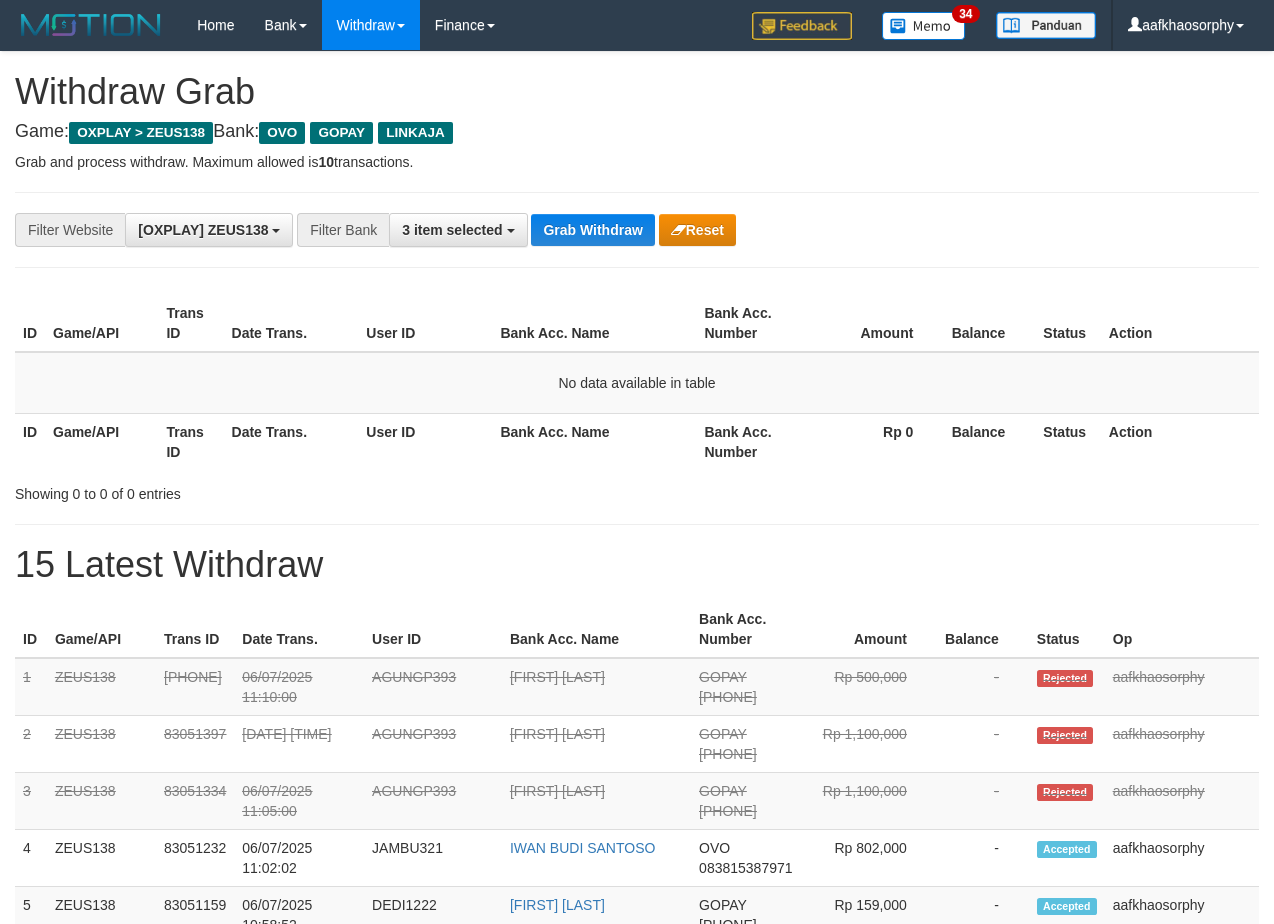 scroll, scrollTop: 0, scrollLeft: 0, axis: both 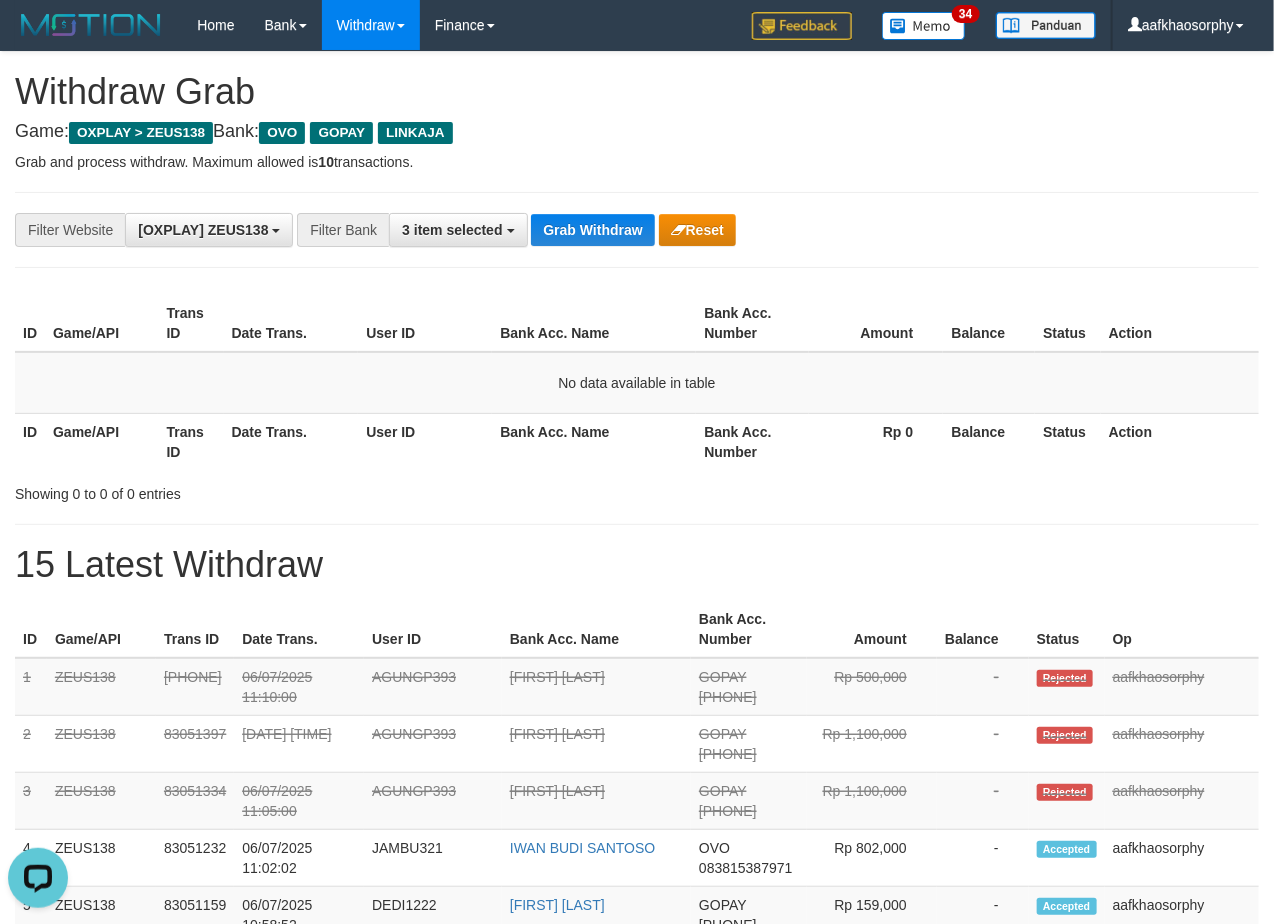 click on "**********" at bounding box center [637, 1053] 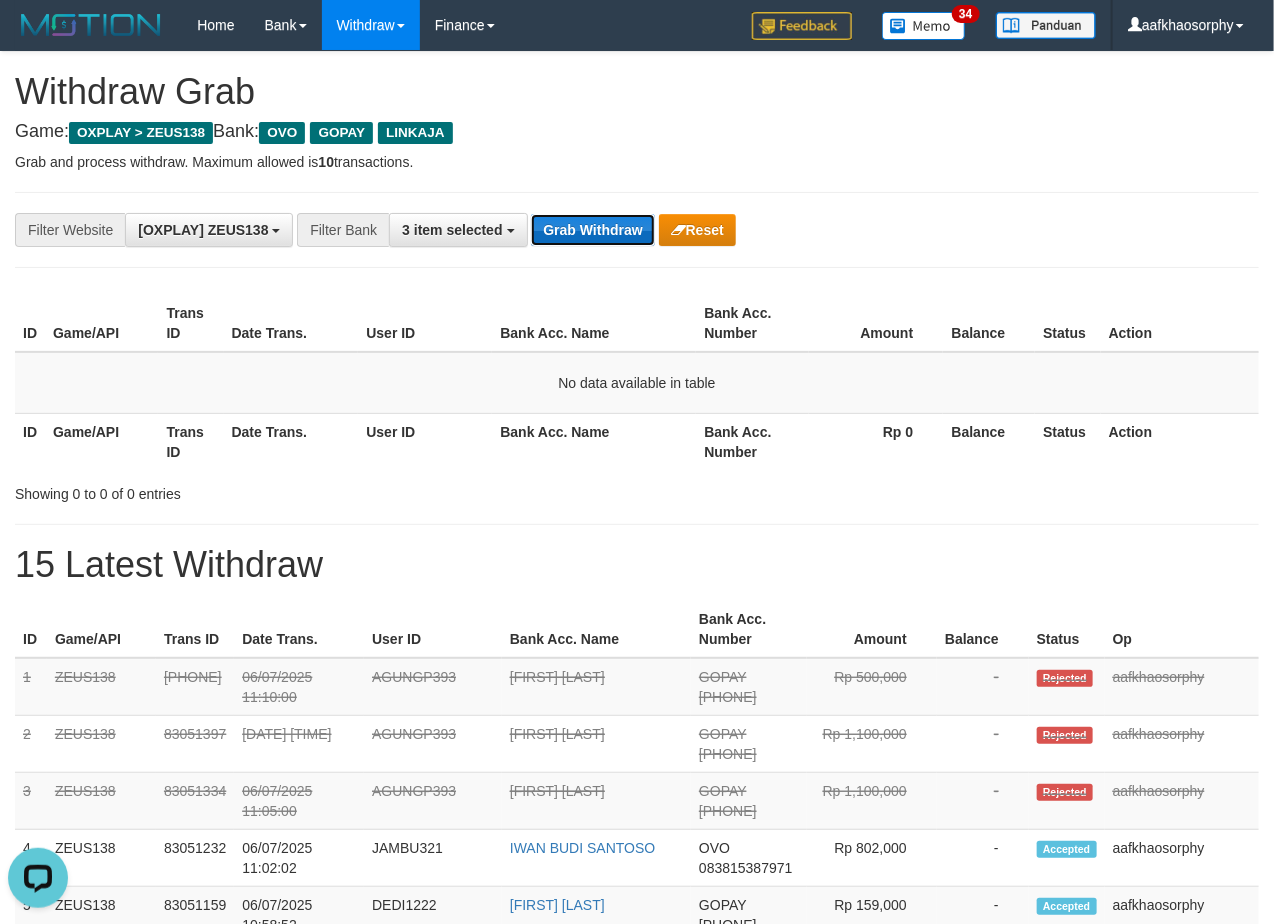 click on "Grab Withdraw" at bounding box center (592, 230) 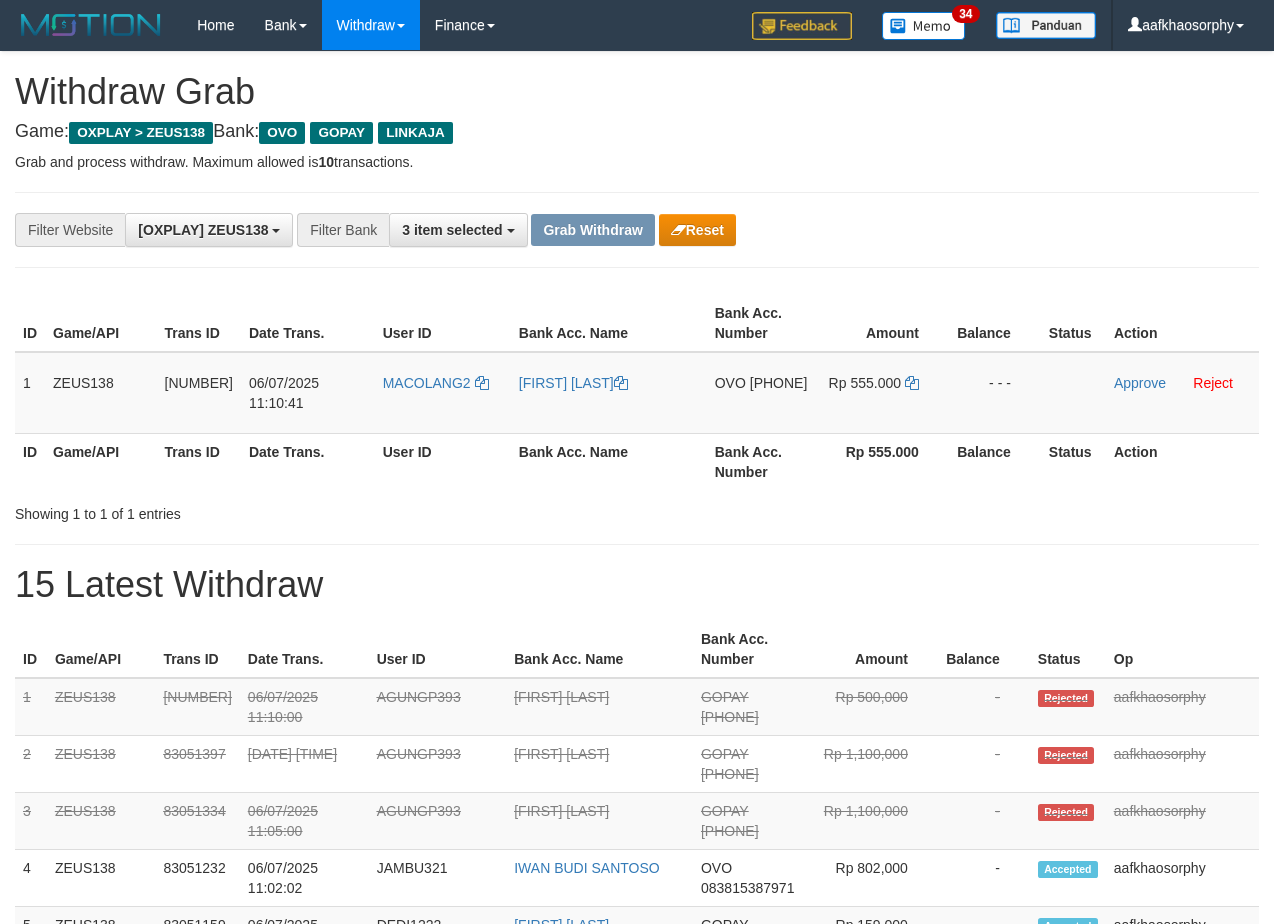 scroll, scrollTop: 0, scrollLeft: 0, axis: both 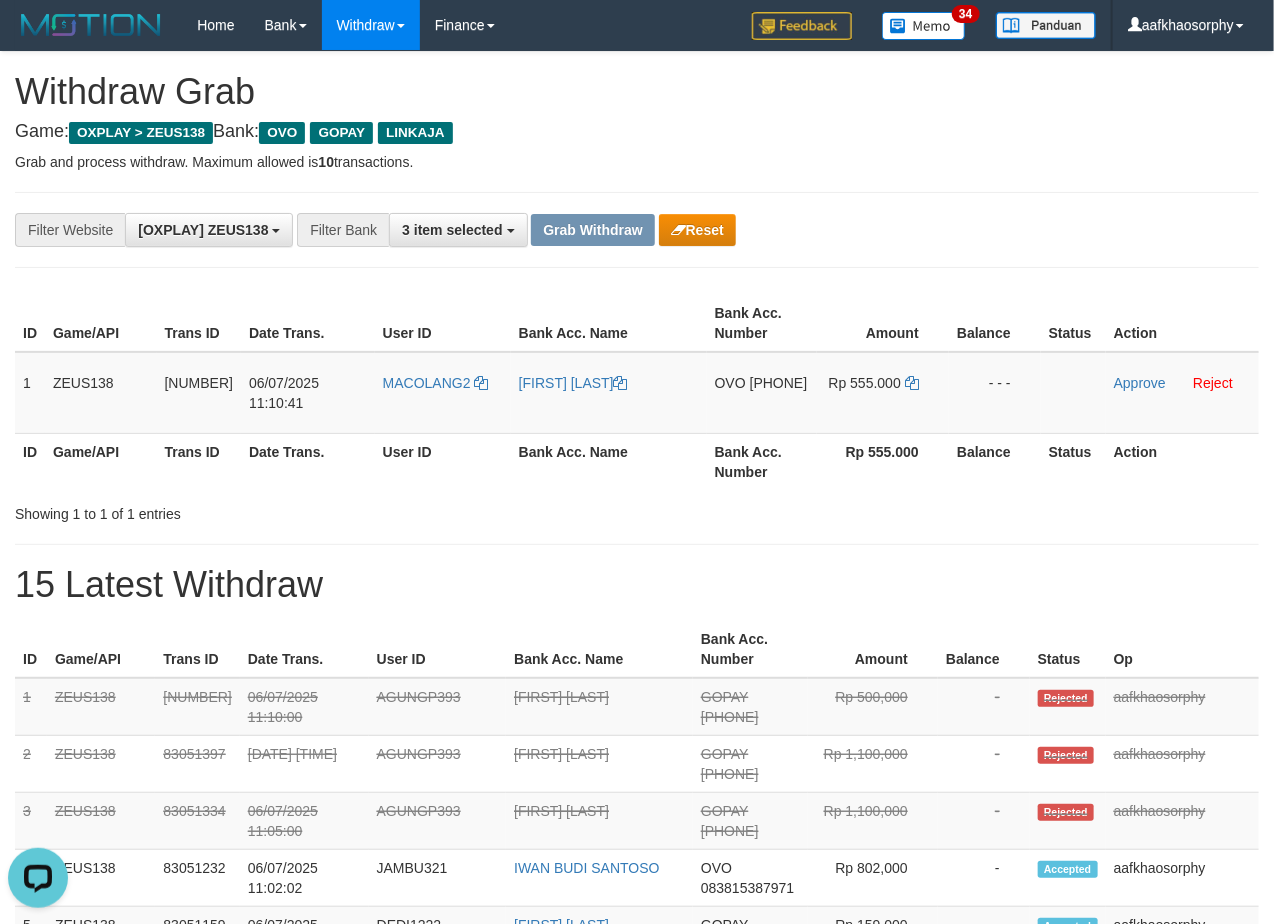 click on "Bank Acc. Name" at bounding box center [609, 461] 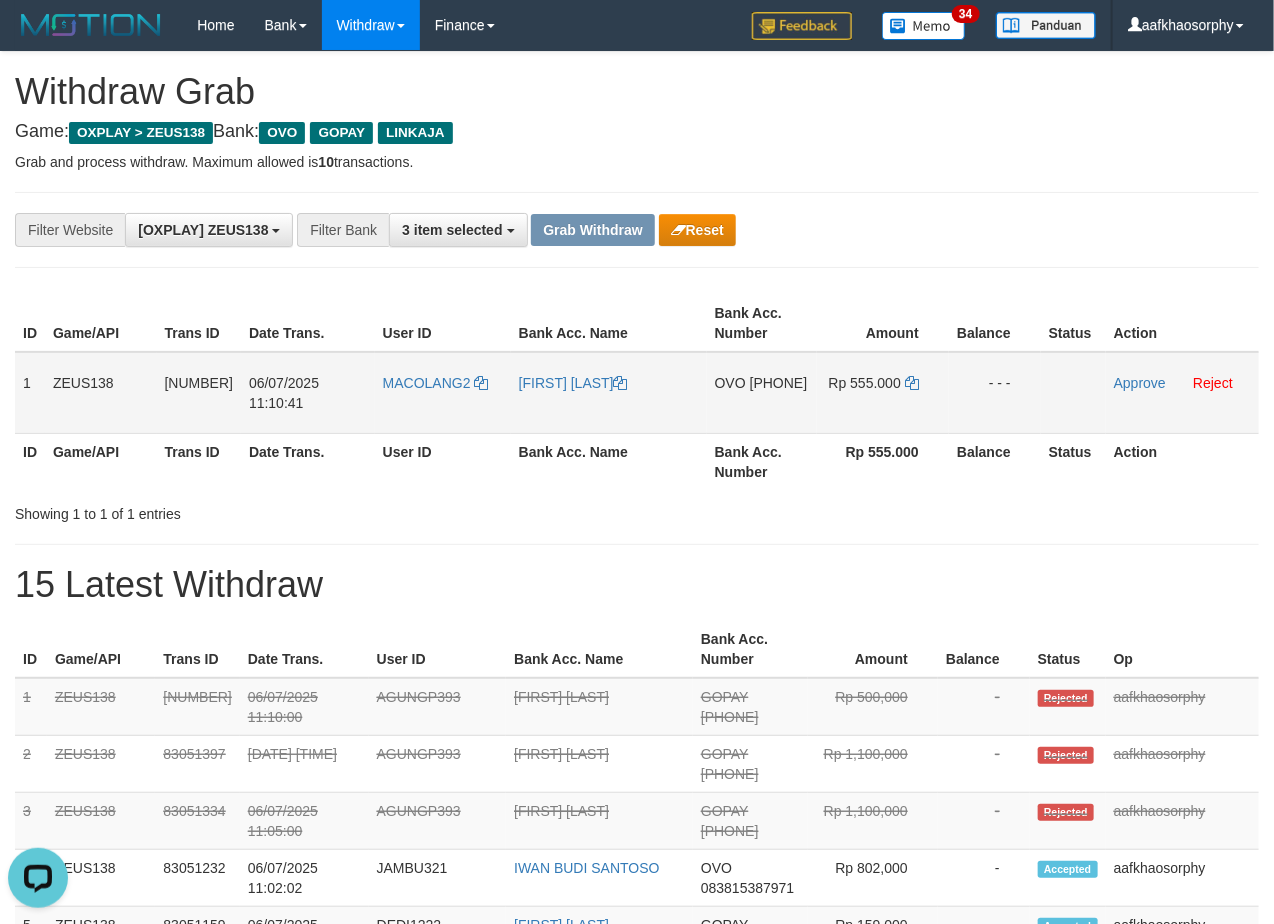 click on "OVO
[PHONE]" at bounding box center (762, 393) 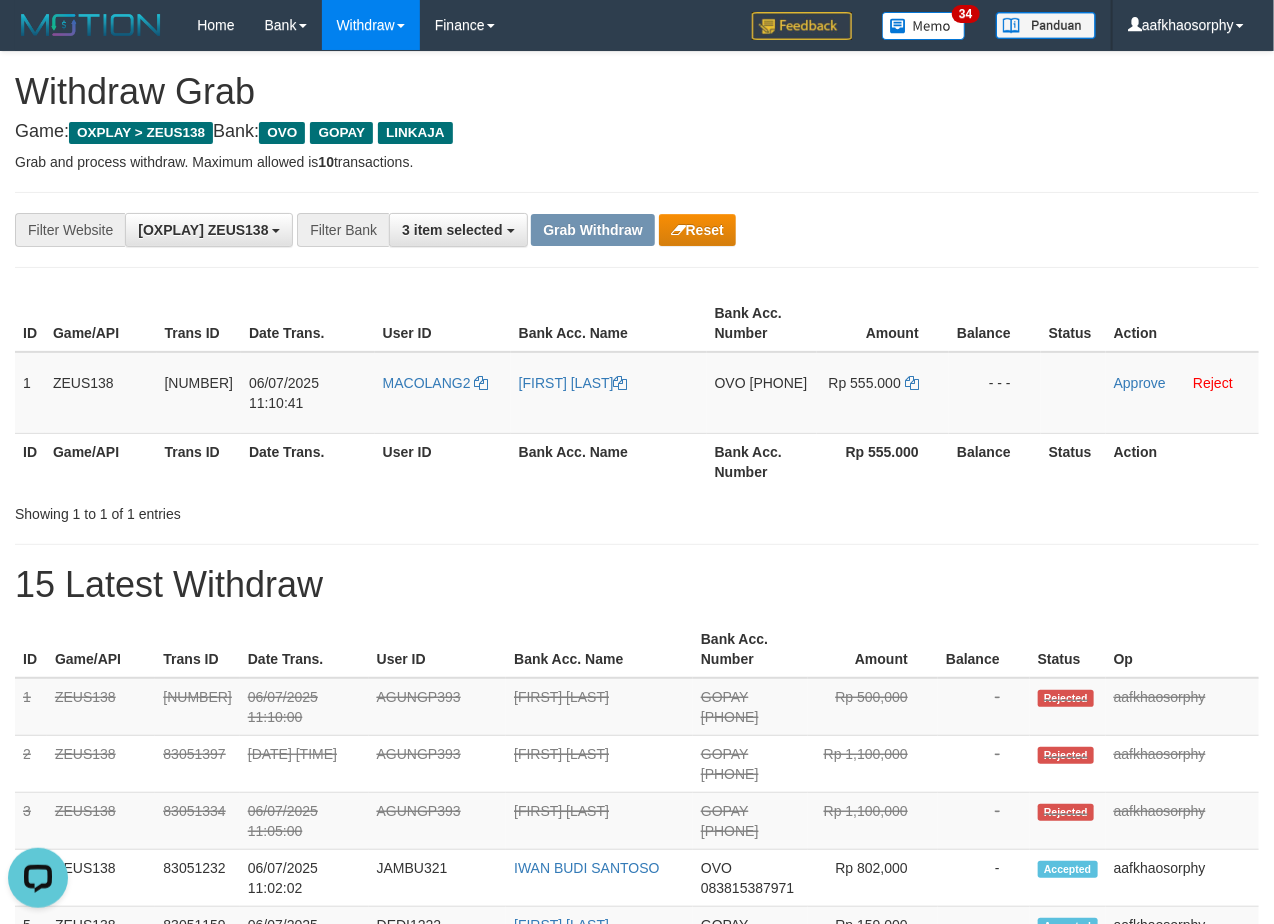 drag, startPoint x: 756, startPoint y: 400, endPoint x: 1283, endPoint y: 425, distance: 527.59265 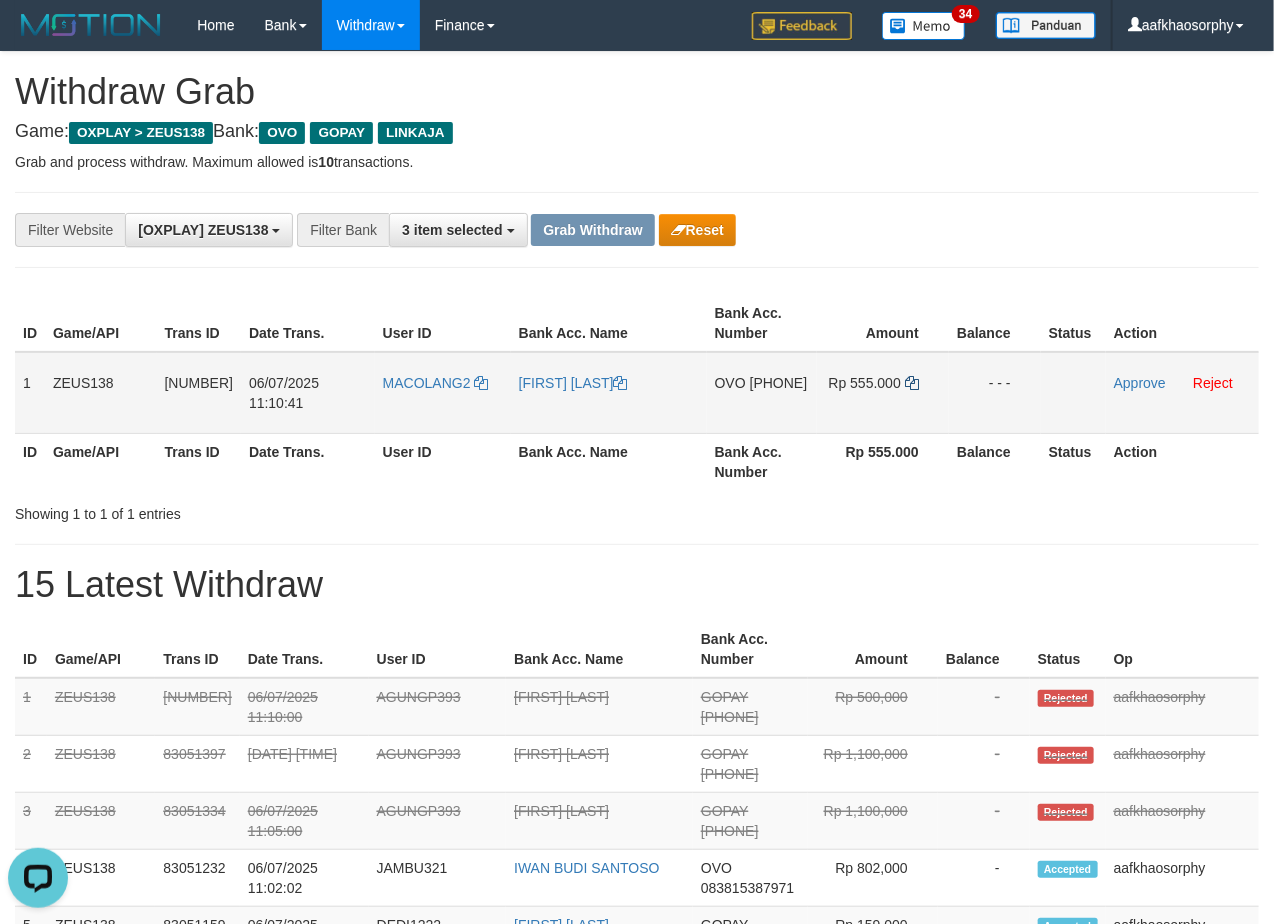 click on "Rp 555.000" at bounding box center [883, 393] 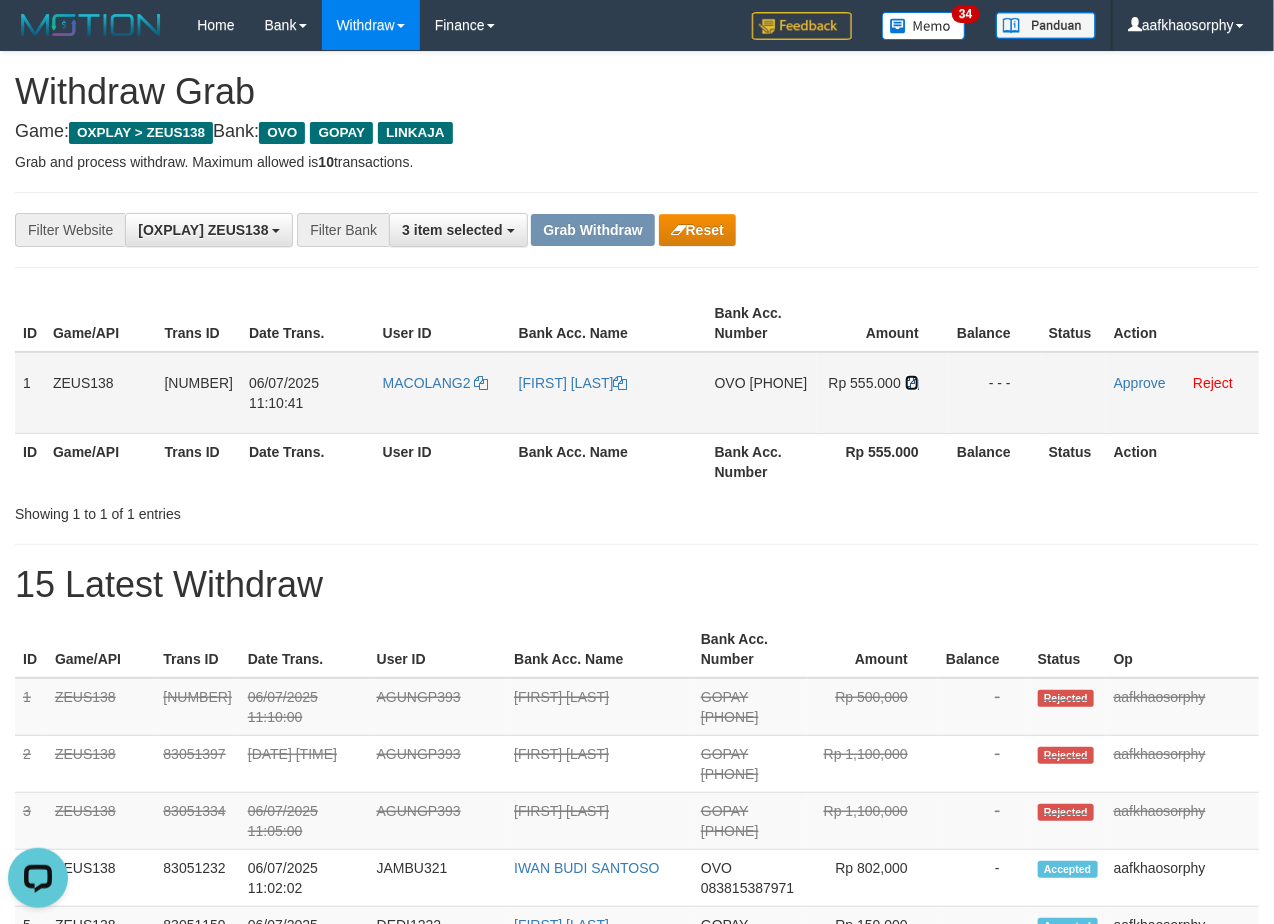 click at bounding box center (621, 383) 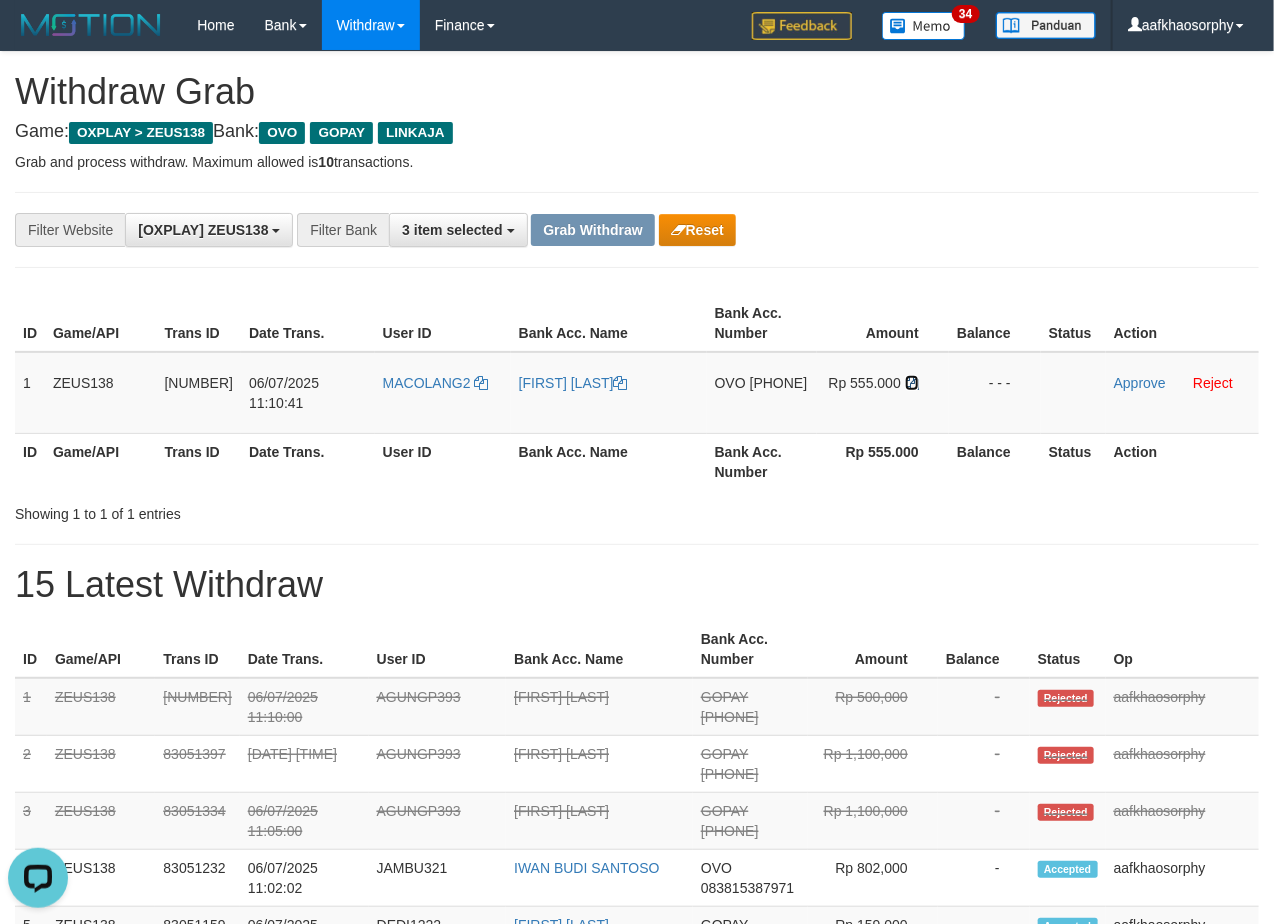 drag, startPoint x: 914, startPoint y: 377, endPoint x: 1278, endPoint y: 378, distance: 364.00137 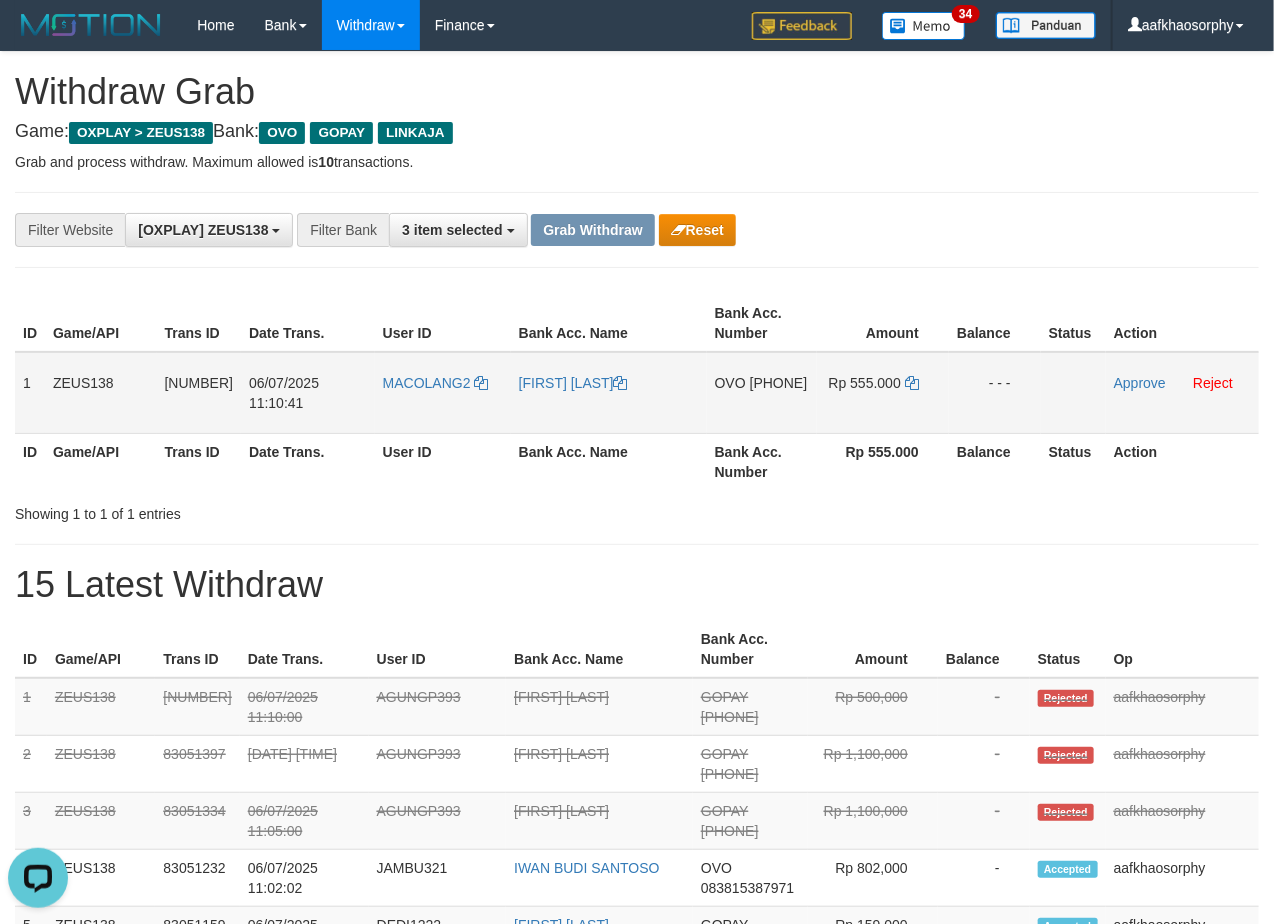 click on "MACOLANG2" at bounding box center [443, 393] 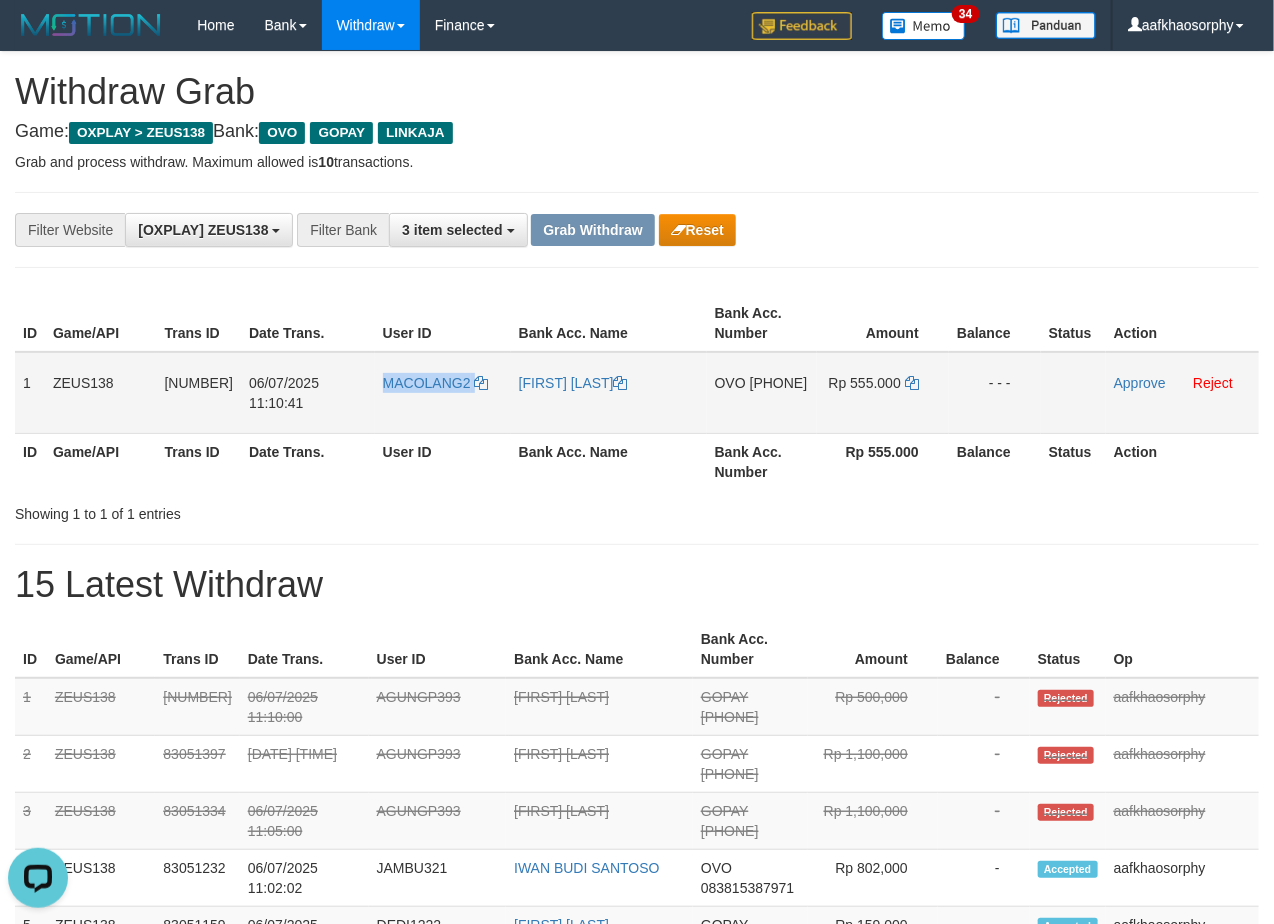 click on "MACOLANG2" at bounding box center [443, 393] 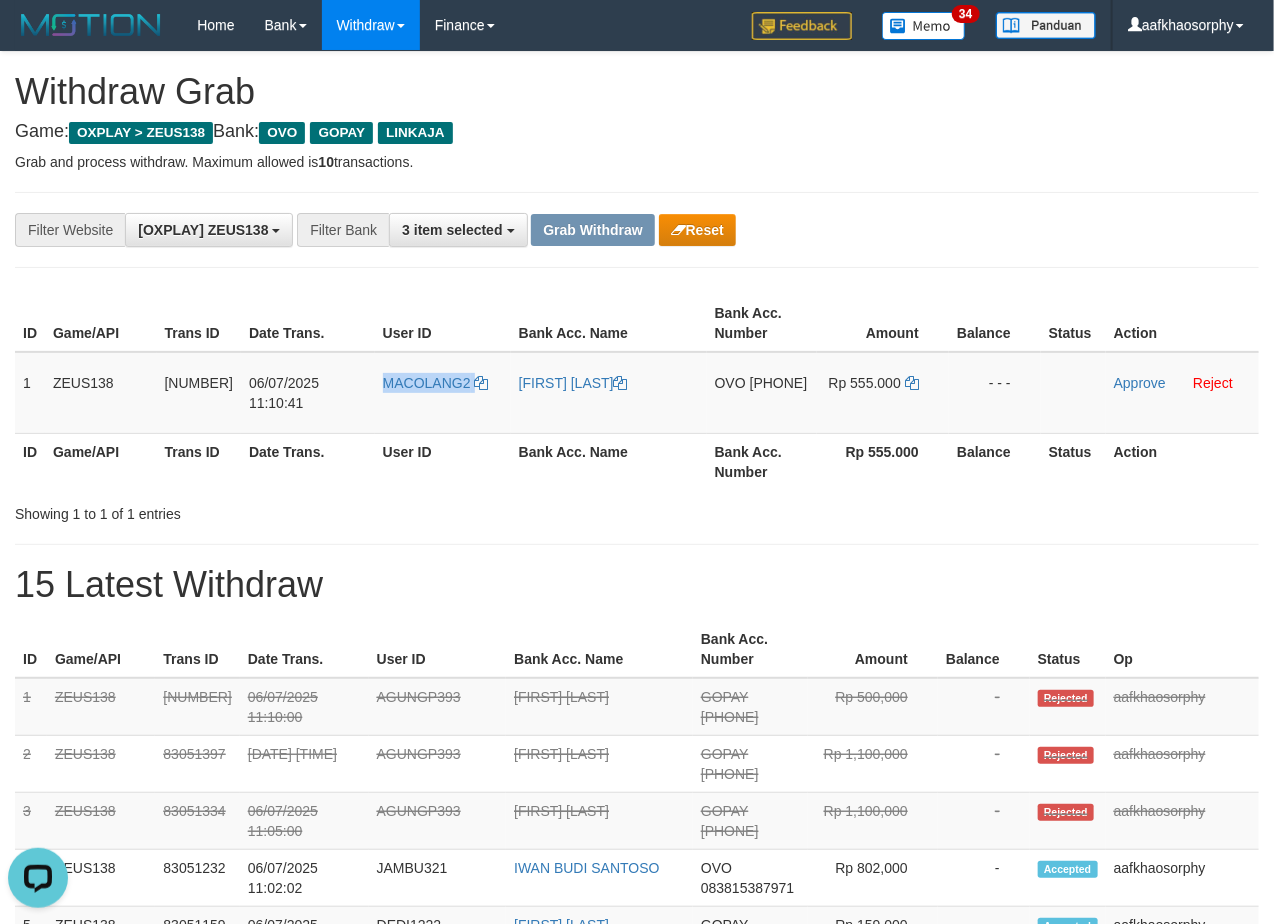 copy on "MACOLANG2" 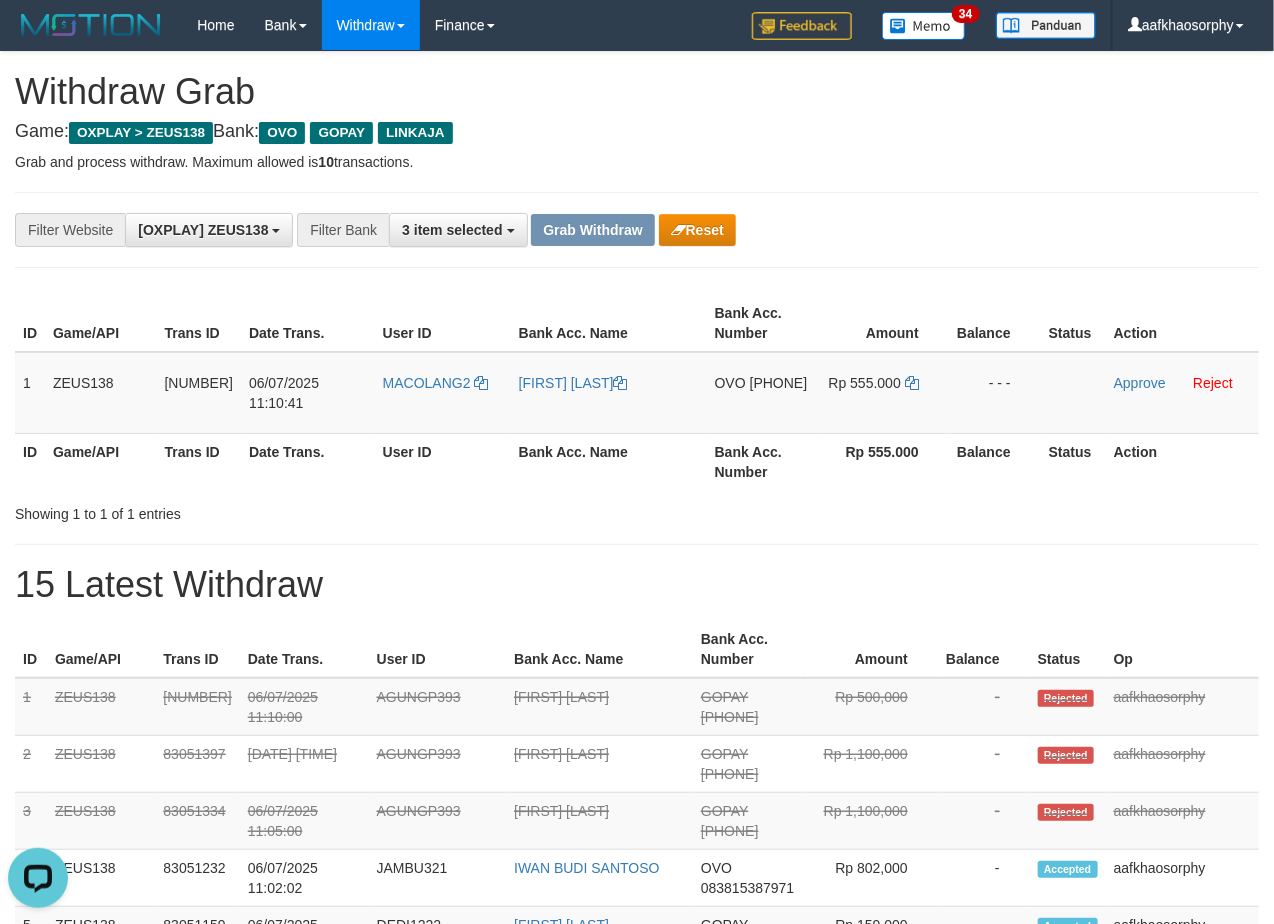 click on "Showing 1 to 1 of 1 entries" at bounding box center (637, 510) 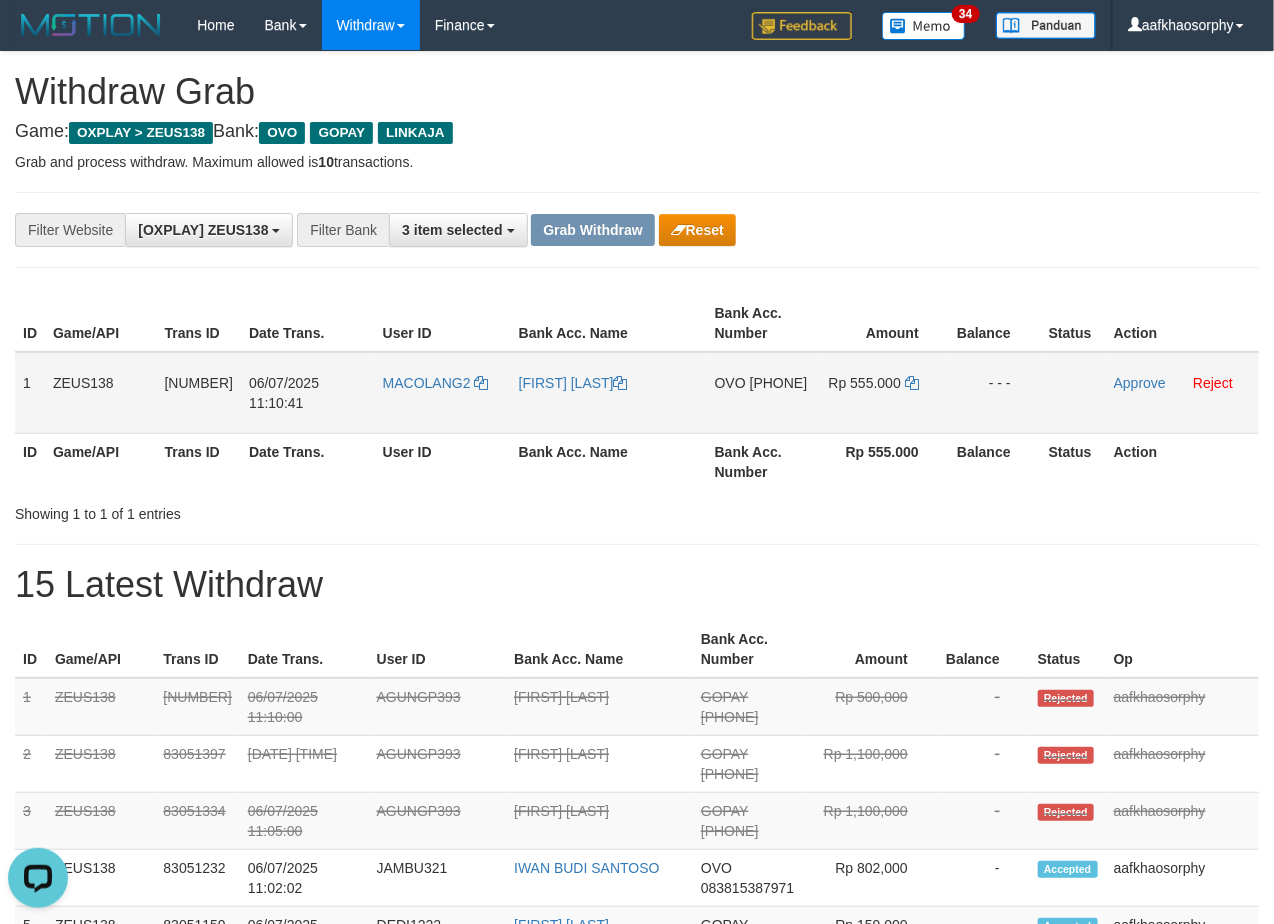 click on "MACOLANG2" at bounding box center [443, 393] 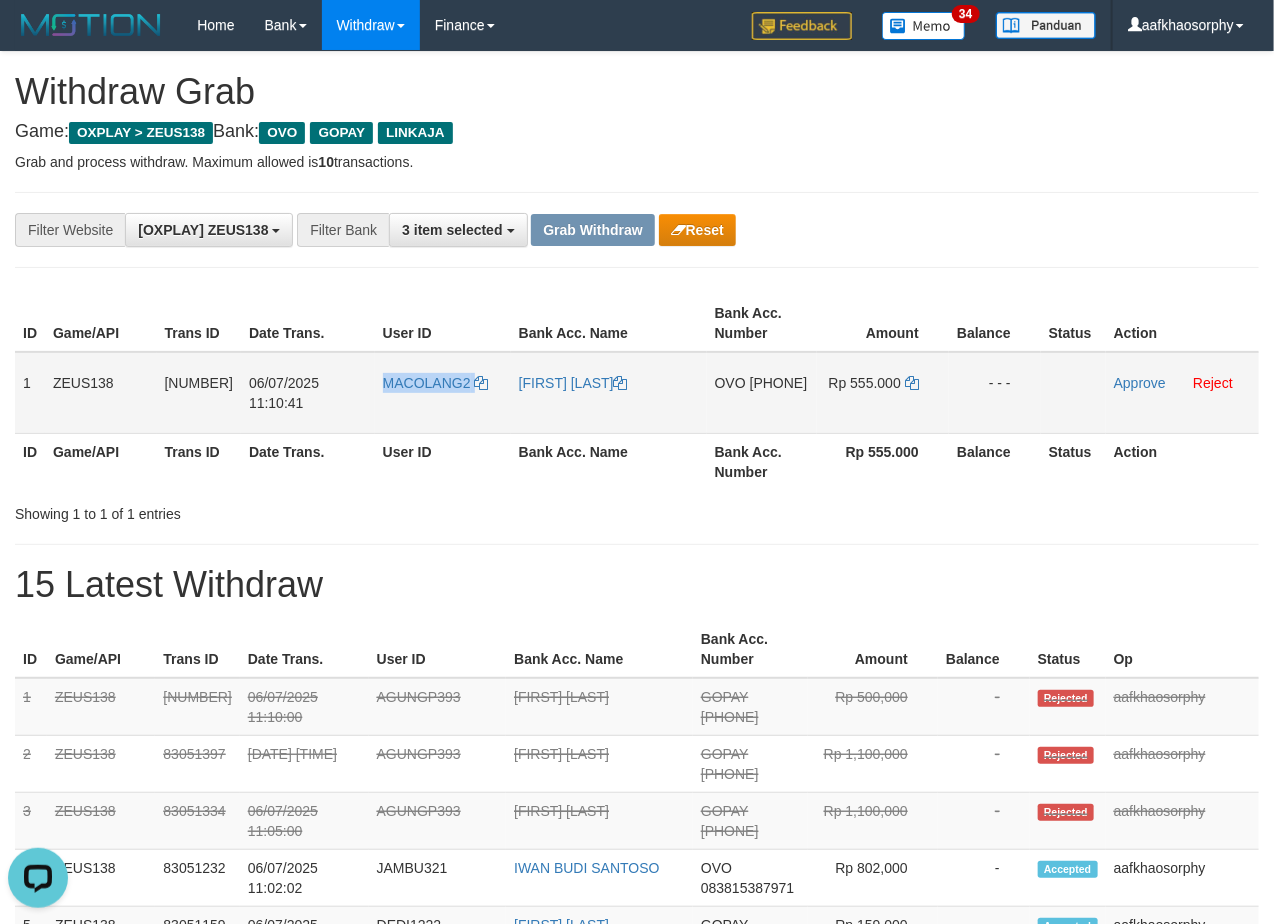 click on "MACOLANG2" at bounding box center (443, 393) 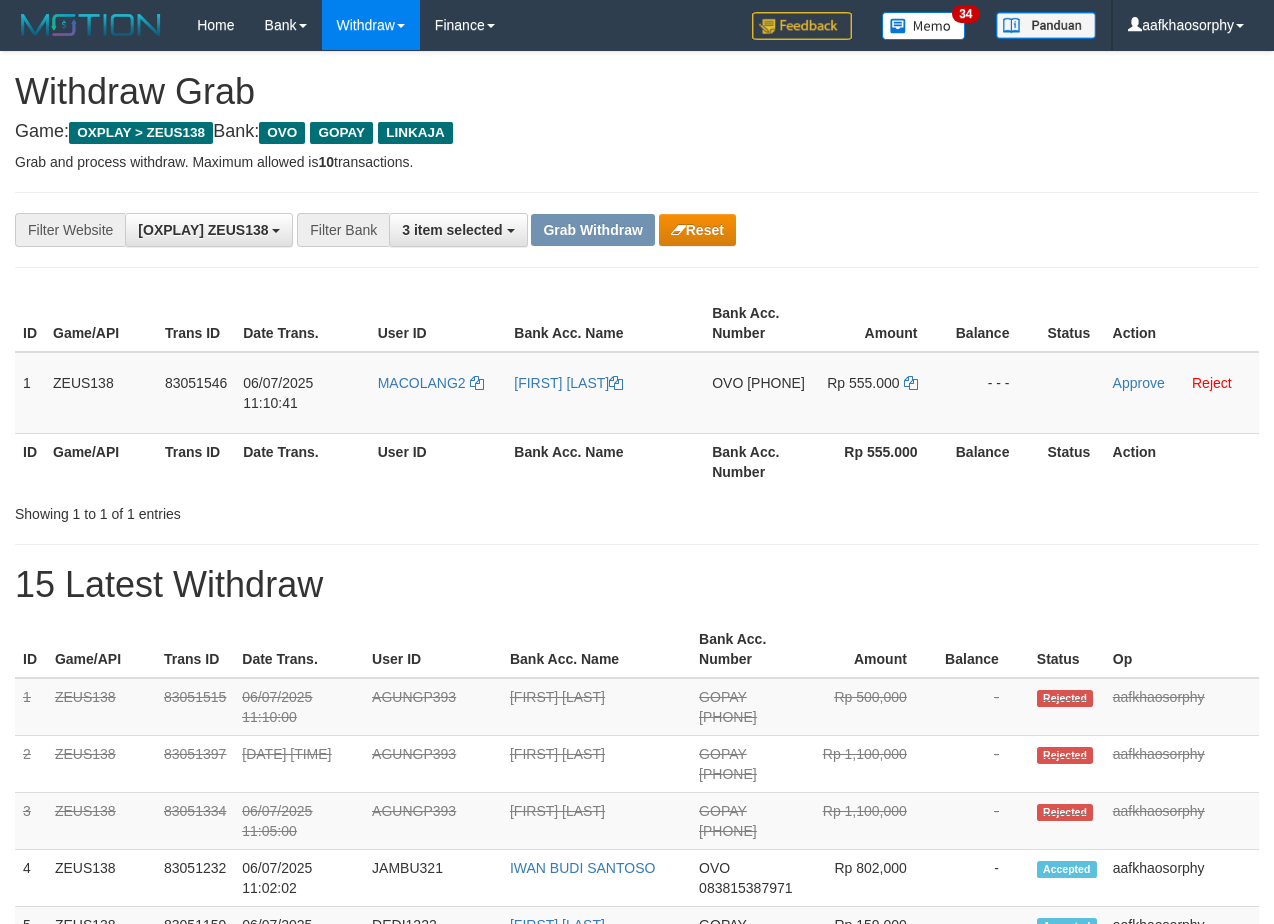 scroll, scrollTop: 0, scrollLeft: 0, axis: both 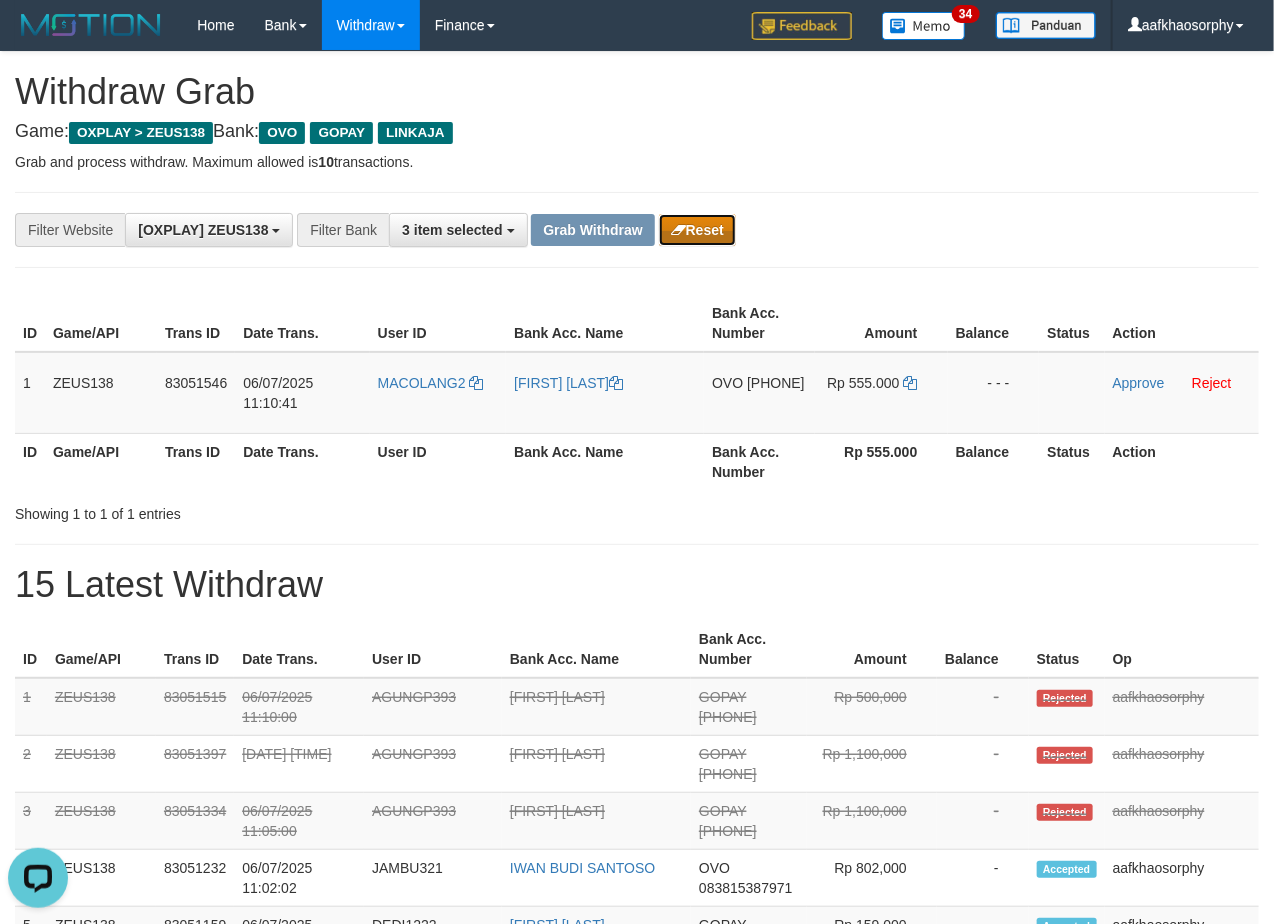 click on "Reset" at bounding box center (697, 230) 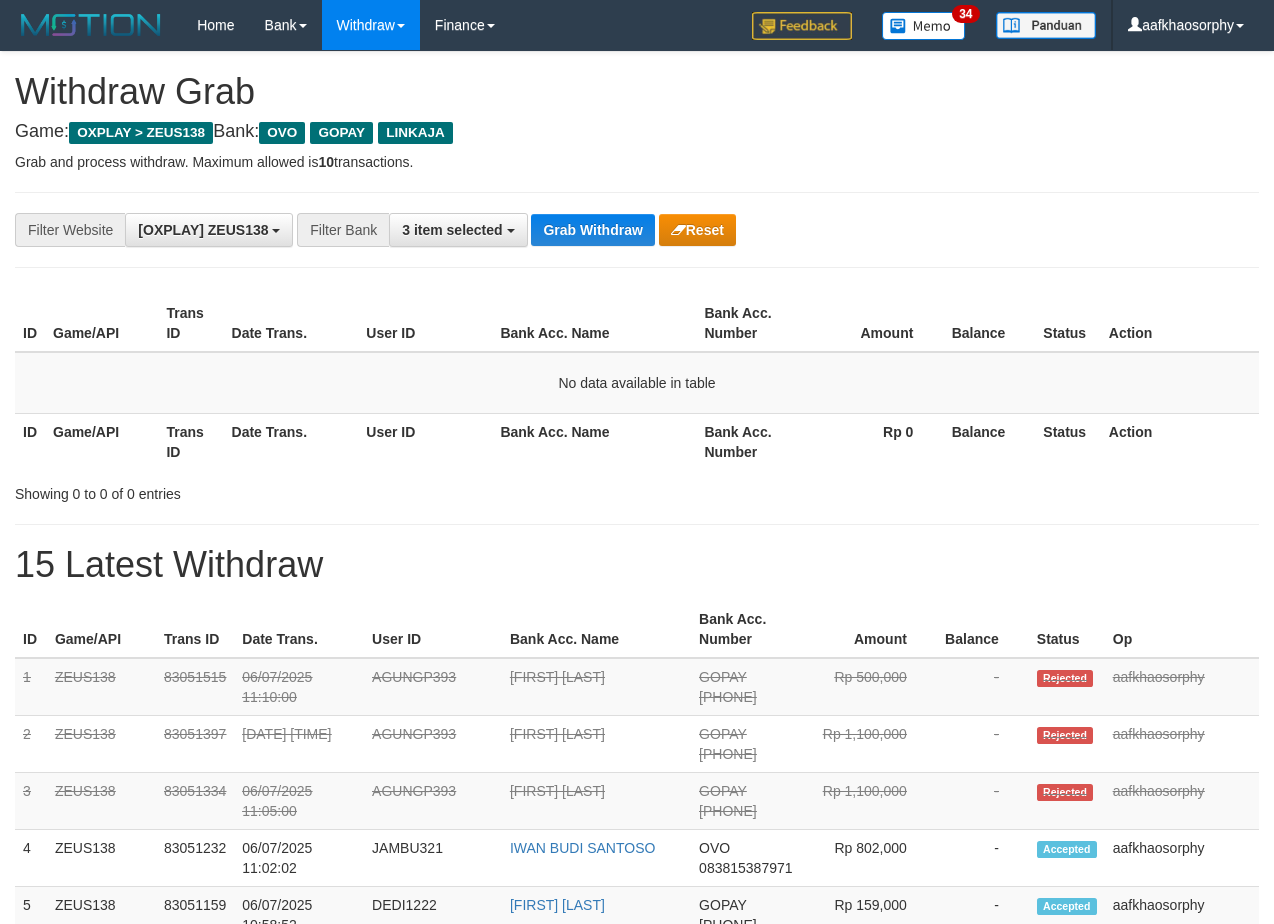 scroll, scrollTop: 0, scrollLeft: 0, axis: both 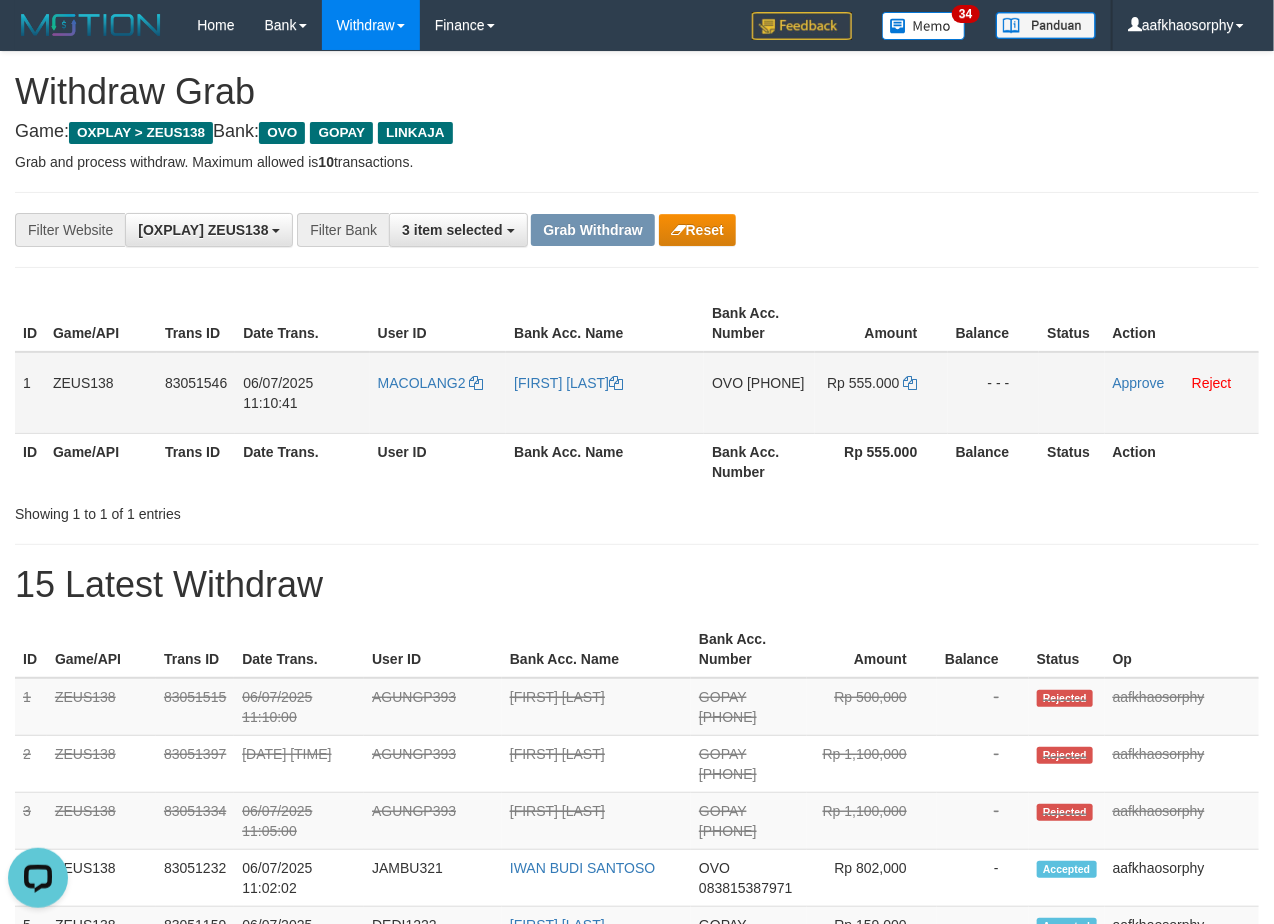click on "[PHONE]" at bounding box center [776, 383] 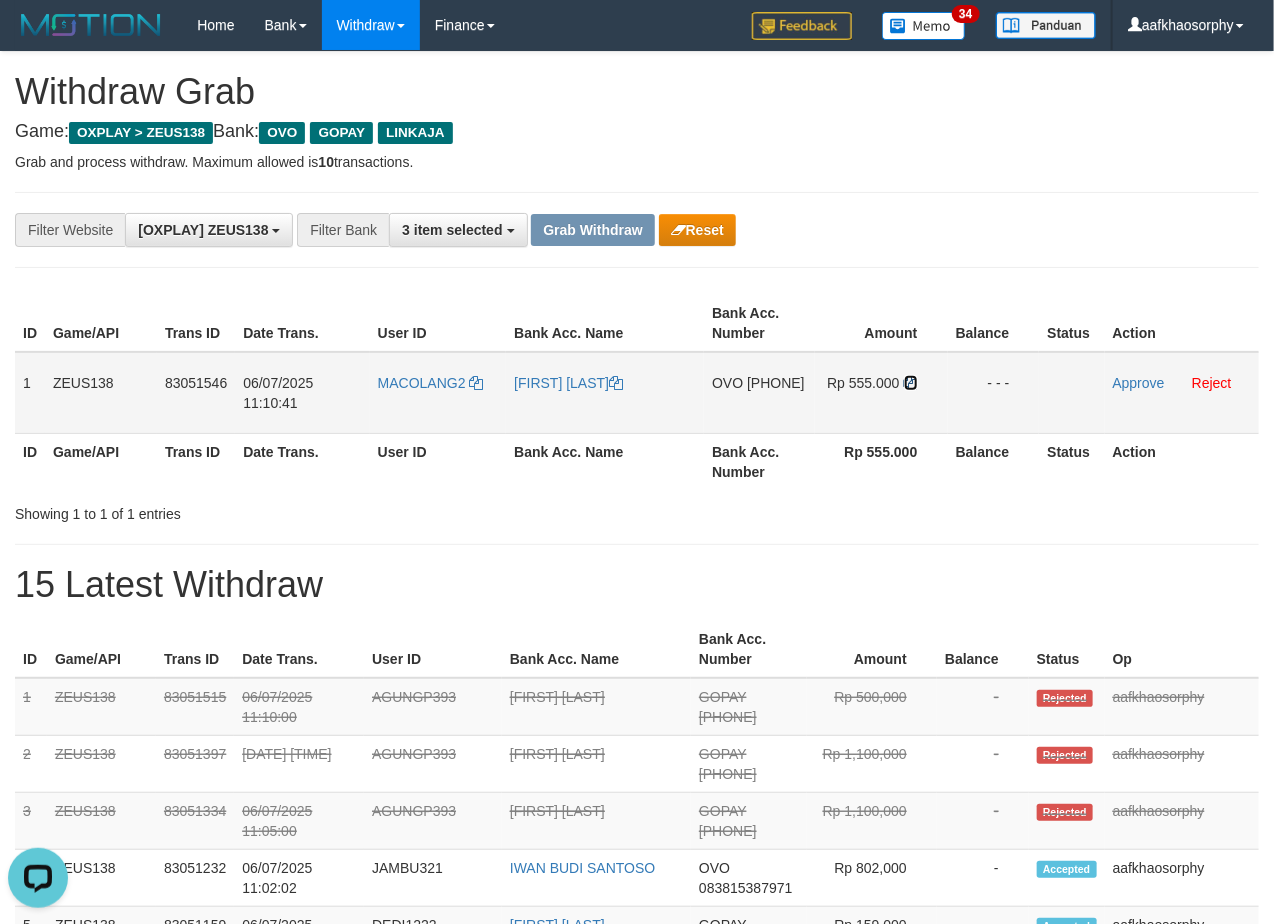 click at bounding box center [616, 383] 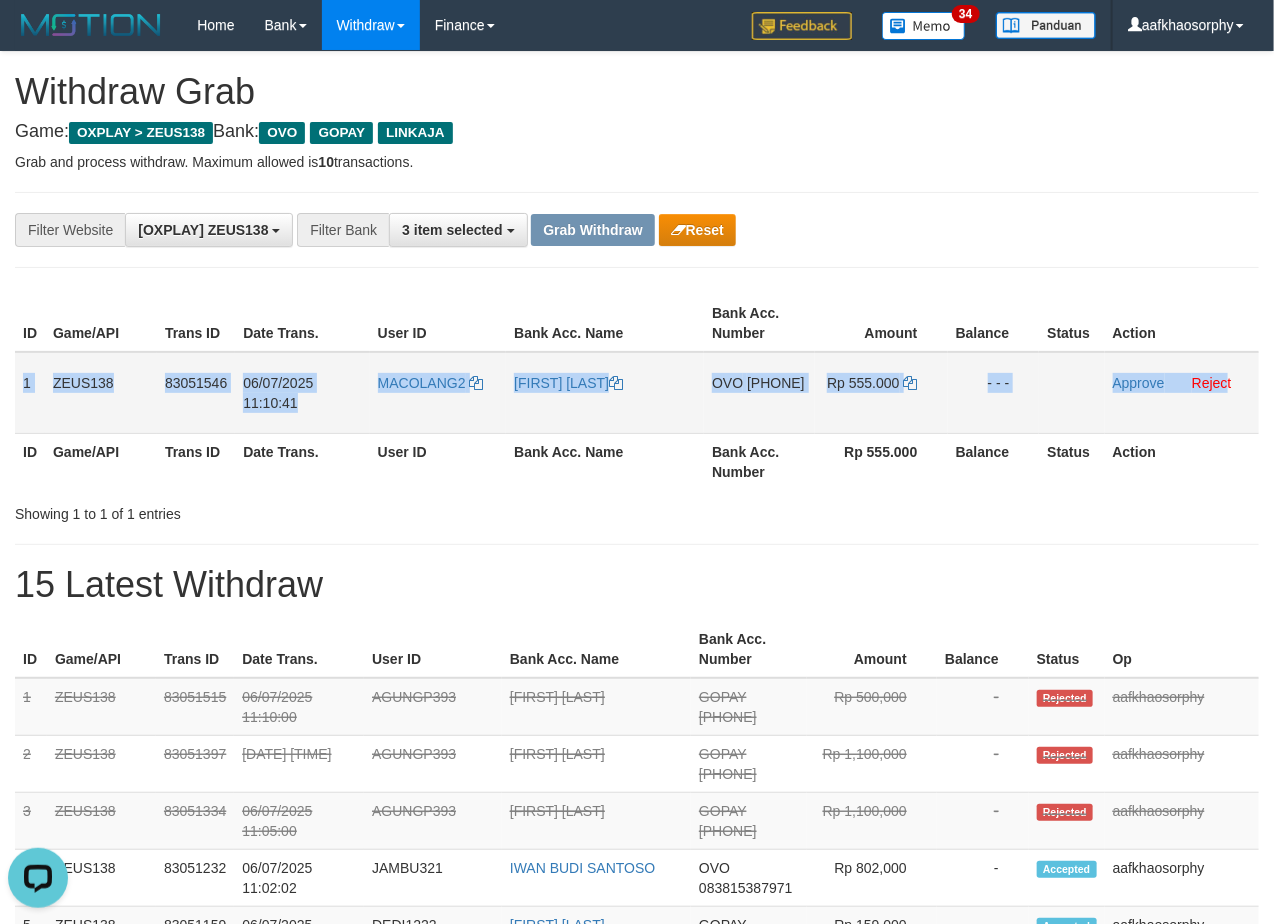 copy on "1
ZEUS138
83051546
[DATE] [TIME]
MACOLANG2
[FIRST] [LAST]
OVO
[PHONE]
Rp 555.000
- - -
Approve
Reject" 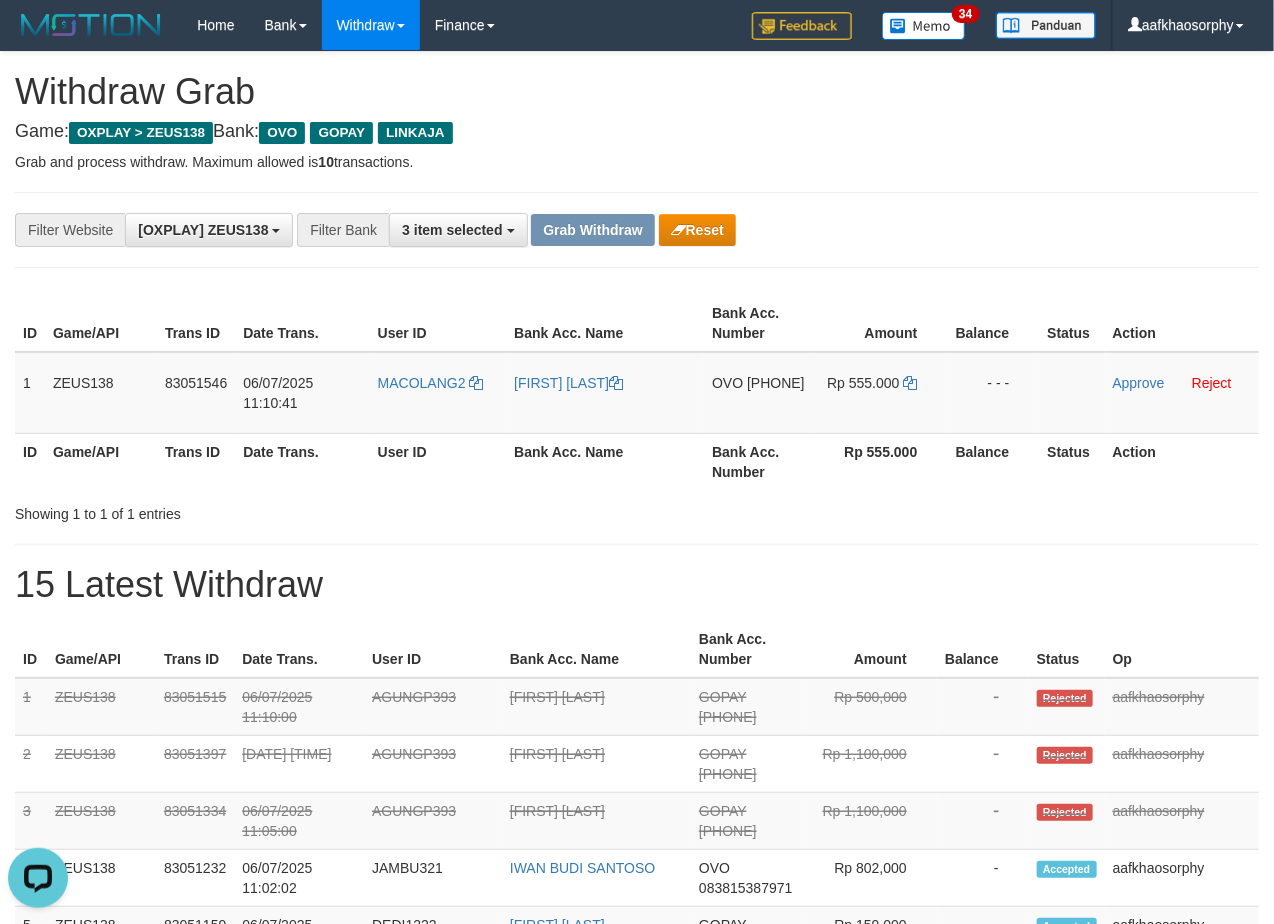 click on "Action" at bounding box center (1182, 461) 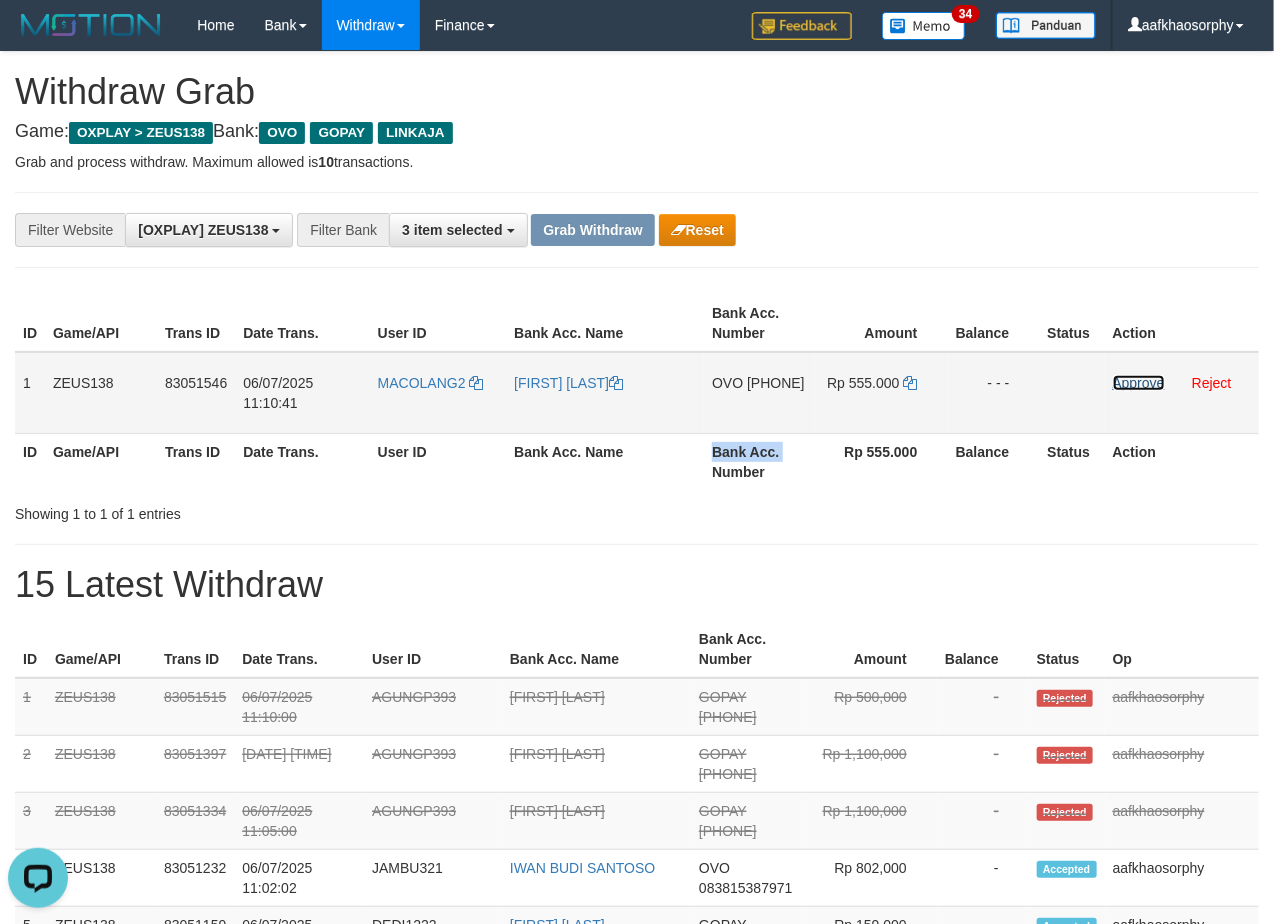 click on "Approve" at bounding box center [1139, 383] 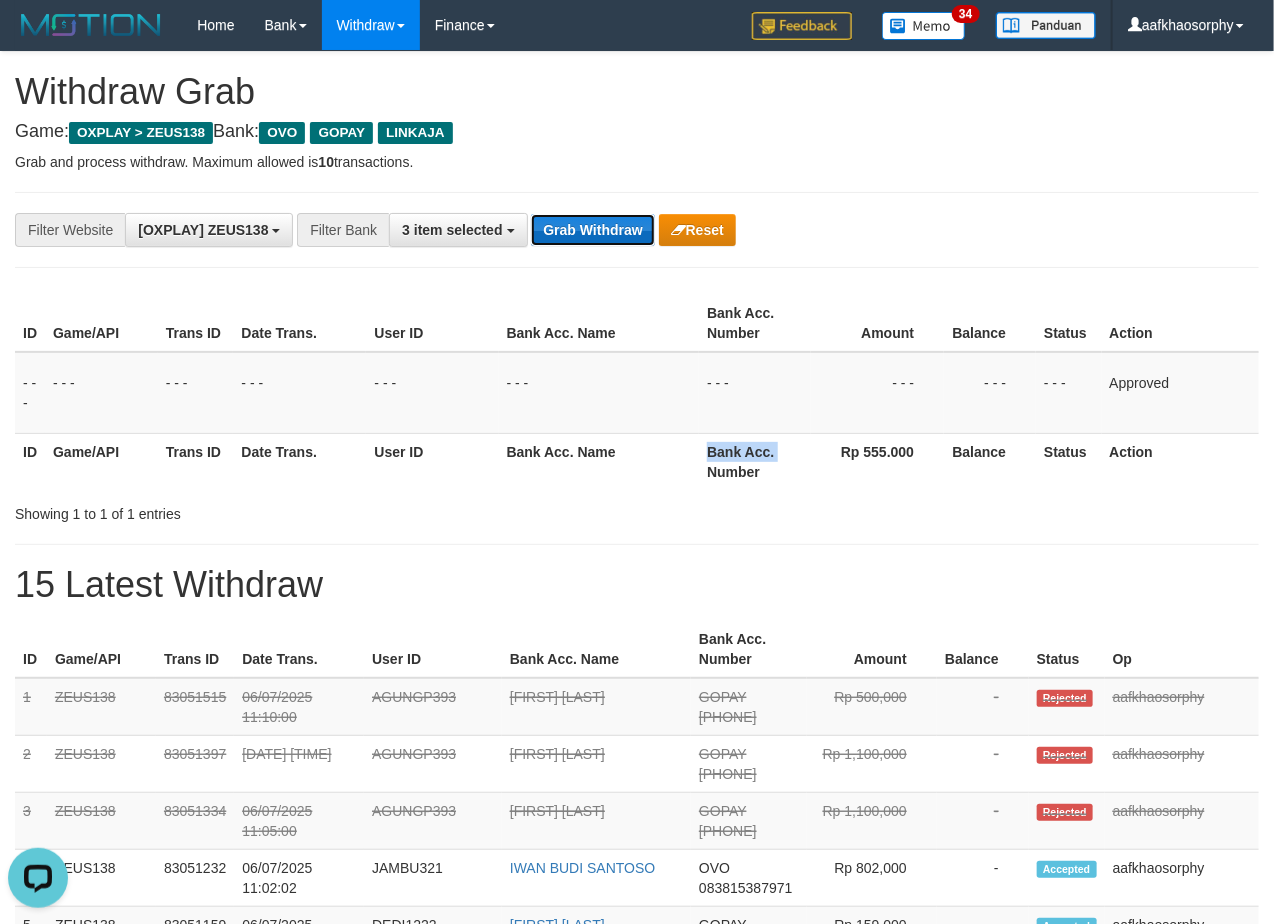 click on "Grab Withdraw" at bounding box center (592, 230) 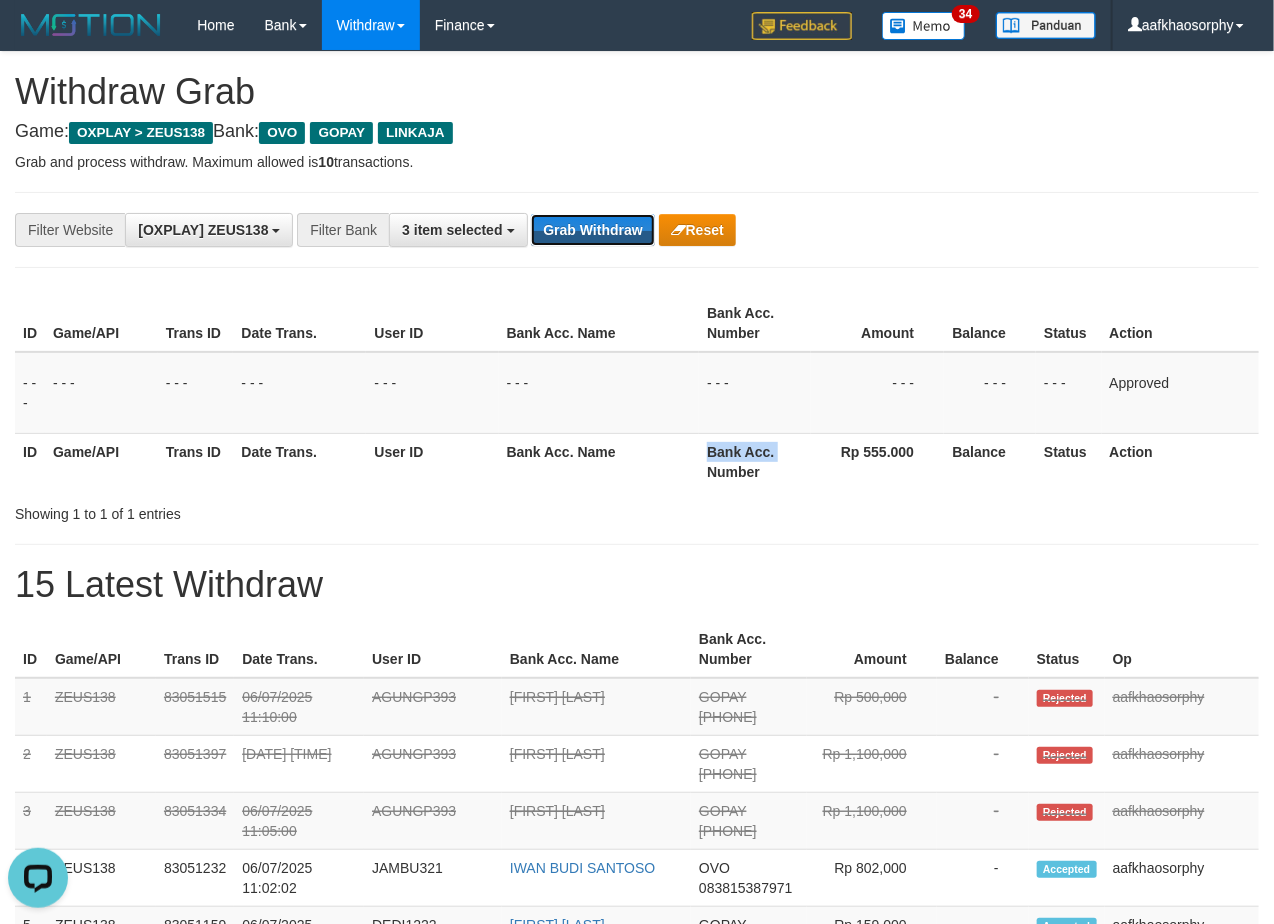 drag, startPoint x: 614, startPoint y: 228, endPoint x: 870, endPoint y: 300, distance: 265.9323 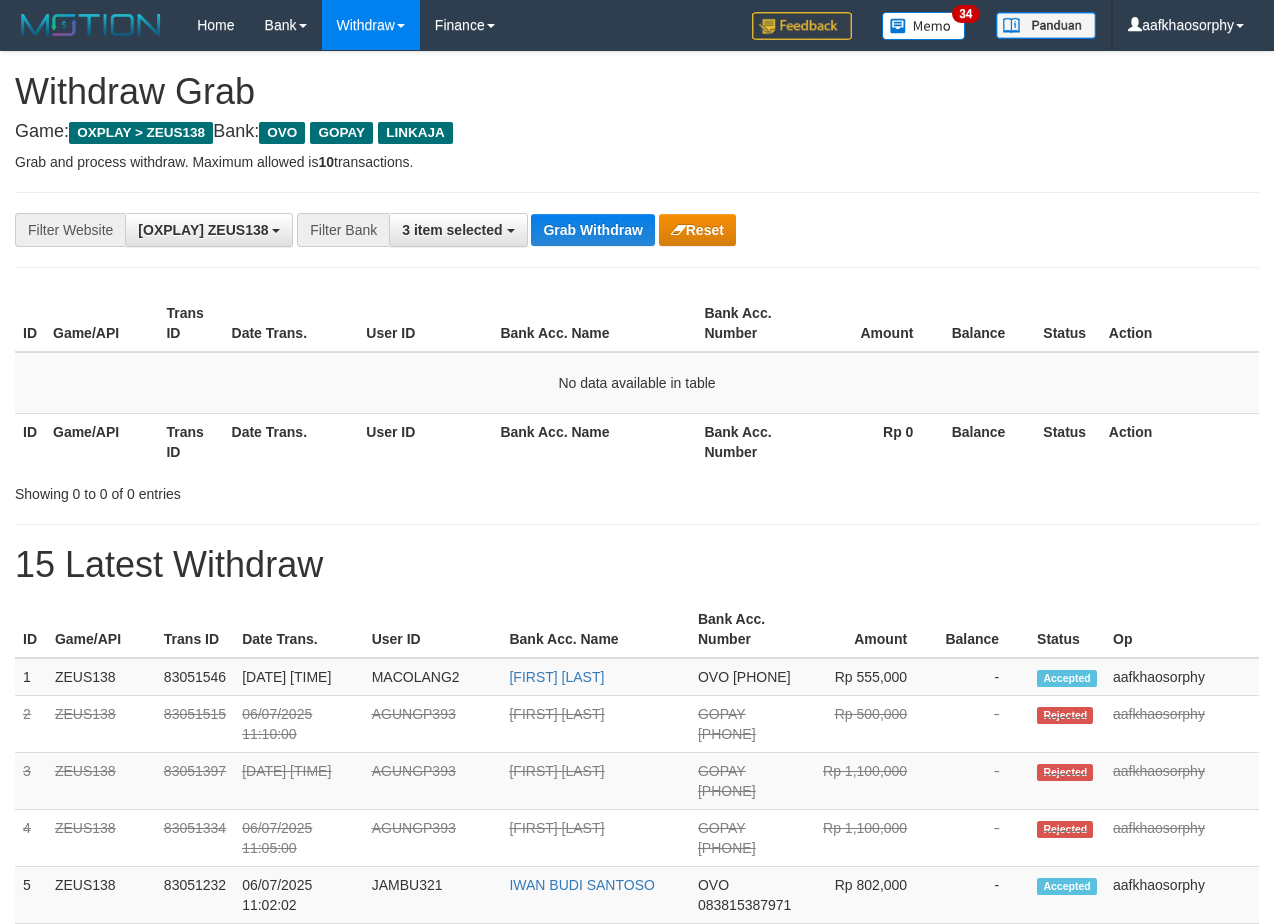 scroll, scrollTop: 0, scrollLeft: 0, axis: both 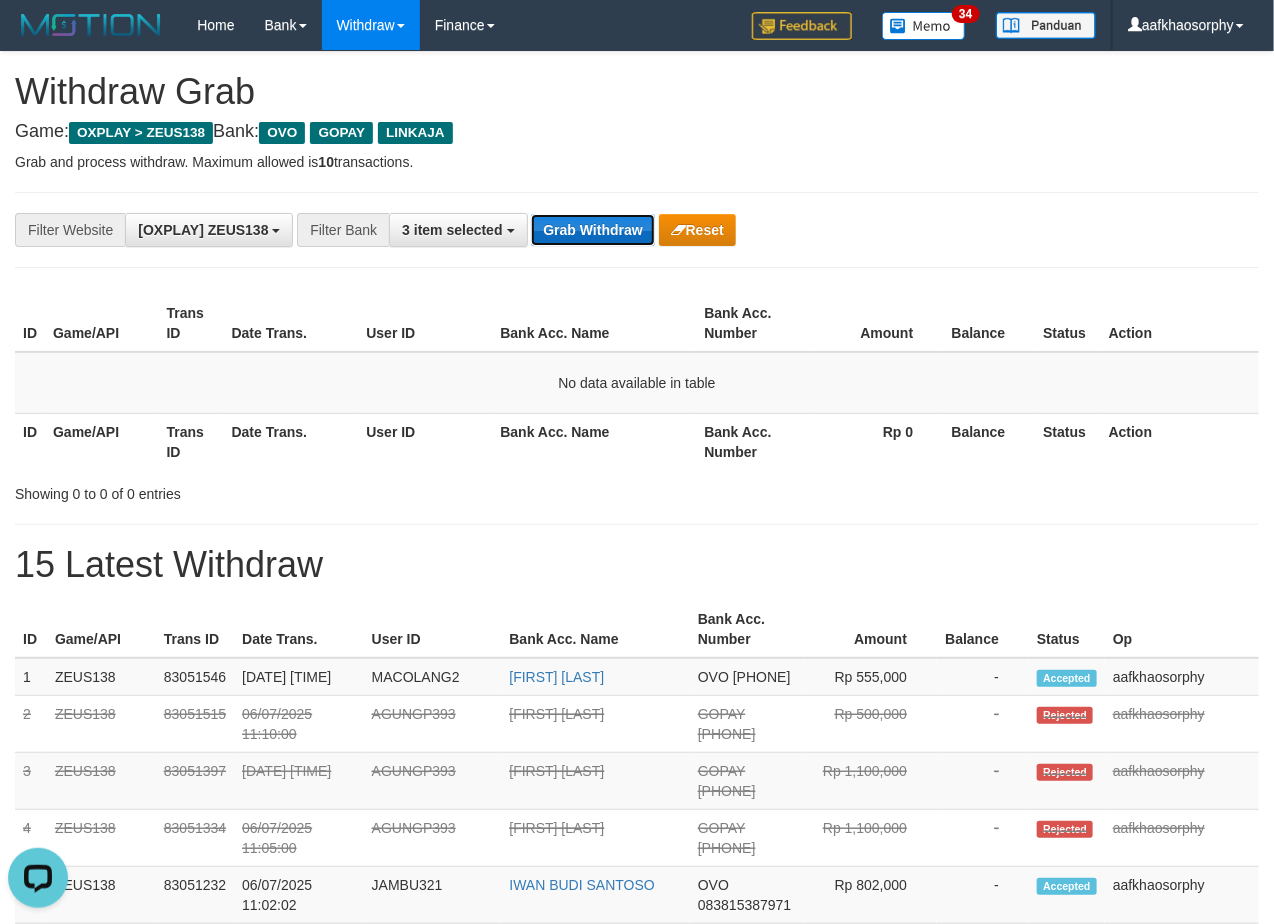 click on "Grab Withdraw" at bounding box center (592, 230) 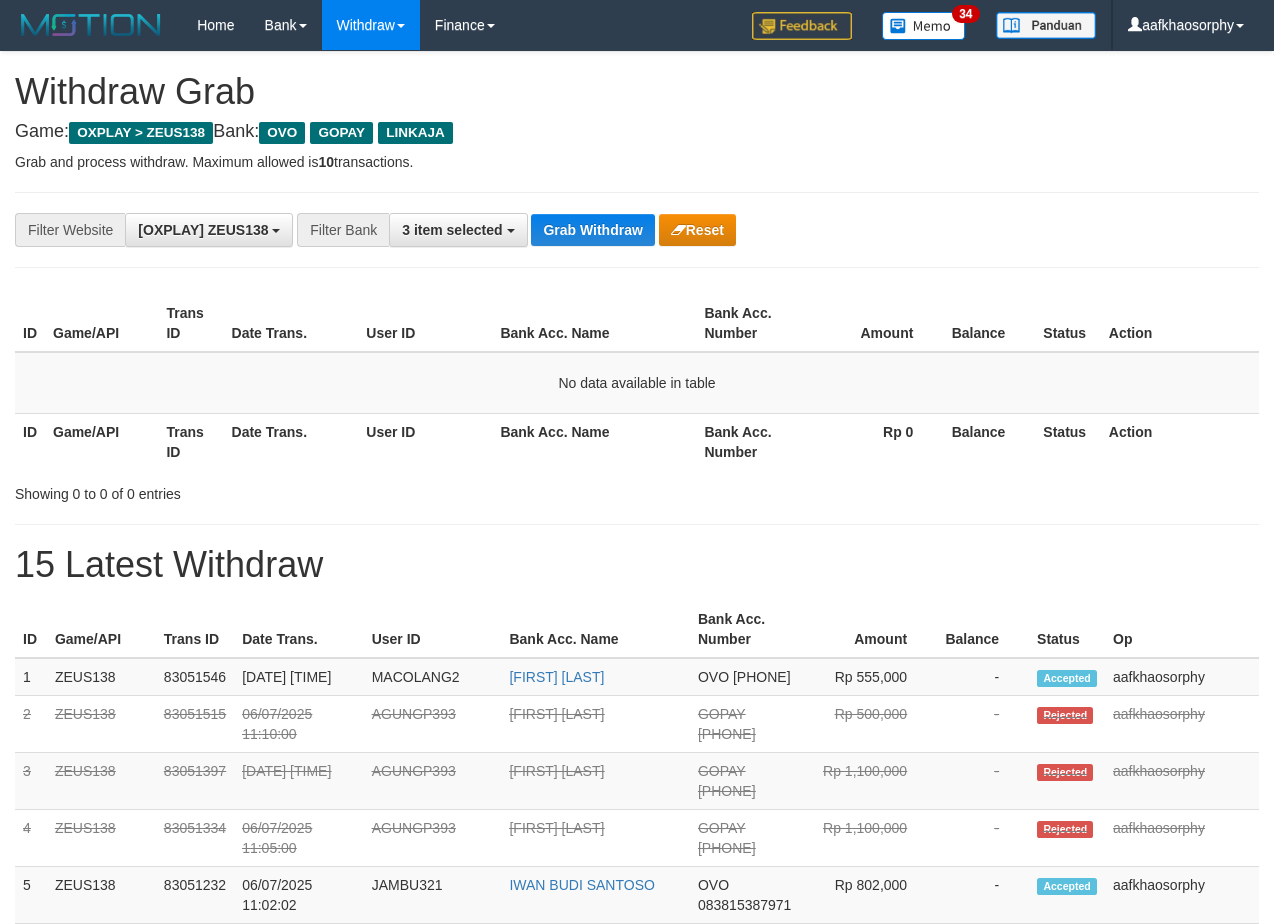 scroll, scrollTop: 0, scrollLeft: 0, axis: both 